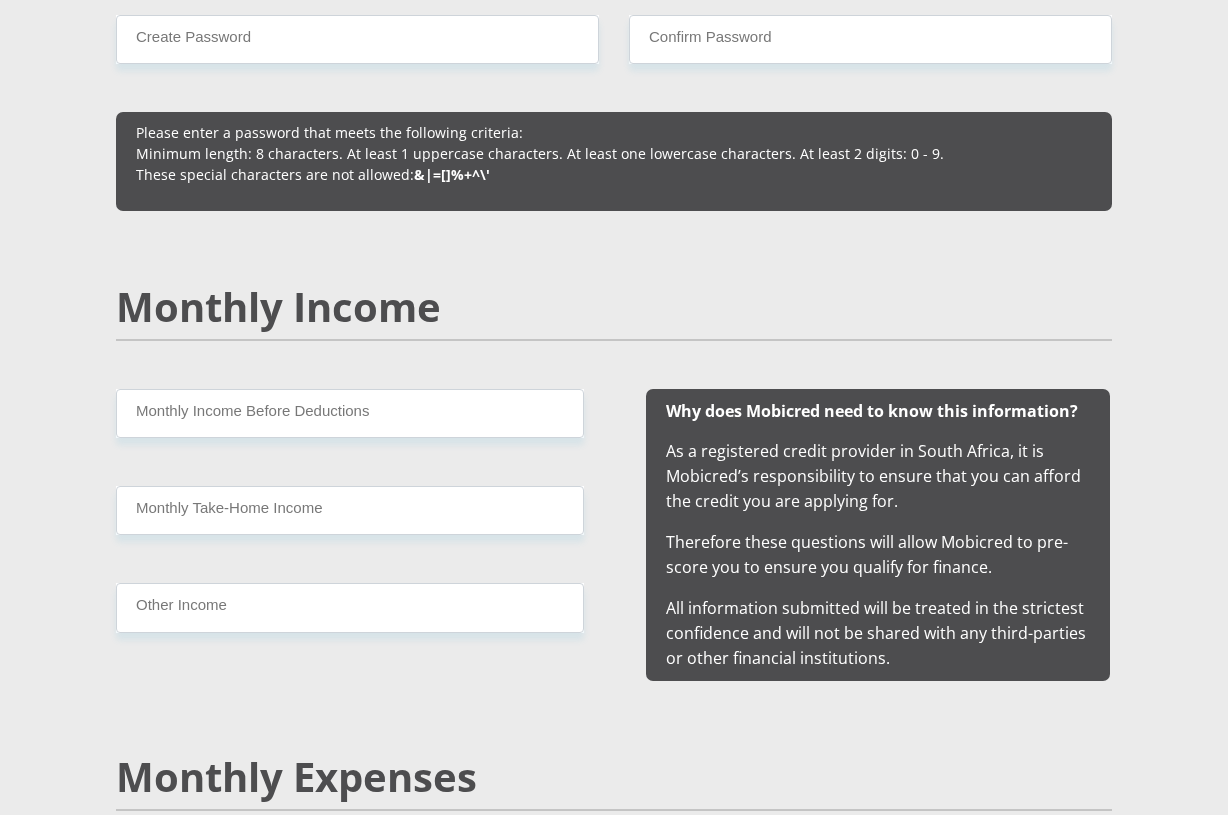 scroll, scrollTop: 0, scrollLeft: 0, axis: both 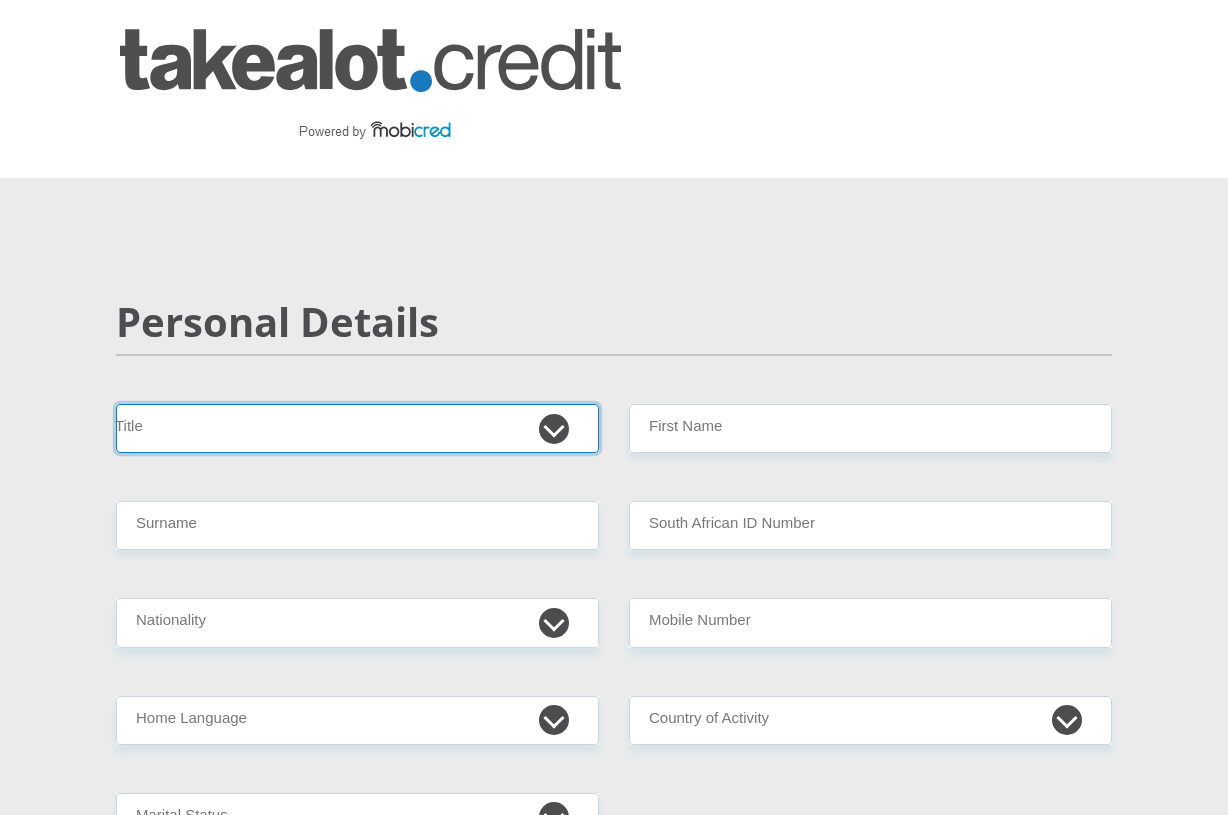 click on "Mr
Ms
Mrs
Dr
Other" at bounding box center (357, 428) 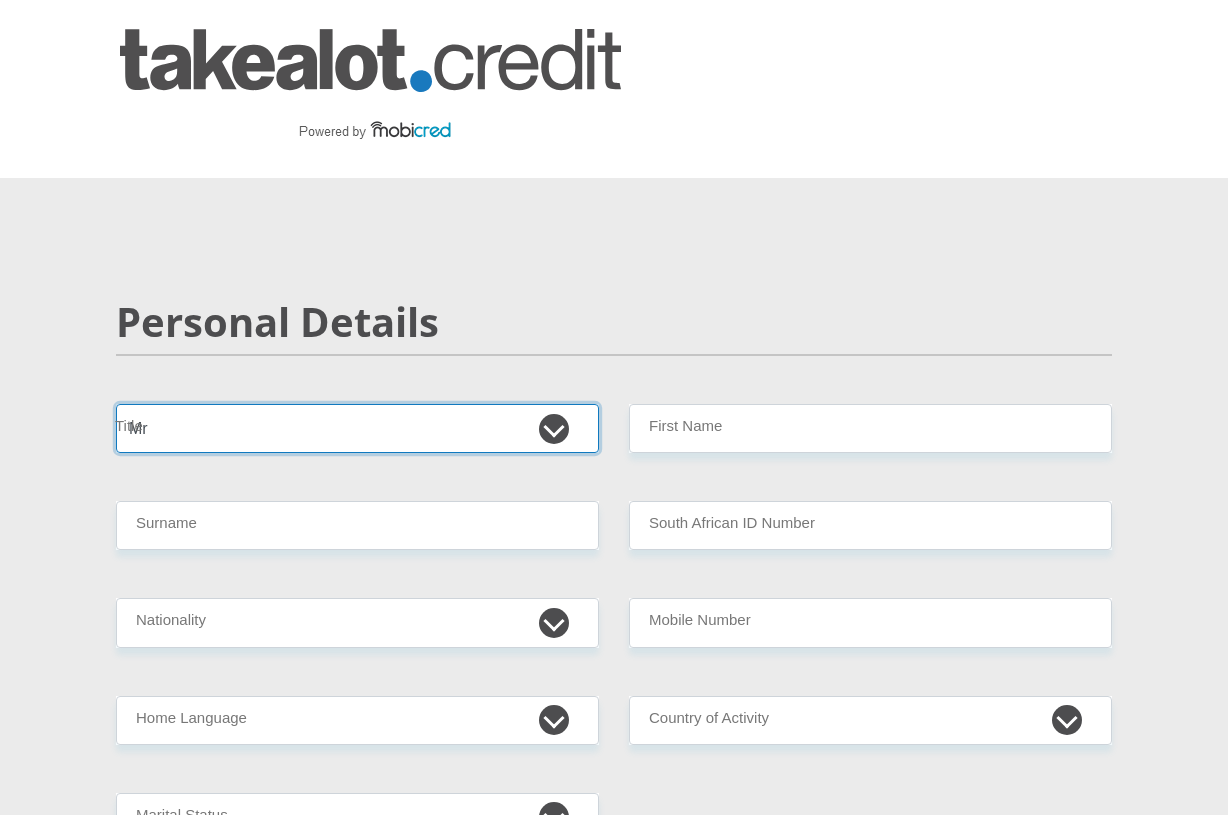 click on "Mr
Ms
Mrs
Dr
Other" at bounding box center [357, 428] 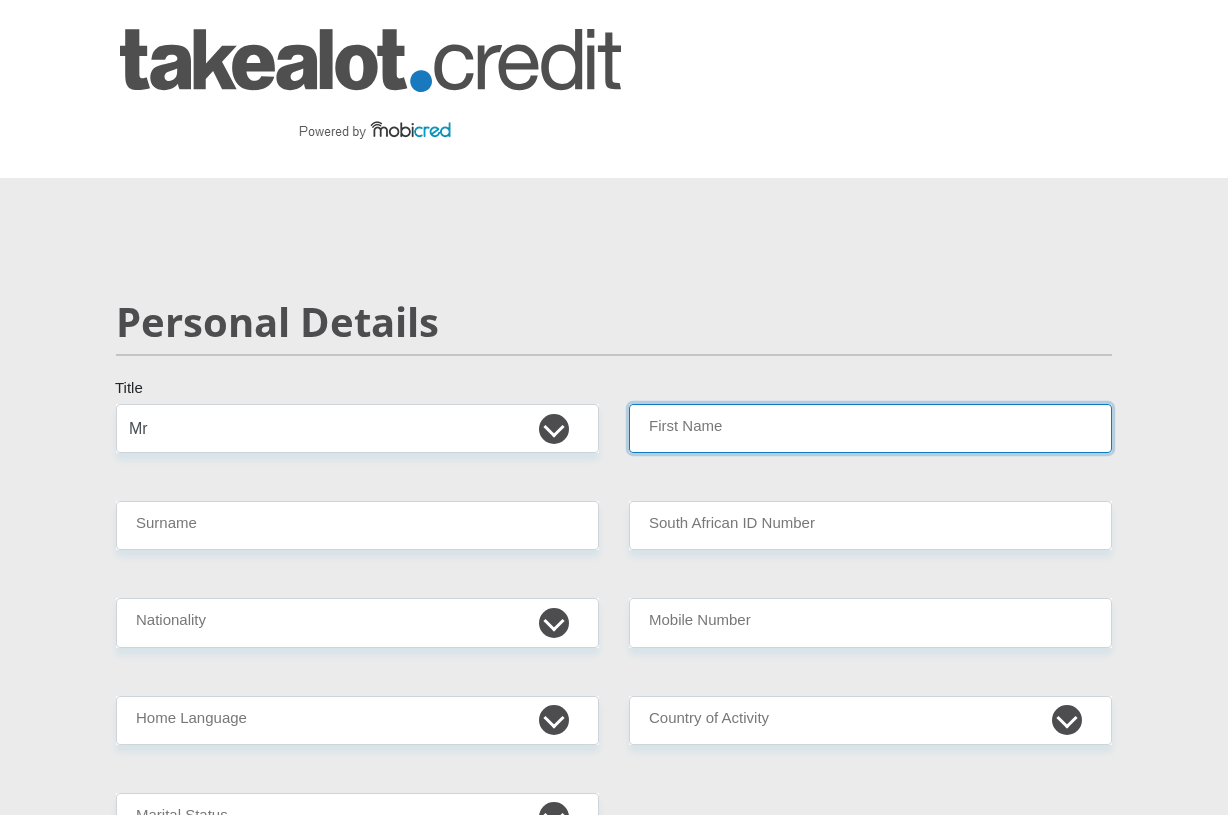 click on "First Name" at bounding box center [870, 428] 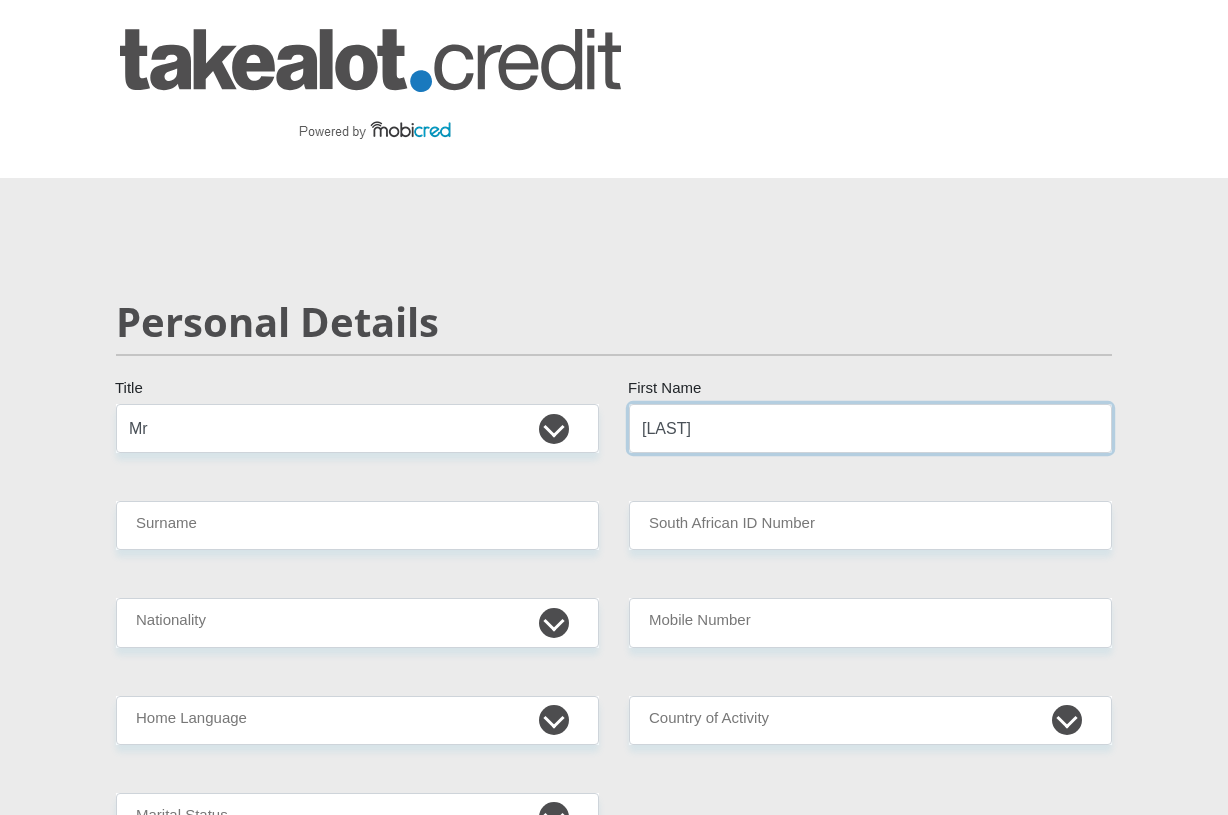 type on "[LAST]" 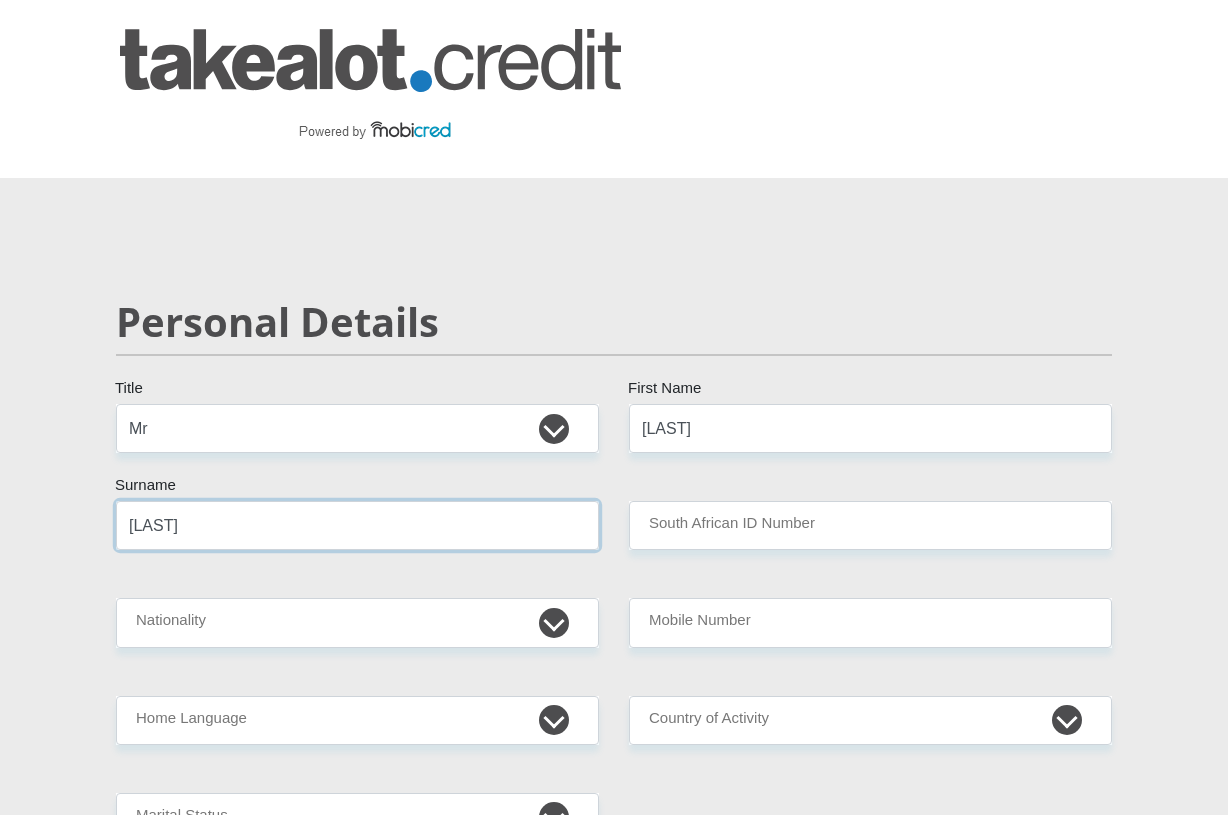type on "[LAST]" 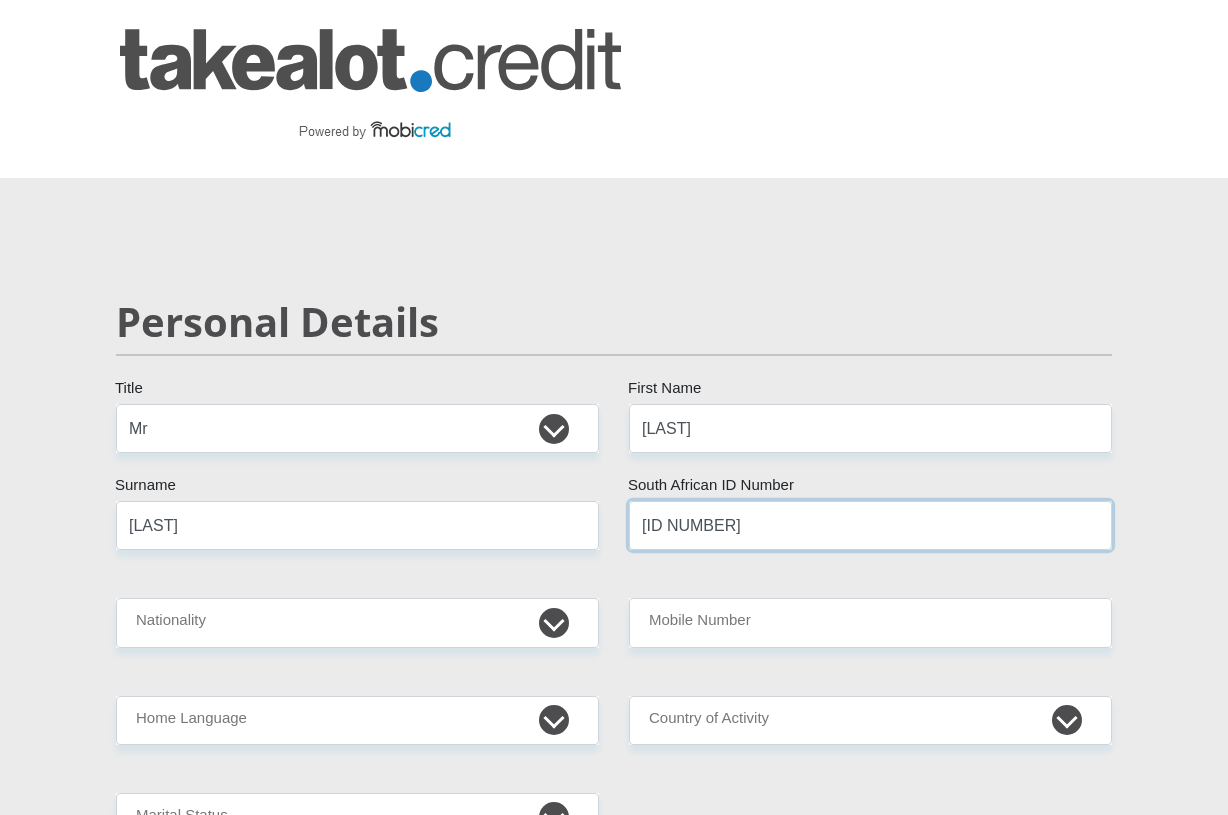 type on "[ID NUMBER]" 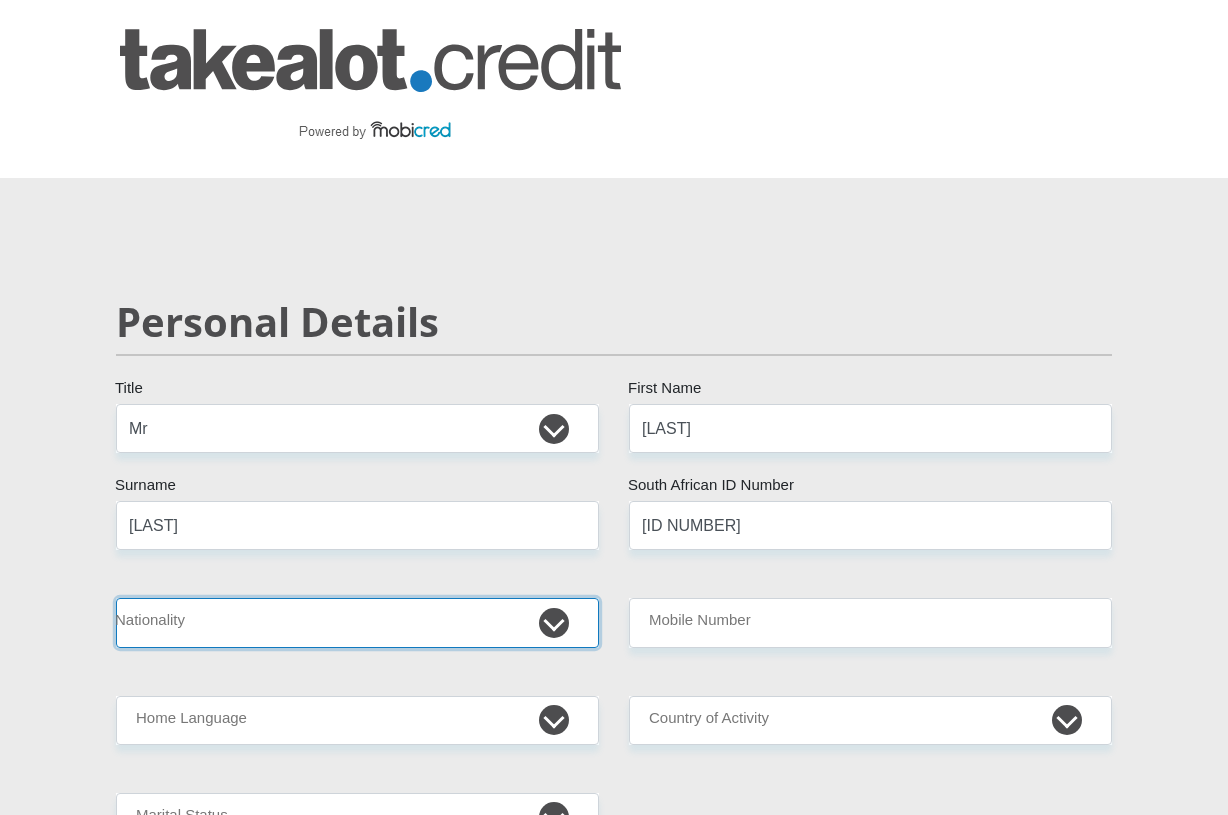 click on "South Africa
Afghanistan
Aland Islands
Albania
Algeria
America Samoa
American Virgin Islands
Andorra
Angola
Anguilla
Antarctica
Antigua and Barbuda
Argentina
Armenia
Aruba
Ascension Island
Australia
Austria
Azerbaijan
Bahamas
Bahrain
Bangladesh
Barbados
Chad" at bounding box center [357, 622] 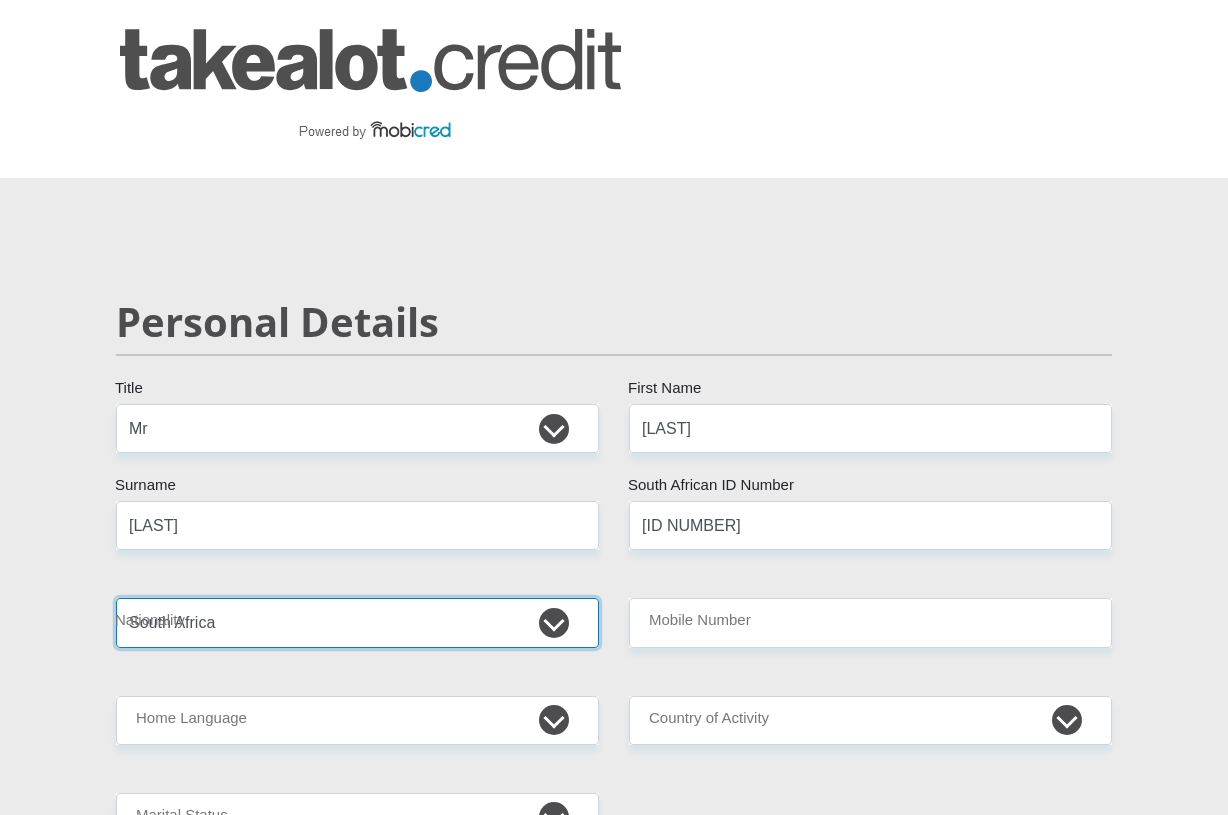 click on "South Africa
Afghanistan
Aland Islands
Albania
Algeria
America Samoa
American Virgin Islands
Andorra
Angola
Anguilla
Antarctica
Antigua and Barbuda
Argentina
Armenia
Aruba
Ascension Island
Australia
Austria
Azerbaijan
Bahamas
Bahrain
Bangladesh
Barbados
Chad" at bounding box center [357, 622] 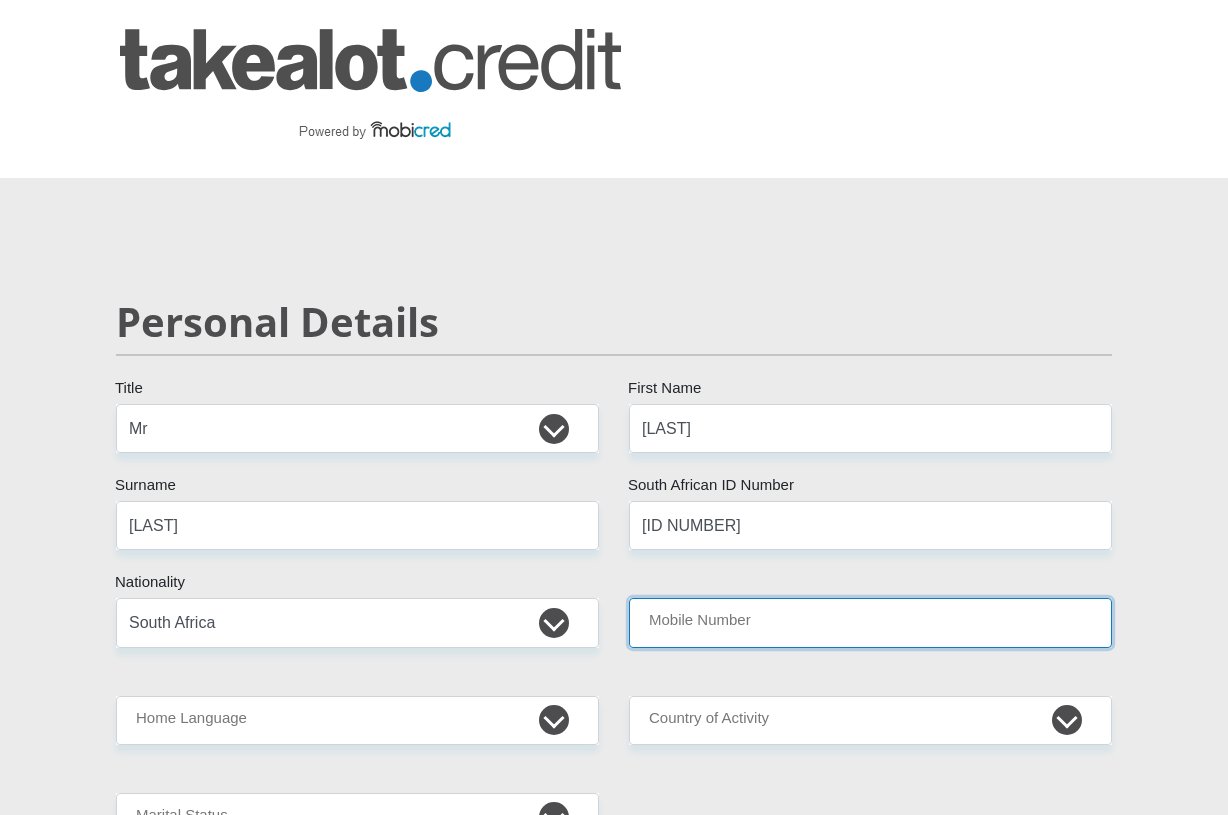click on "Mobile Number" at bounding box center [870, 622] 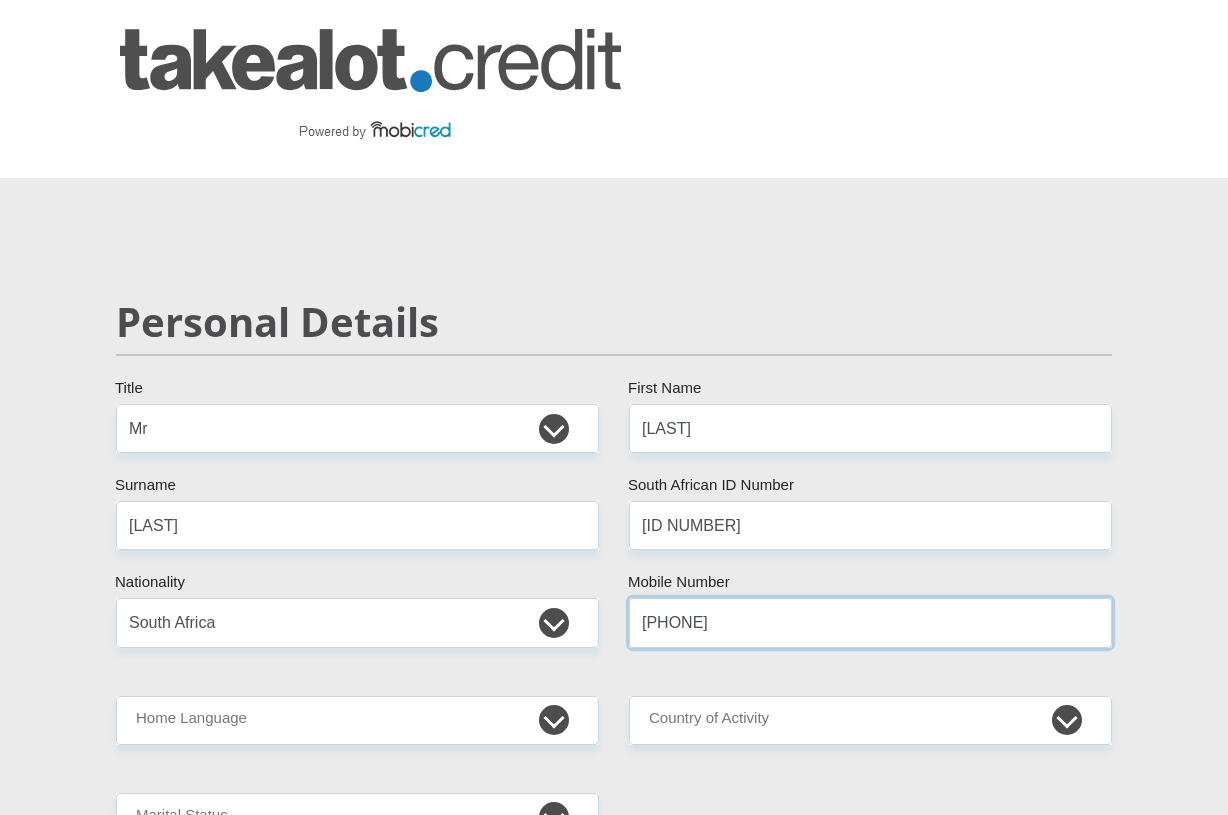 type on "[PHONE]" 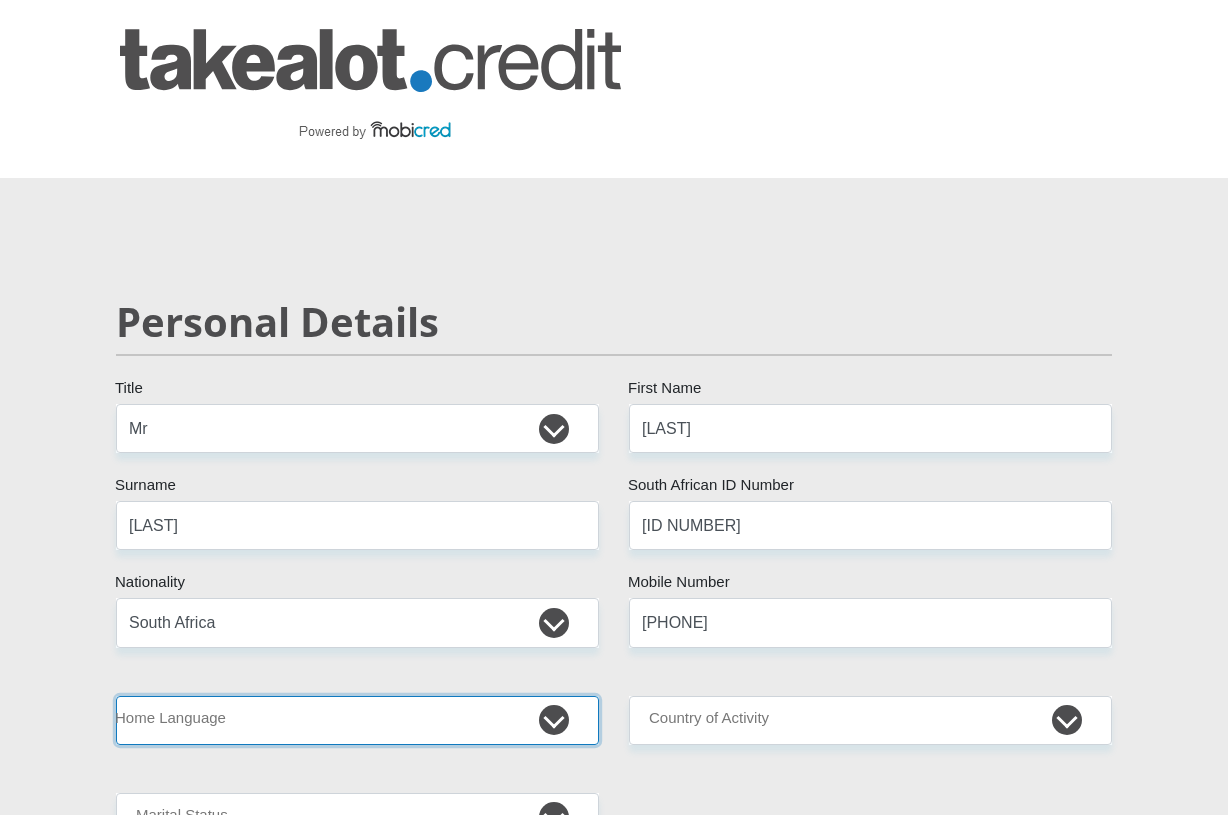 click on "Afrikaans
English
Sepedi
South Ndebele
Southern Sotho
Swati
Tsonga
Tswana
Venda
Xhosa
Zulu
Other" at bounding box center (357, 720) 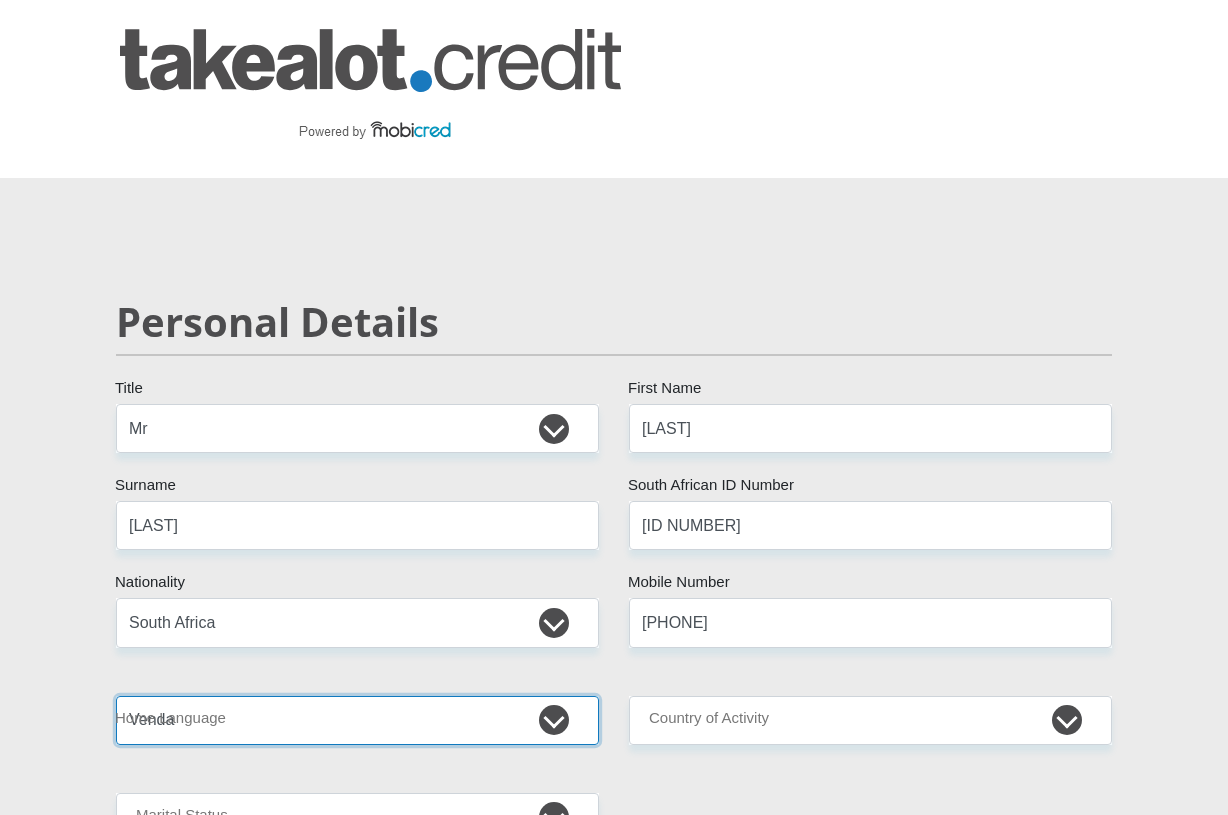 click on "Afrikaans
English
Sepedi
South Ndebele
Southern Sotho
Swati
Tsonga
Tswana
Venda
Xhosa
Zulu
Other" at bounding box center (357, 720) 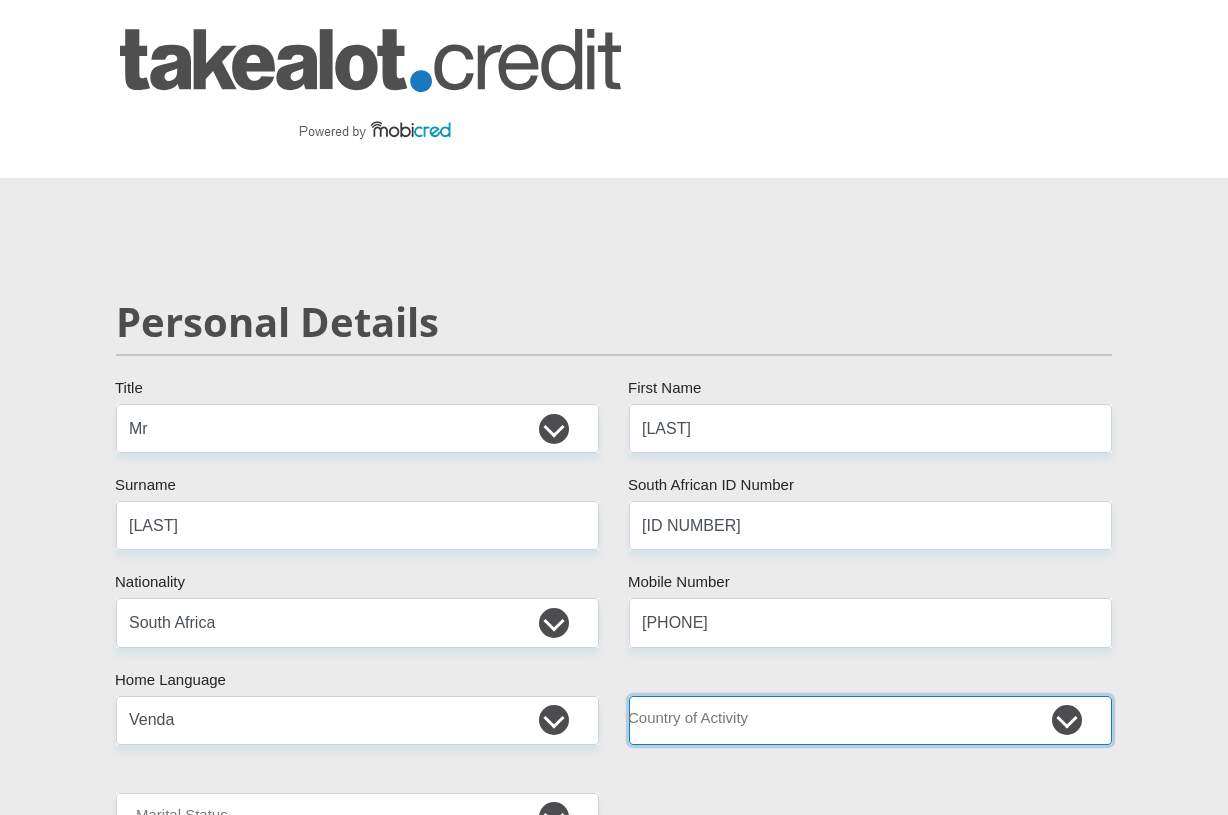 click on "South Africa
Afghanistan
Aland Islands
Albania
Algeria
America Samoa
American Virgin Islands
Andorra
Angola
Anguilla
Antarctica
Antigua and Barbuda
Argentina
Armenia
Aruba
Ascension Island
Australia
Austria
Azerbaijan
Chad" at bounding box center [870, 720] 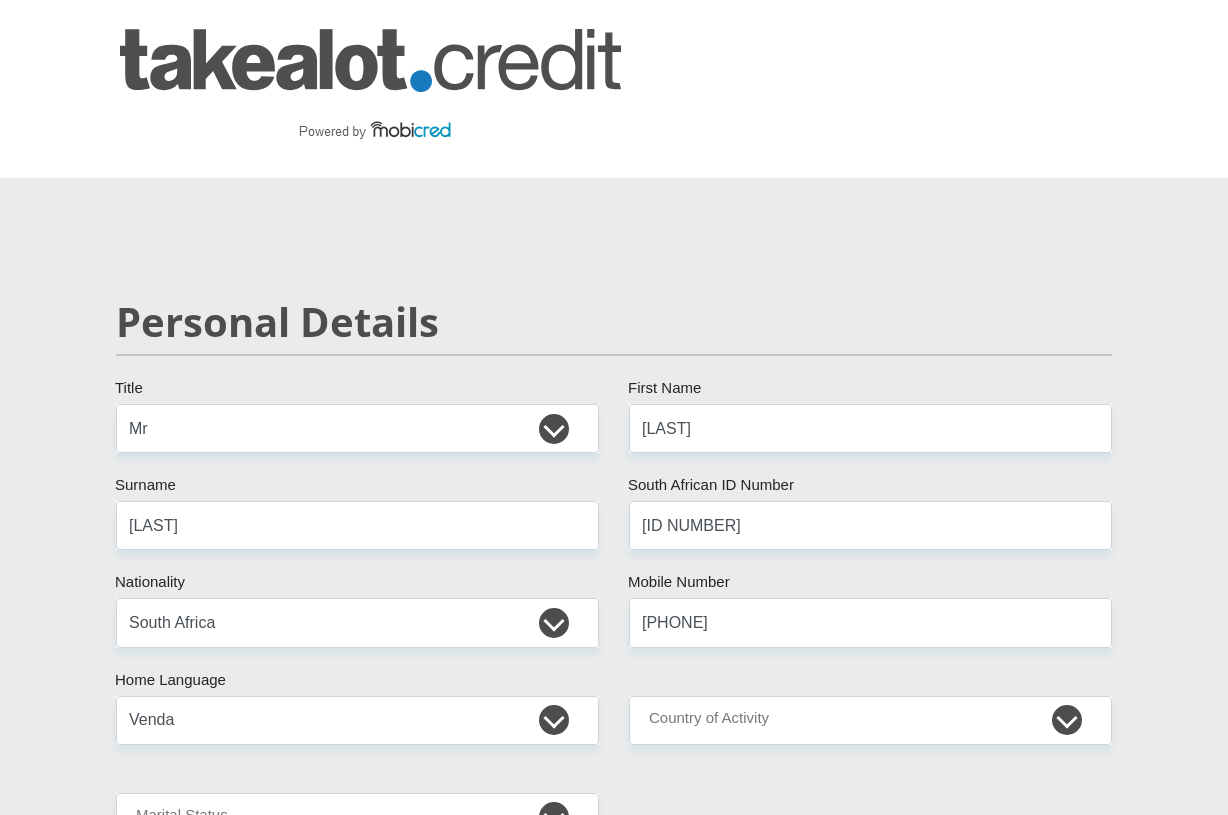click at bounding box center [614, 89] 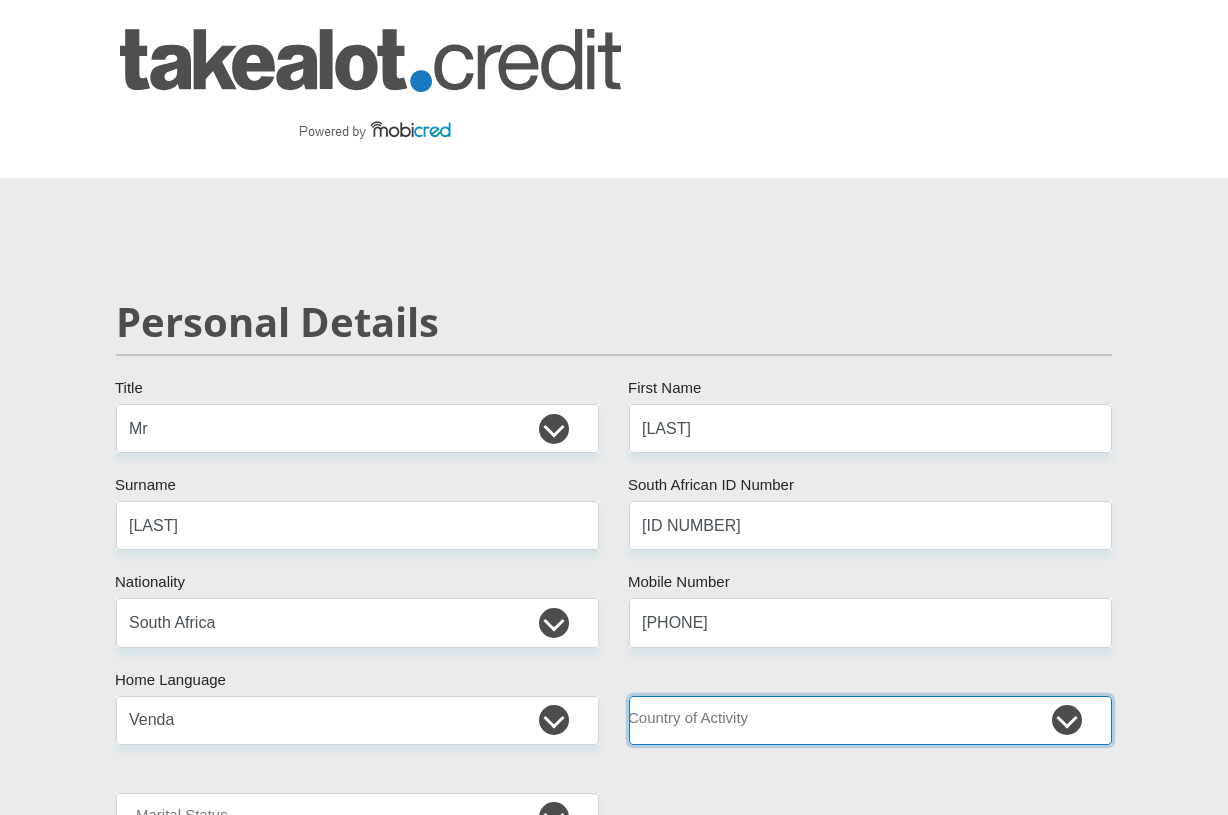 click on "South Africa
Afghanistan
Aland Islands
Albania
Algeria
America Samoa
American Virgin Islands
Andorra
Angola
Anguilla
Antarctica
Antigua and Barbuda
Argentina
Armenia
Aruba
Ascension Island
Australia
Austria
Azerbaijan
Chad" at bounding box center [870, 720] 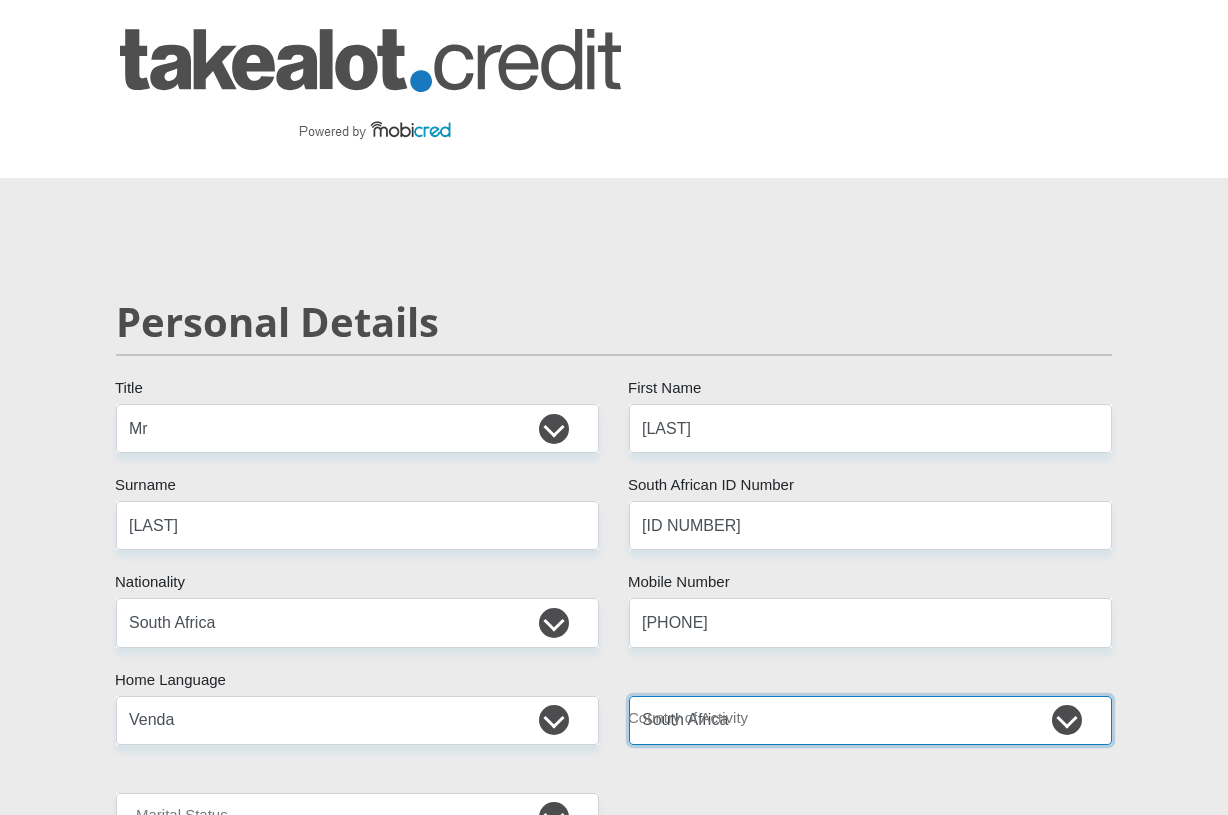 click on "South Africa
Afghanistan
Aland Islands
Albania
Algeria
America Samoa
American Virgin Islands
Andorra
Angola
Anguilla
Antarctica
Antigua and Barbuda
Argentina
Armenia
Aruba
Ascension Island
Australia
Austria
Azerbaijan
Chad" at bounding box center [870, 720] 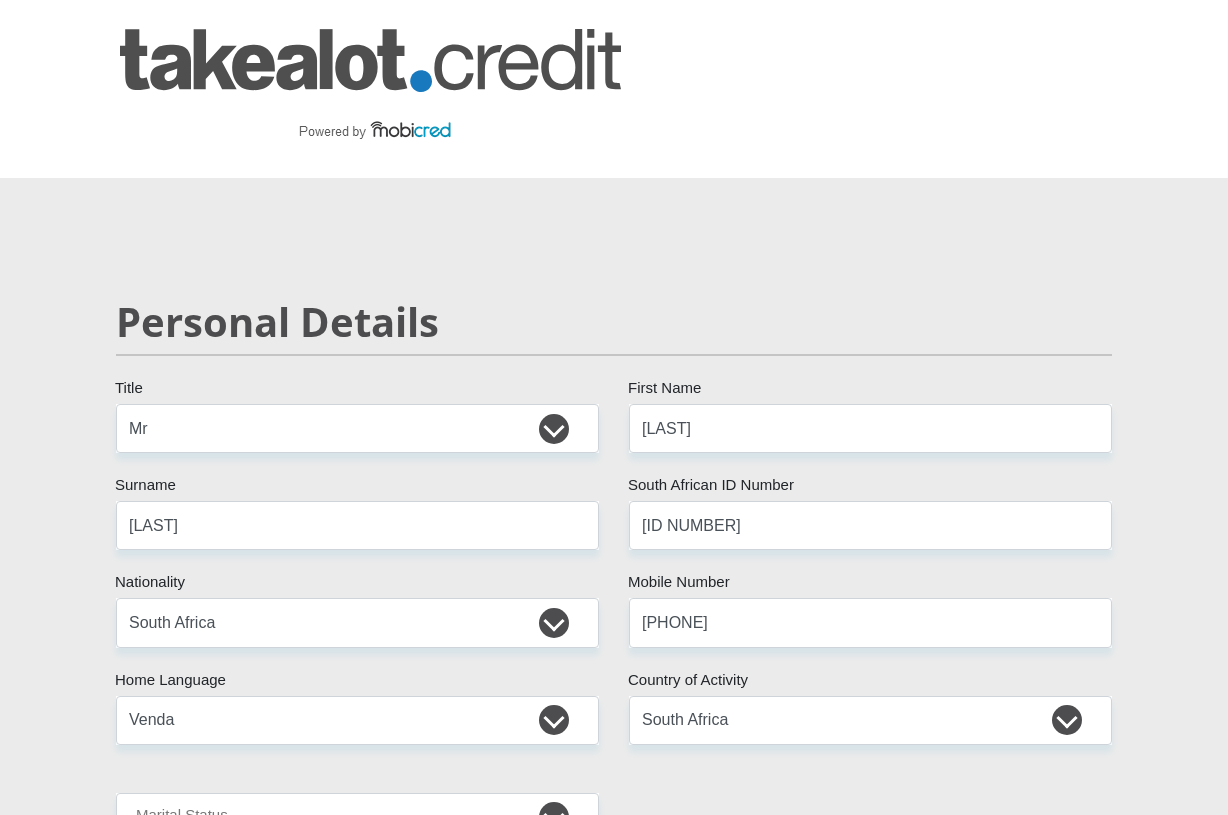 click on "[LAST]
Surname" at bounding box center (357, 525) 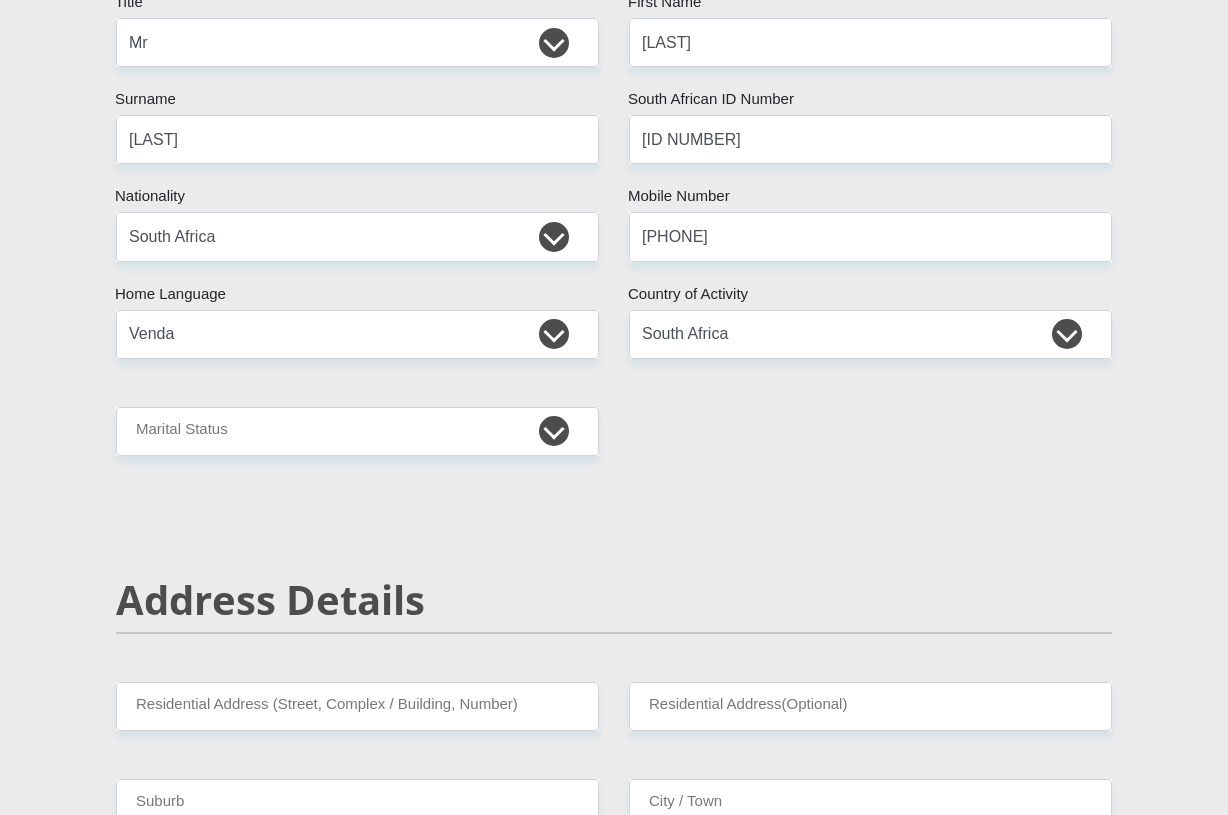 scroll, scrollTop: 600, scrollLeft: 0, axis: vertical 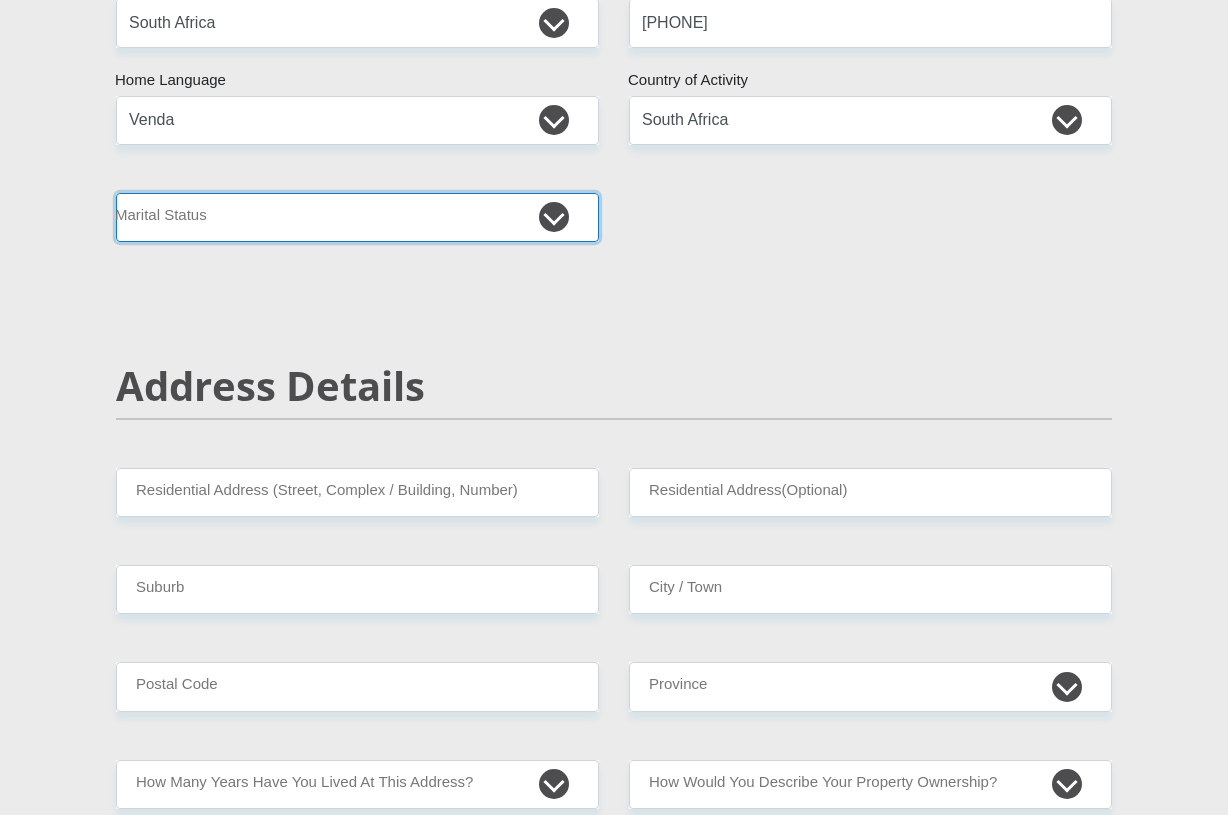 click on "Married ANC
Single
Divorced
Widowed
Married COP or Customary Law" at bounding box center (357, 217) 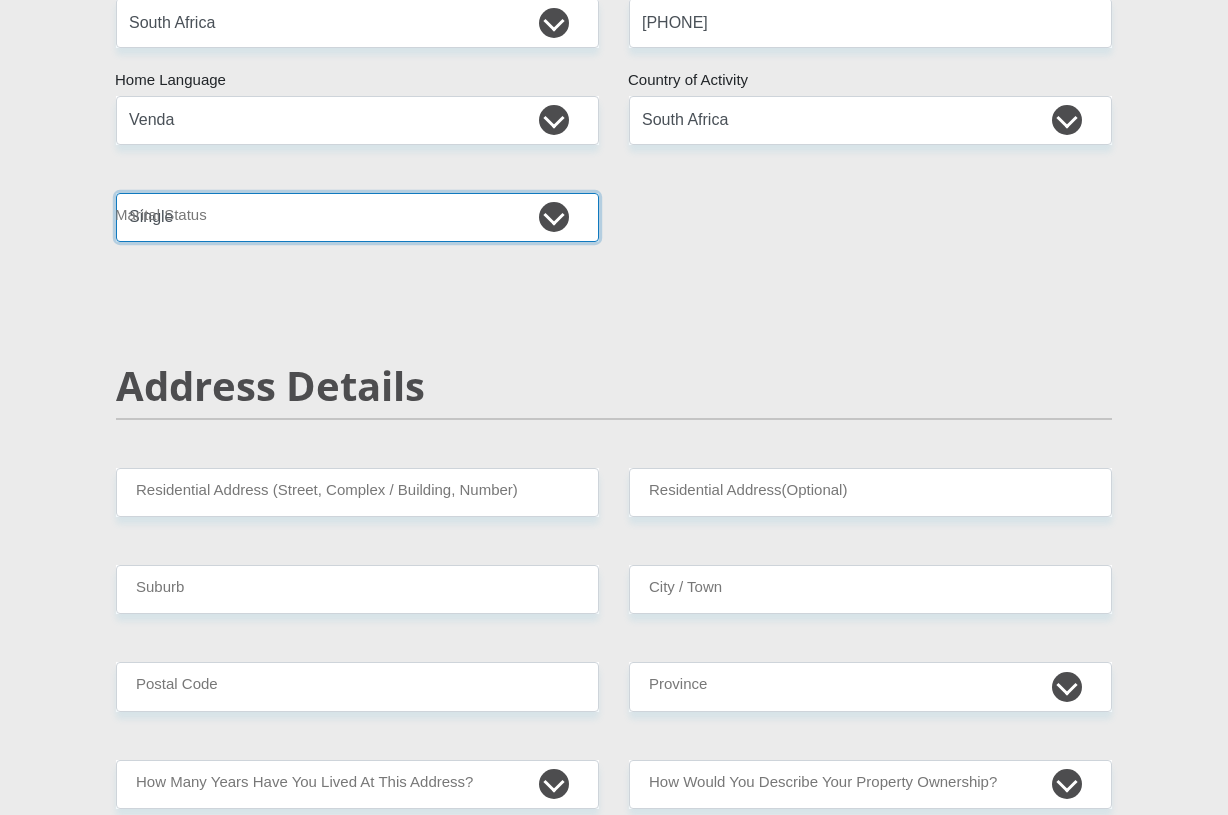 click on "Married ANC
Single
Divorced
Widowed
Married COP or Customary Law" at bounding box center (357, 217) 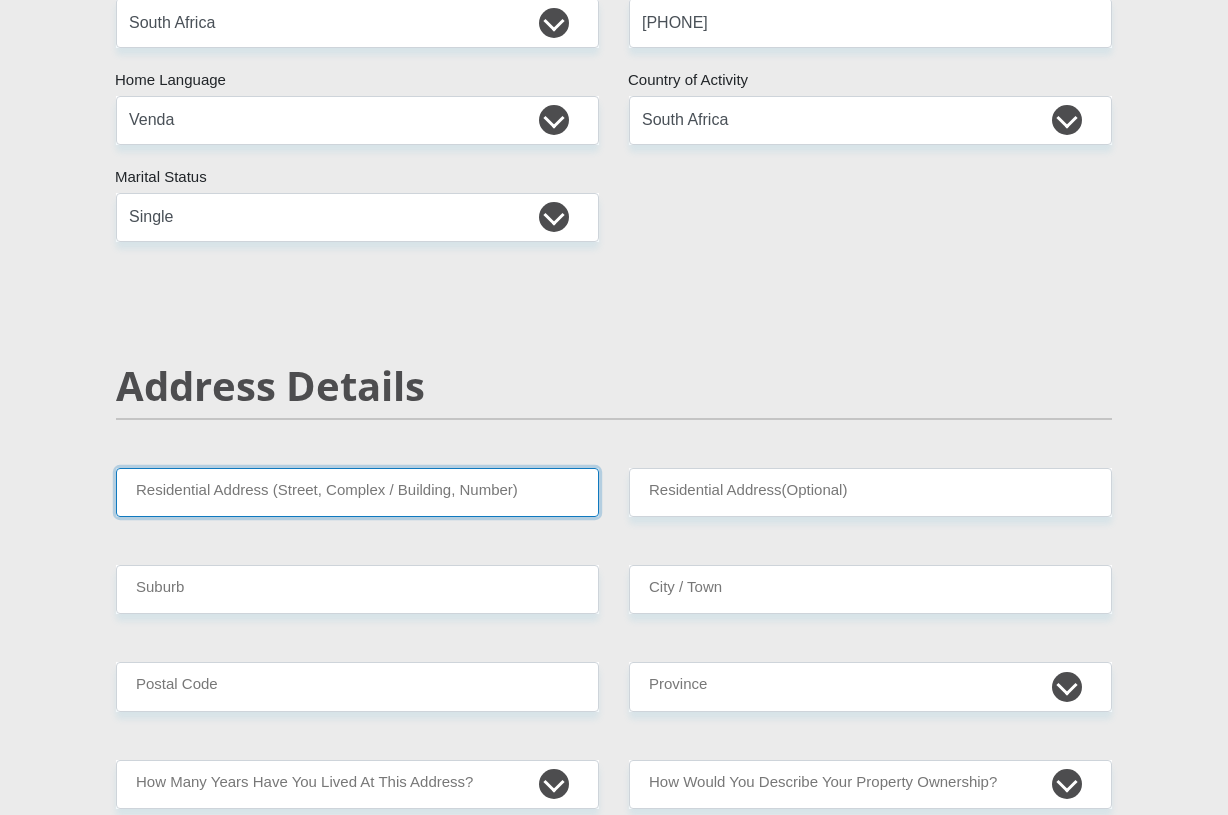 click on "Residential Address (Street, Complex / Building, Number)" at bounding box center (357, 492) 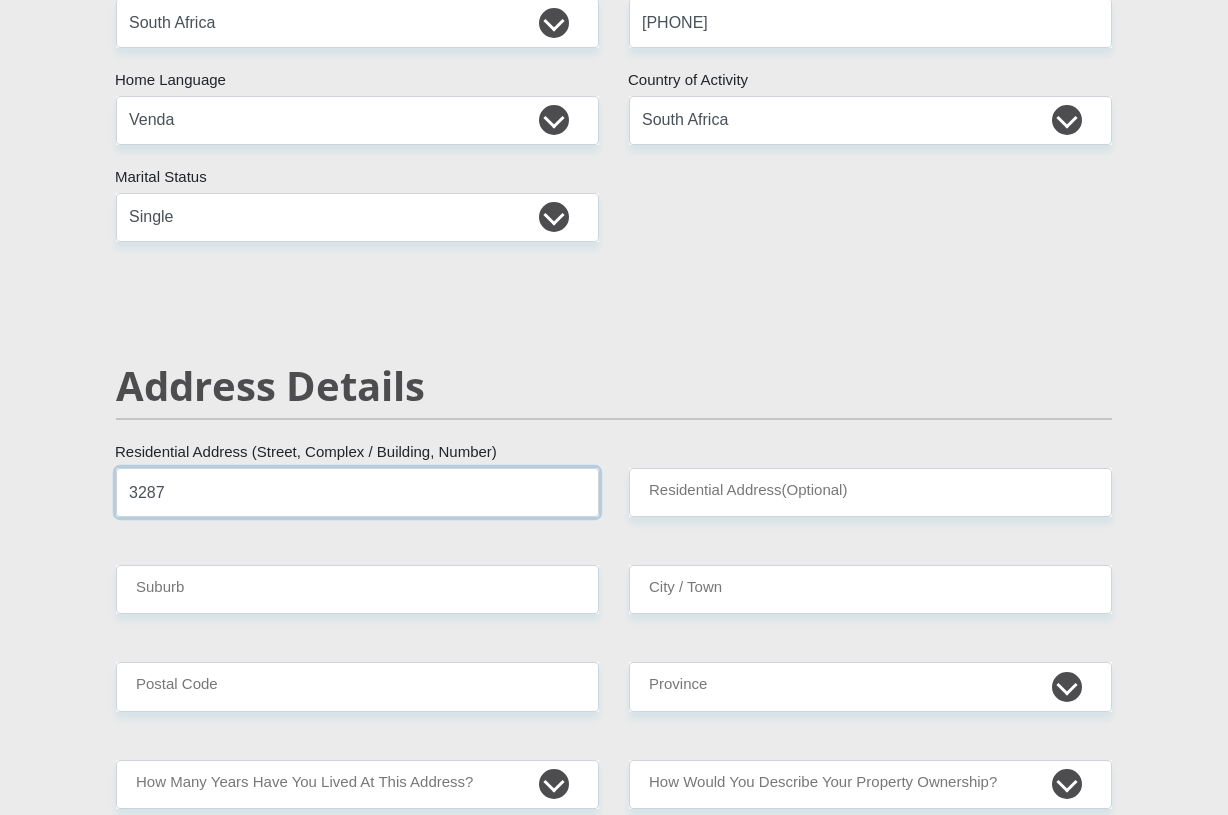 type on "3287" 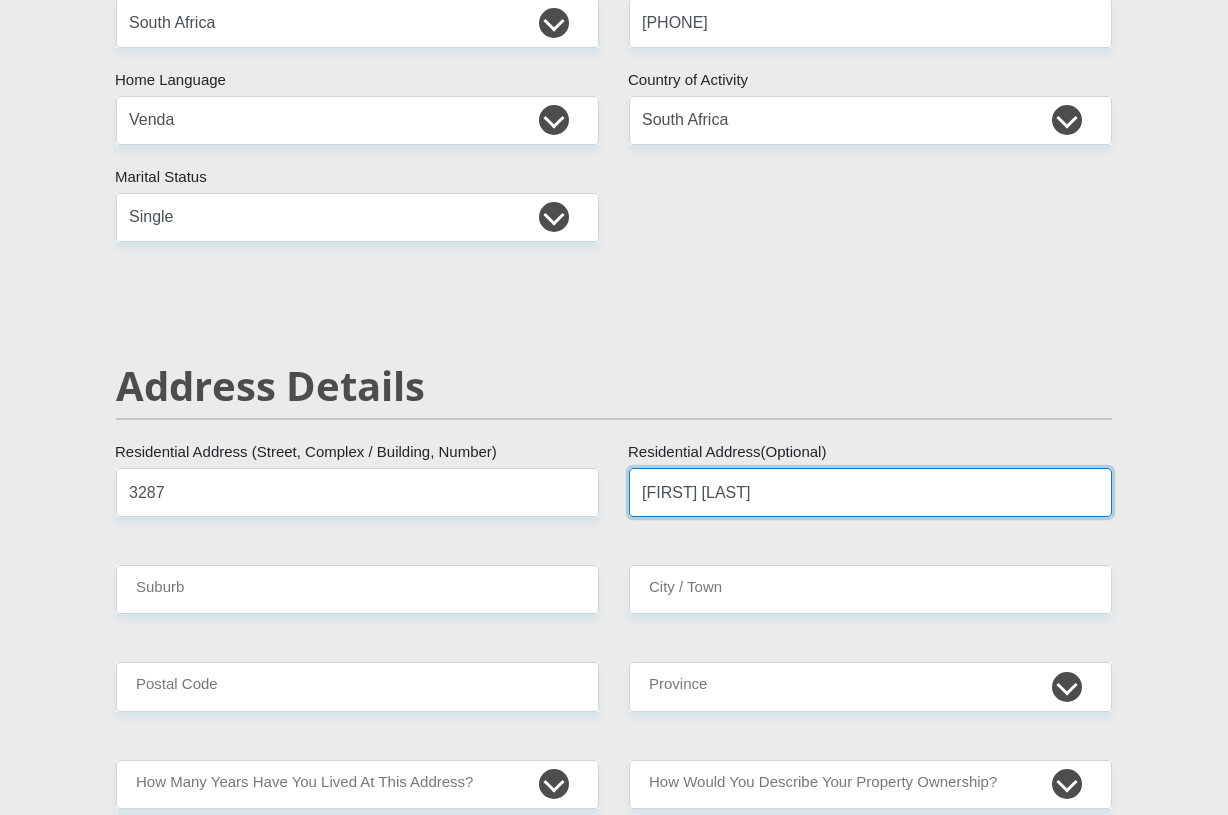 type on "[FIRST] [LAST]" 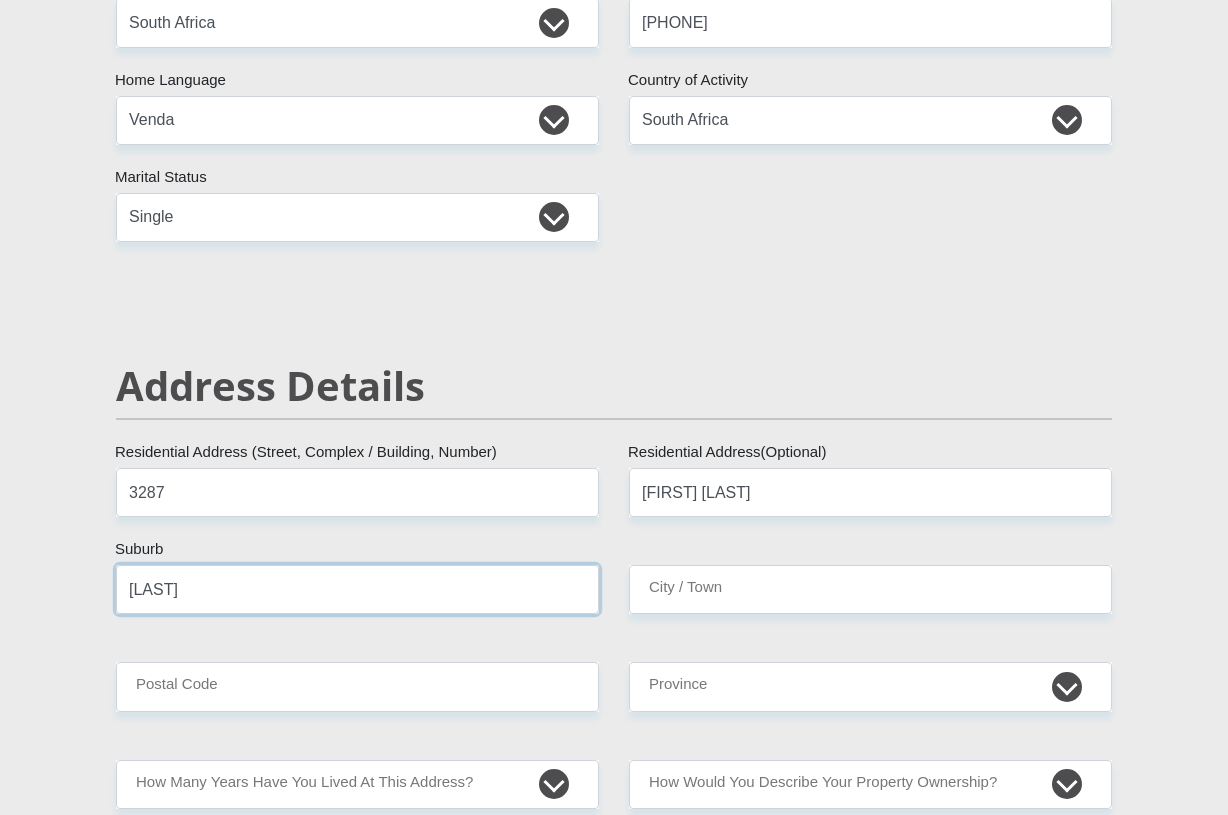 type on "[LAST]" 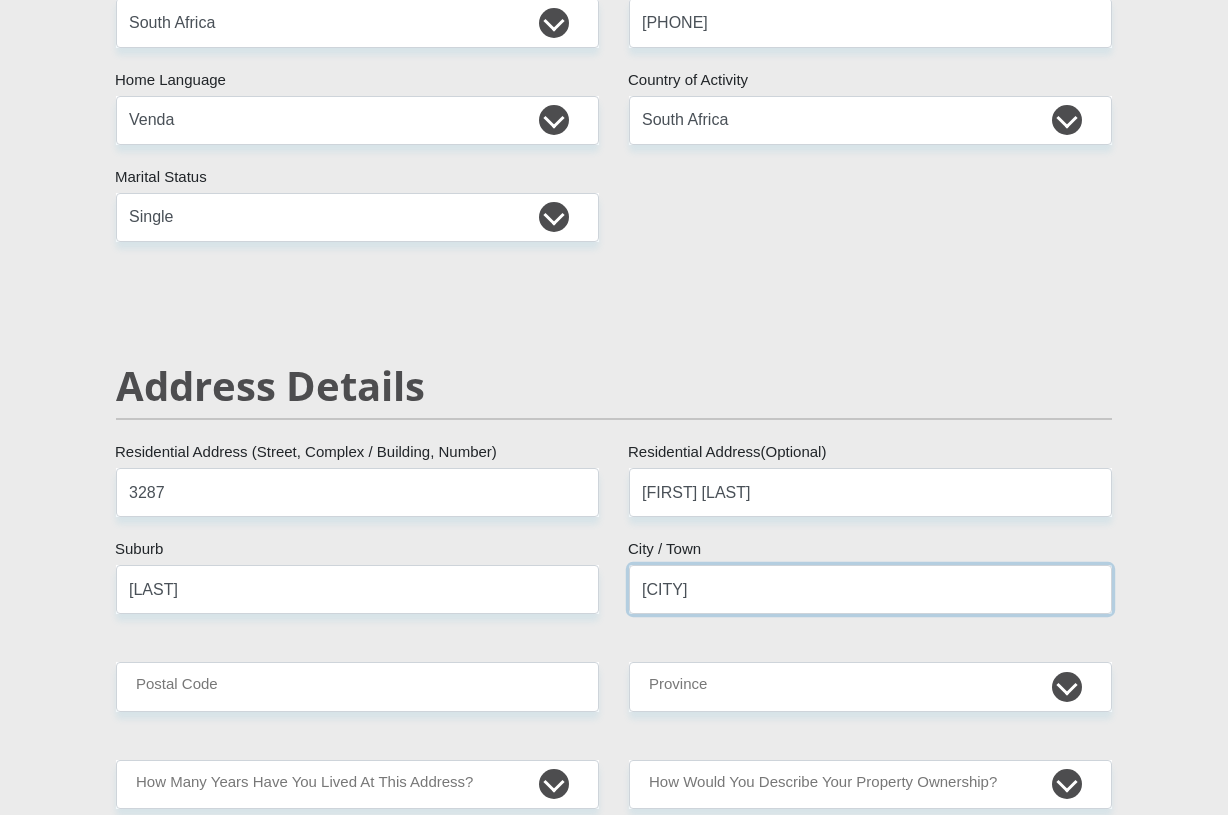 type on "[CITY]" 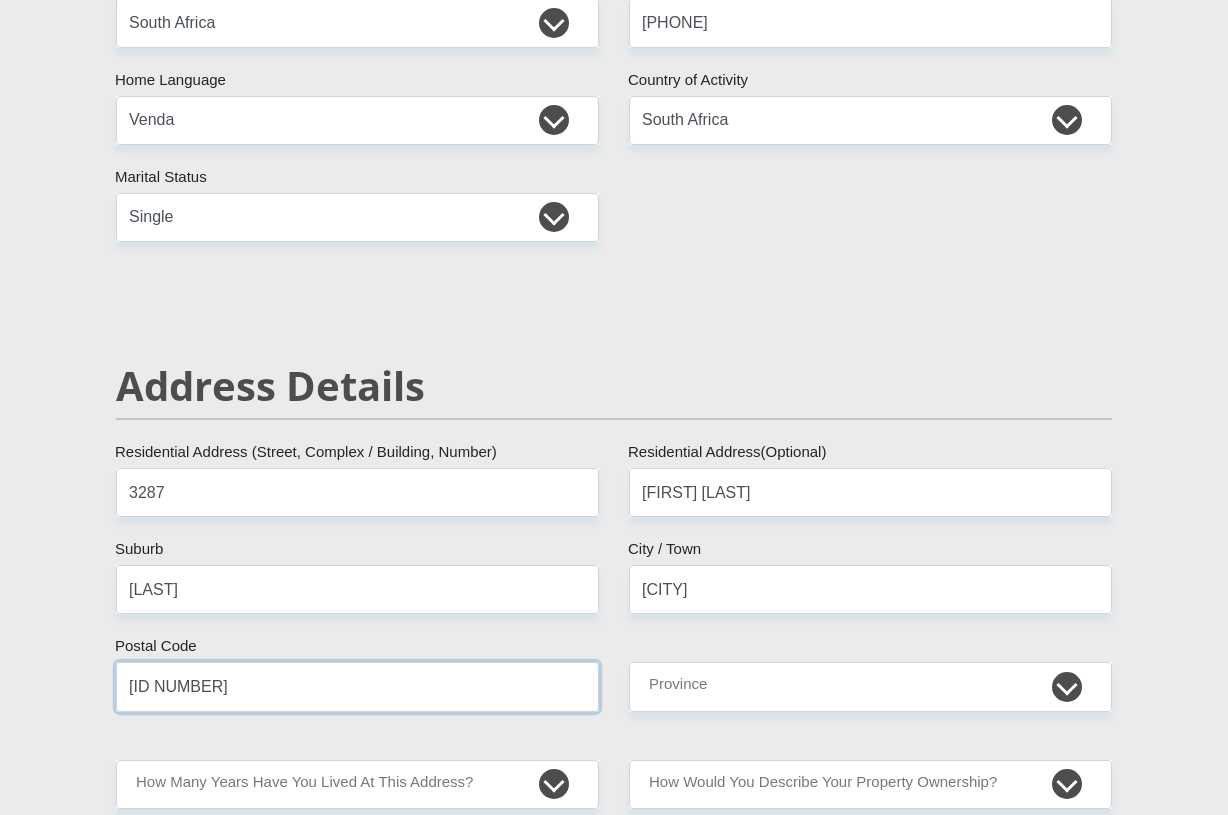 type on "[ID NUMBER]" 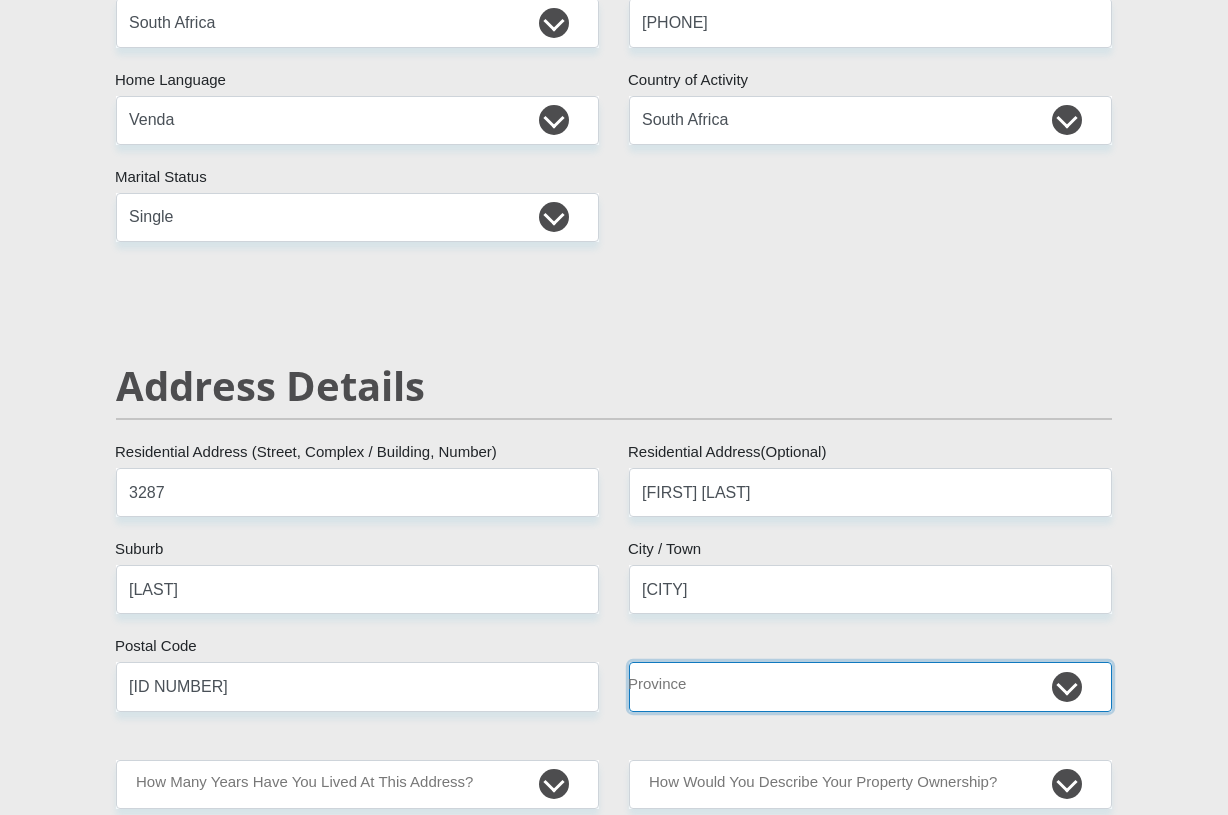 click on "Eastern Cape
Free State
Gauteng
KwaZulu-Natal
Limpopo
Mpumalanga
Northern Cape
North West
Western Cape" at bounding box center (870, 686) 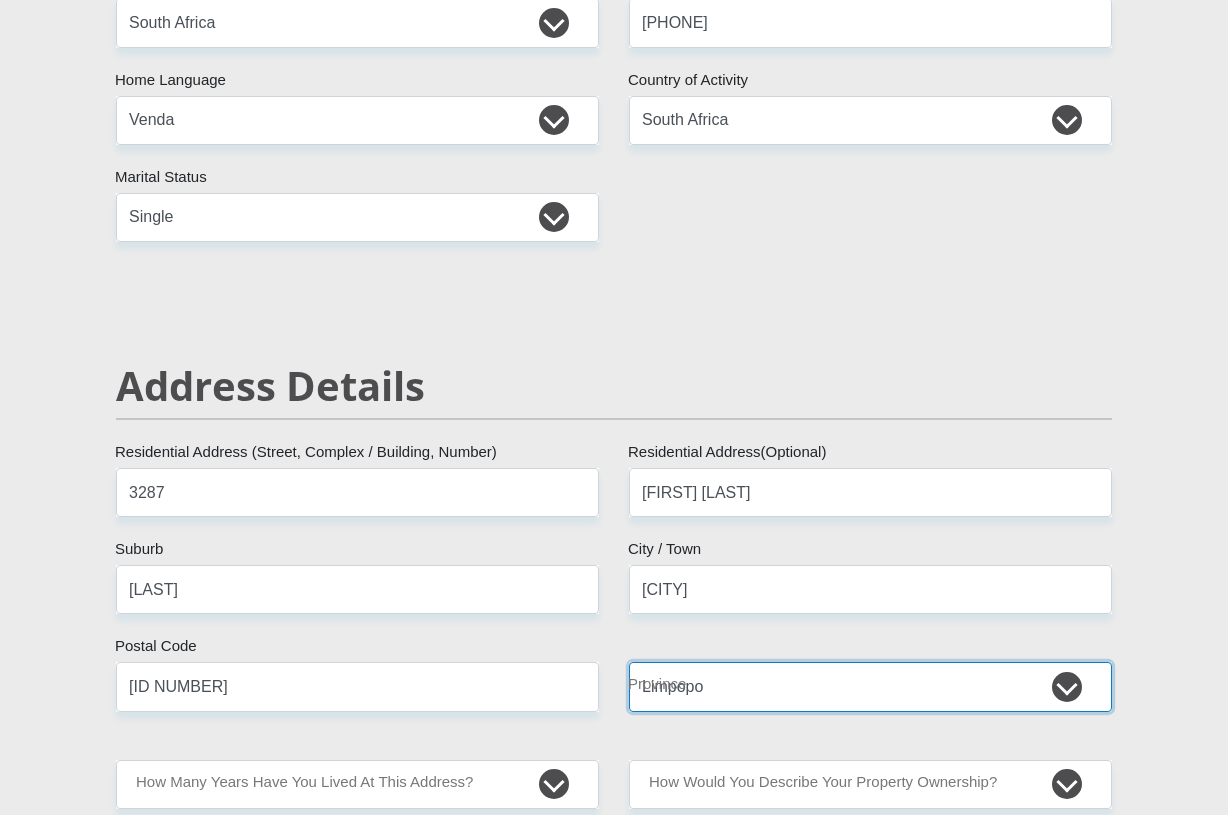 click on "Eastern Cape
Free State
Gauteng
KwaZulu-Natal
Limpopo
Mpumalanga
Northern Cape
North West
Western Cape" at bounding box center [870, 686] 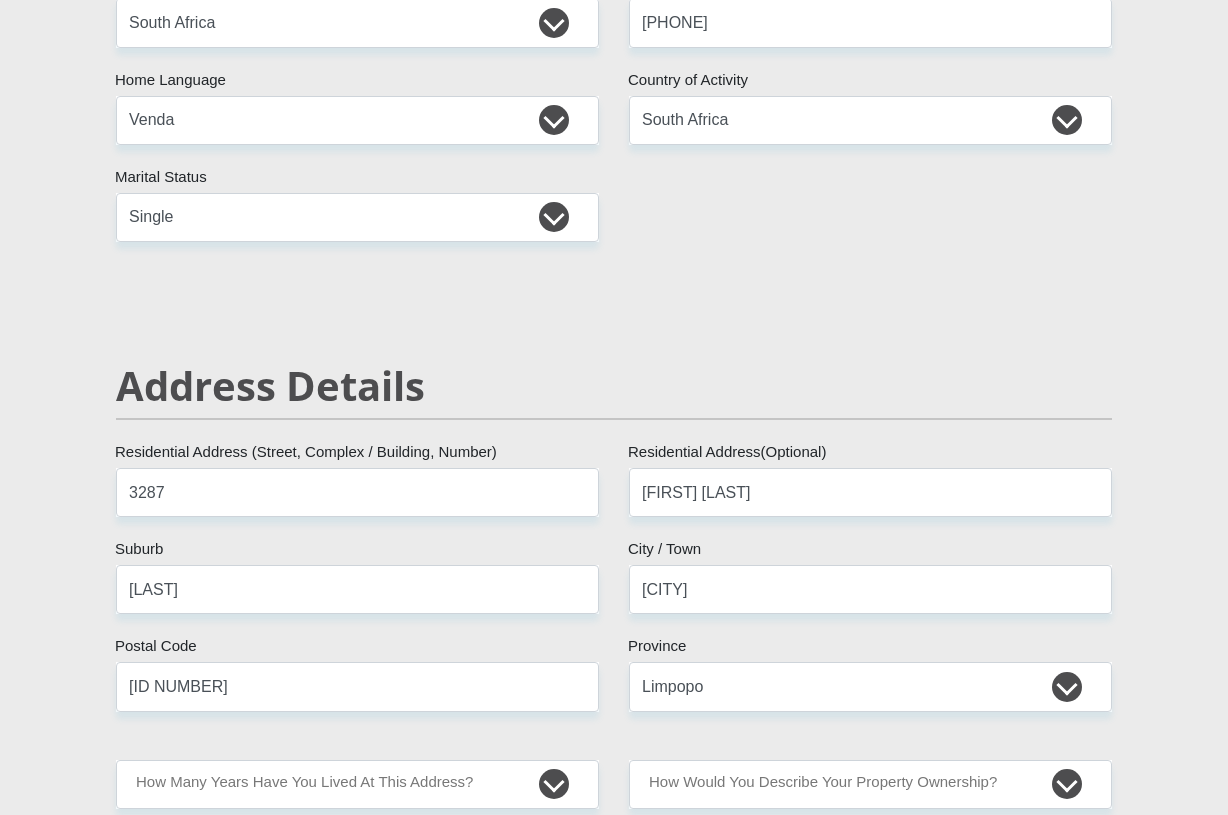 click on "Eastern Cape
Free State
Gauteng
KwaZulu-Natal
Limpopo
Mpumalanga
Northern Cape
North West
Western Cape
Province" at bounding box center (870, 686) 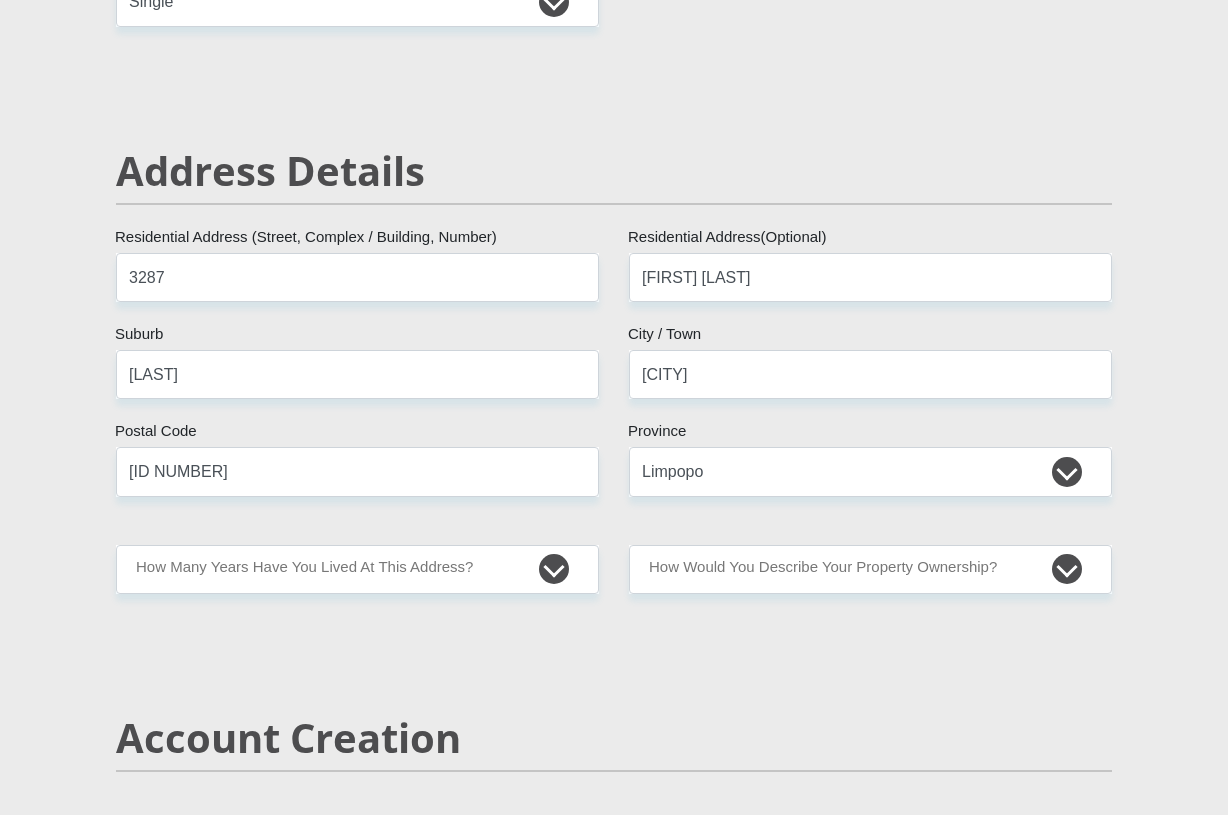 scroll, scrollTop: 900, scrollLeft: 0, axis: vertical 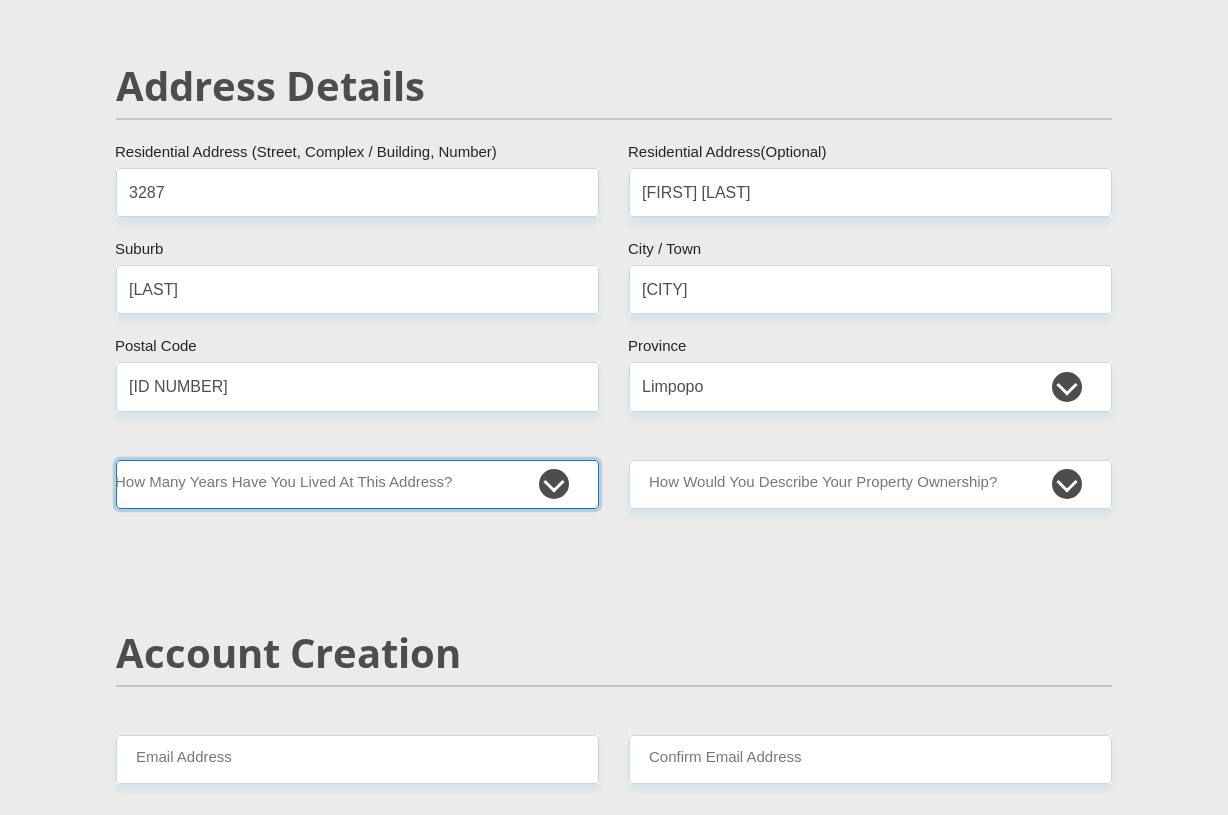 click on "less than 1 year
1-3 years
3-5 years
5+ years" at bounding box center (357, 484) 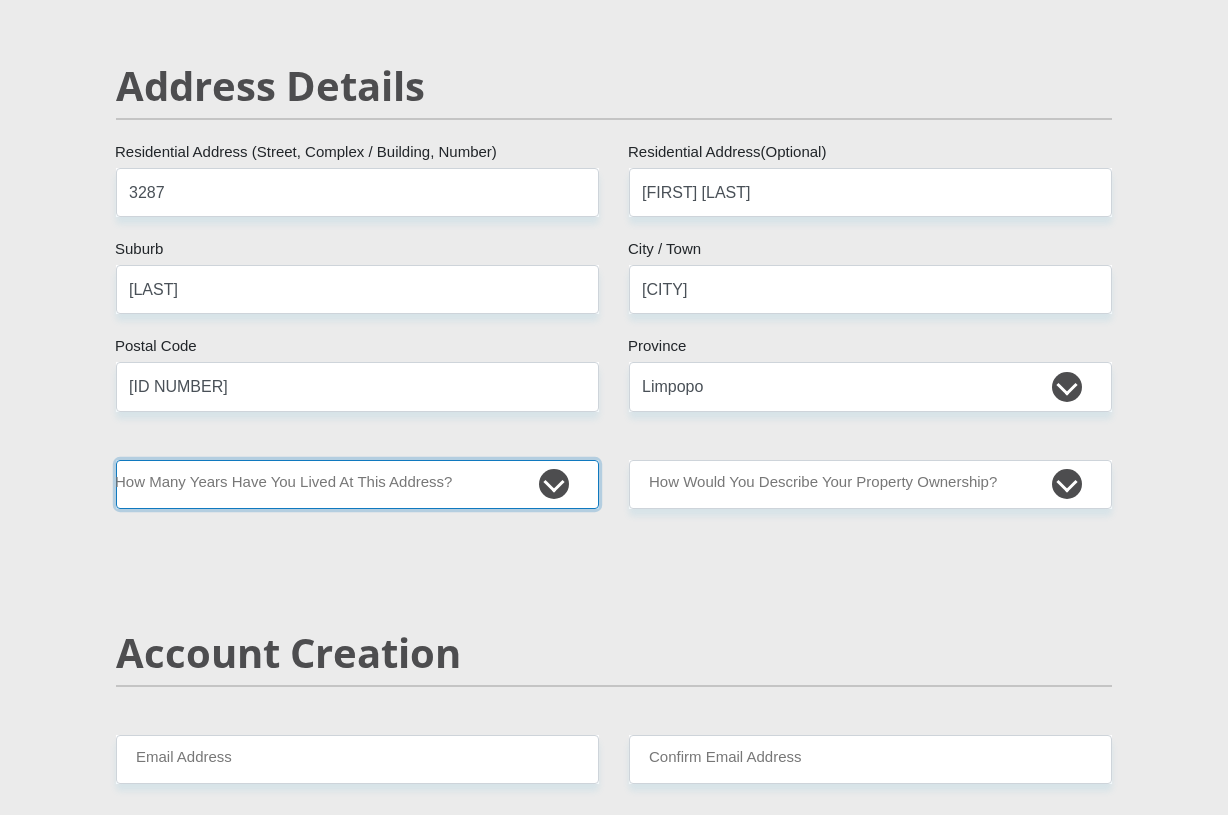 select on "5" 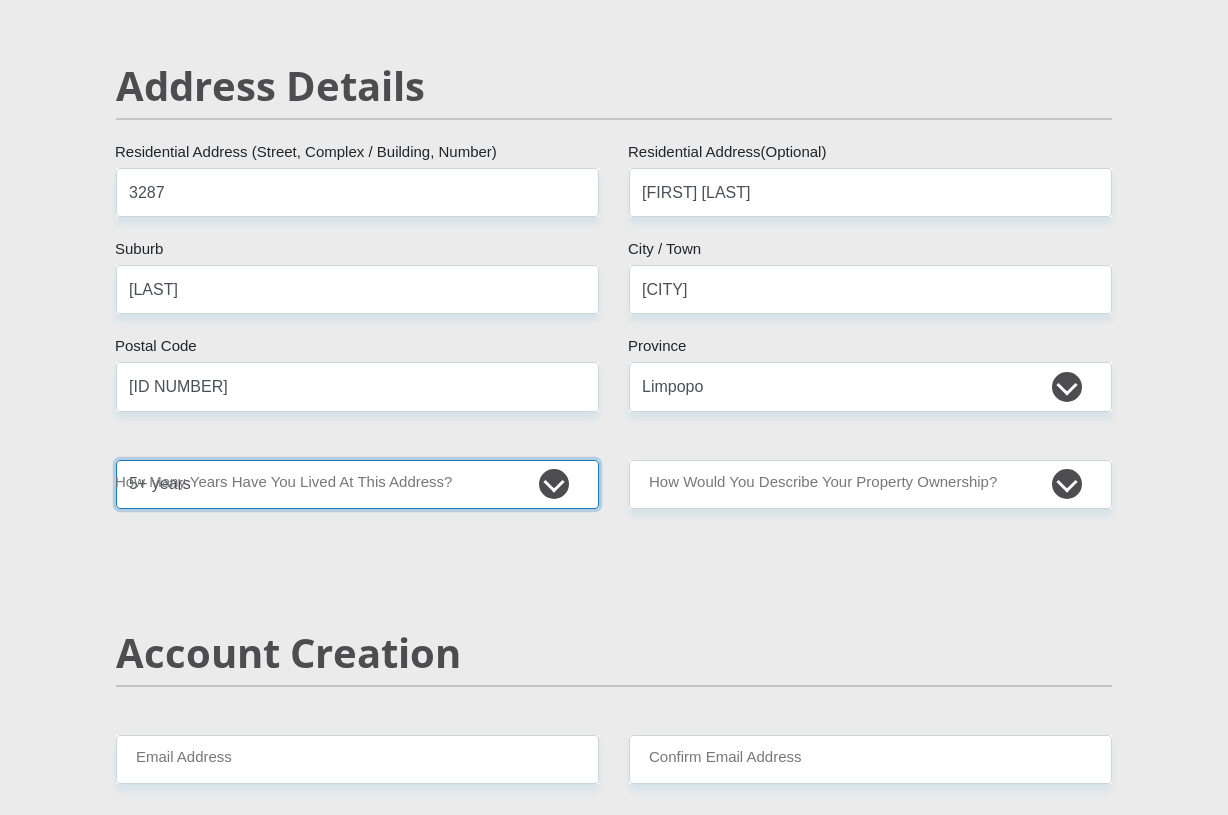 click on "less than 1 year
1-3 years
3-5 years
5+ years" at bounding box center (357, 484) 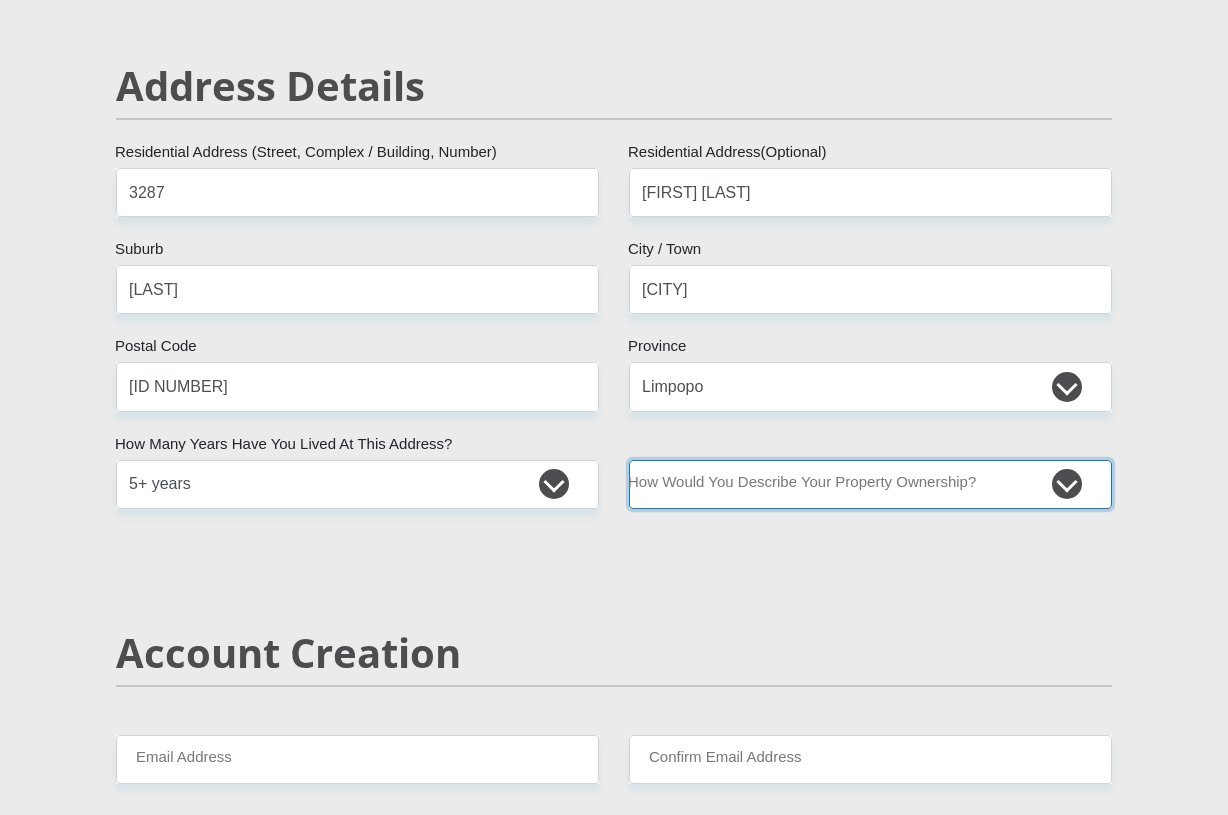 click on "Owned
Rented
Family Owned
Company Dwelling" at bounding box center (870, 484) 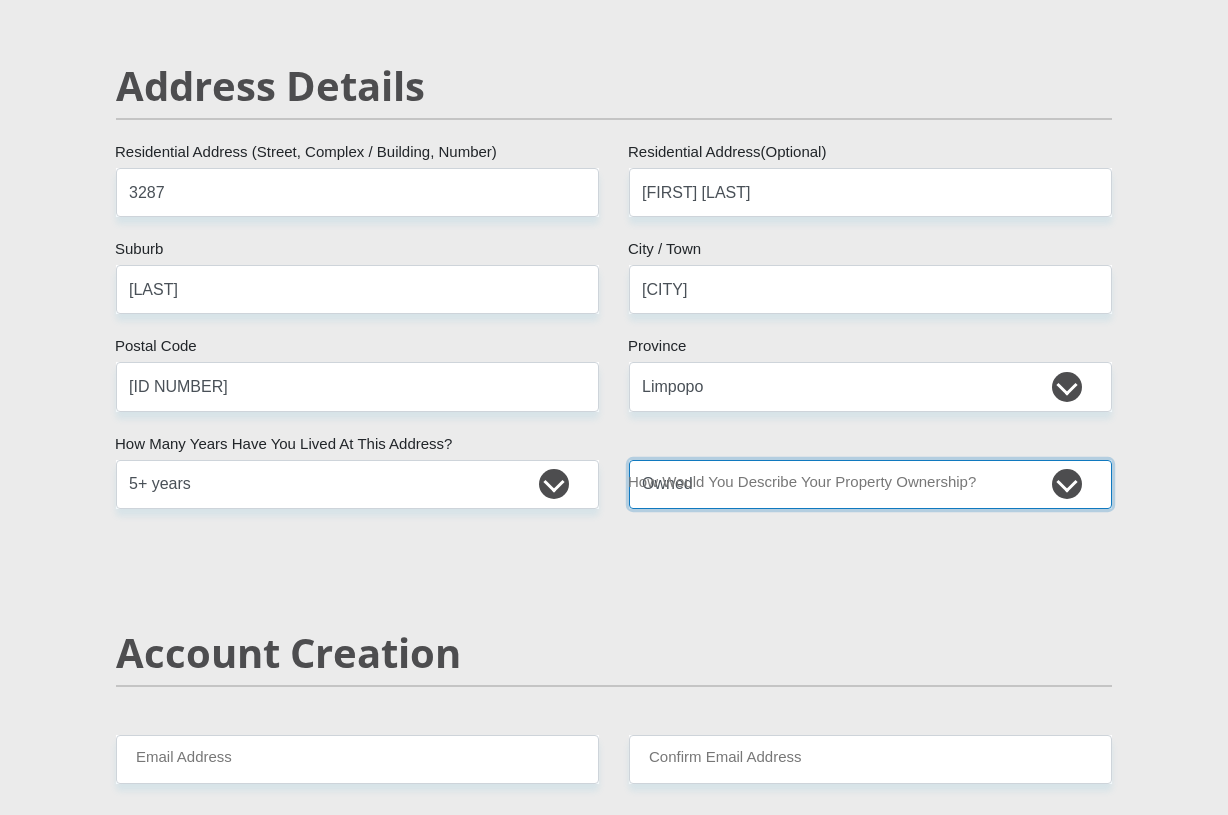 click on "Owned
Rented
Family Owned
Company Dwelling" at bounding box center (870, 484) 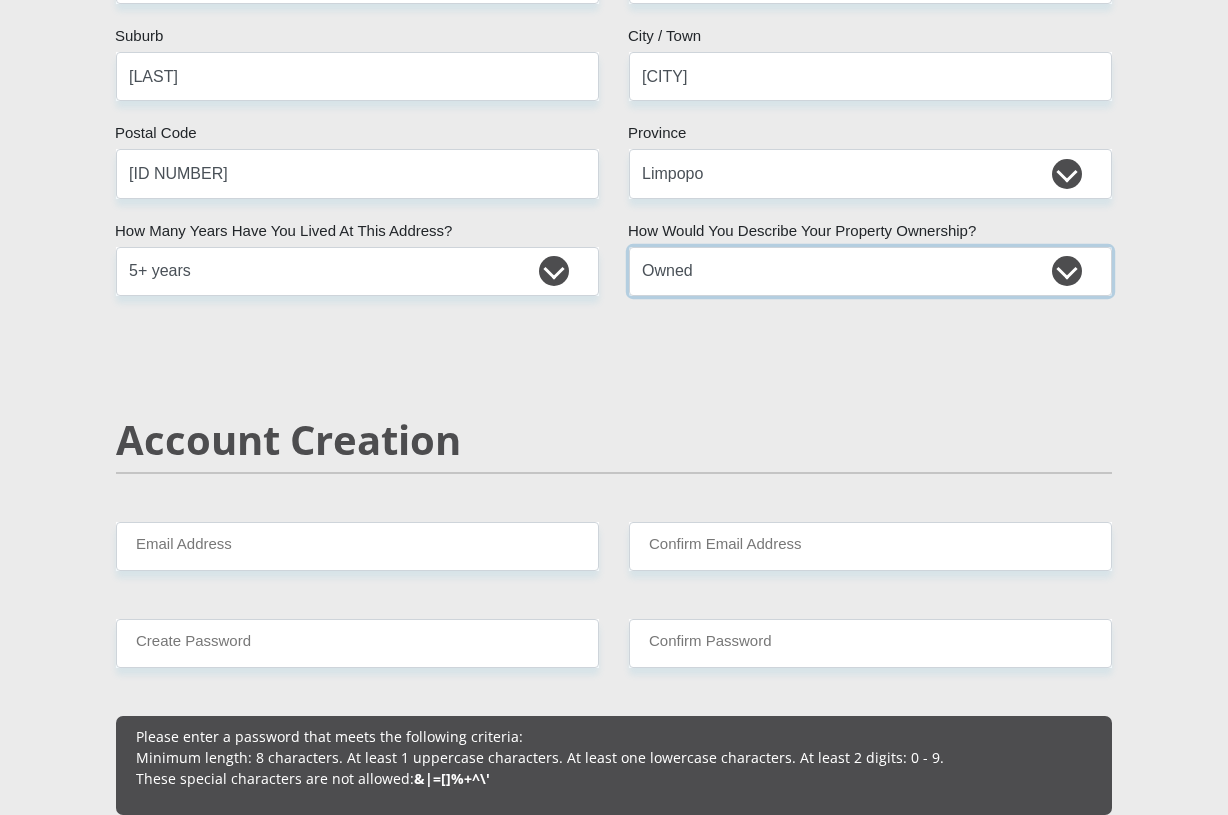 scroll, scrollTop: 1200, scrollLeft: 0, axis: vertical 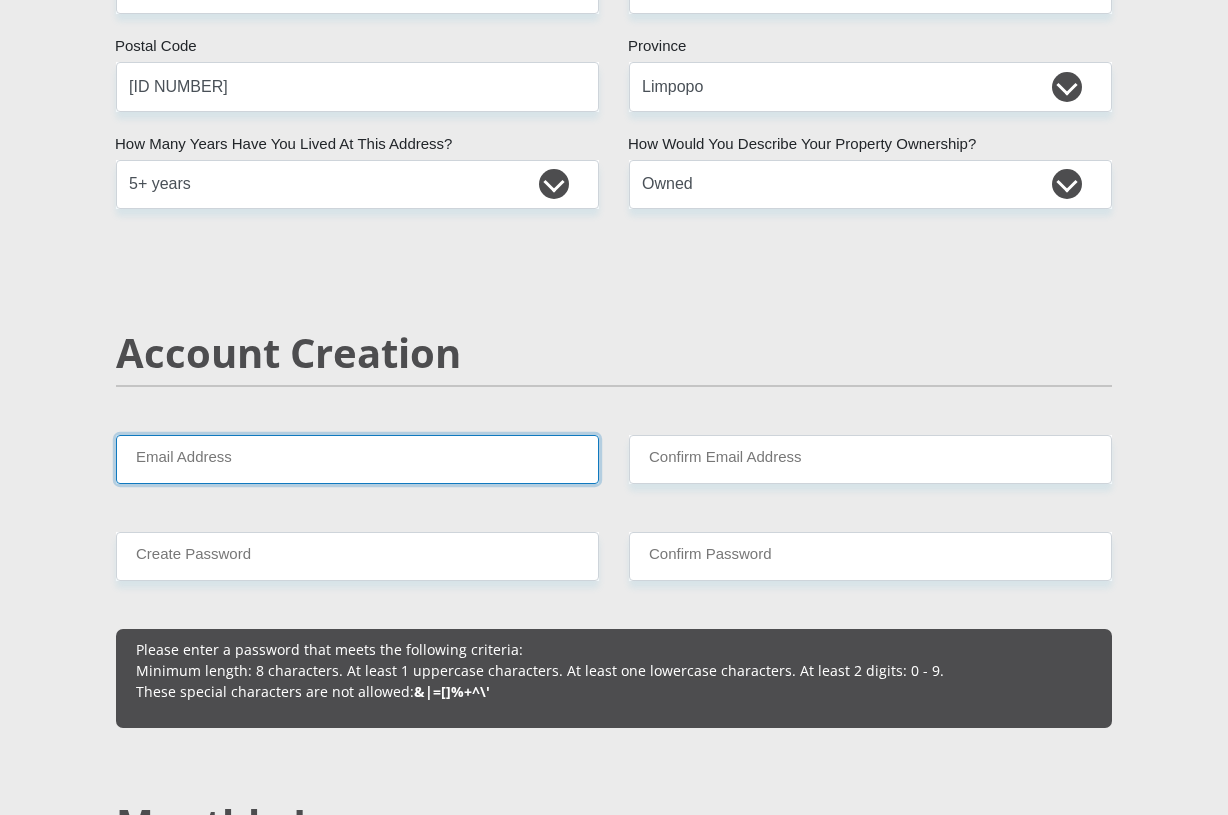 click on "Email Address" at bounding box center [357, 459] 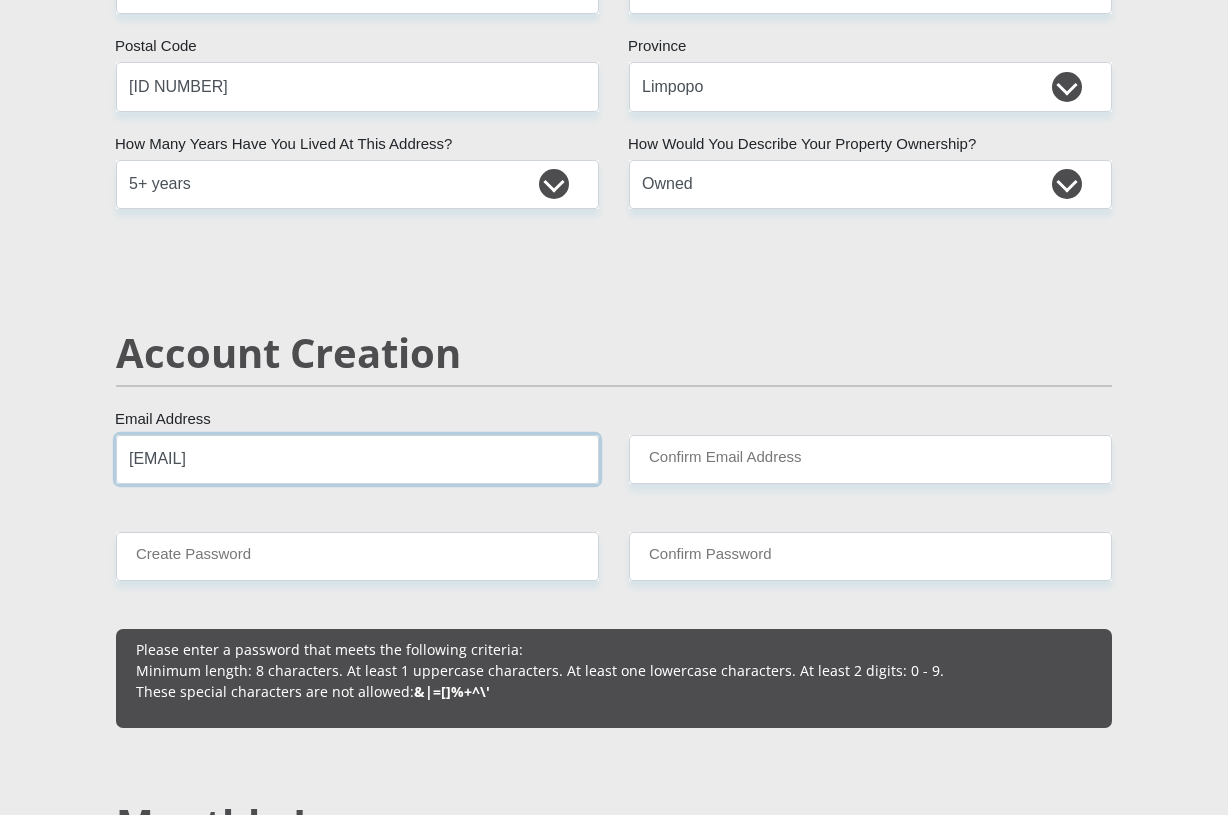 type on "[EMAIL]" 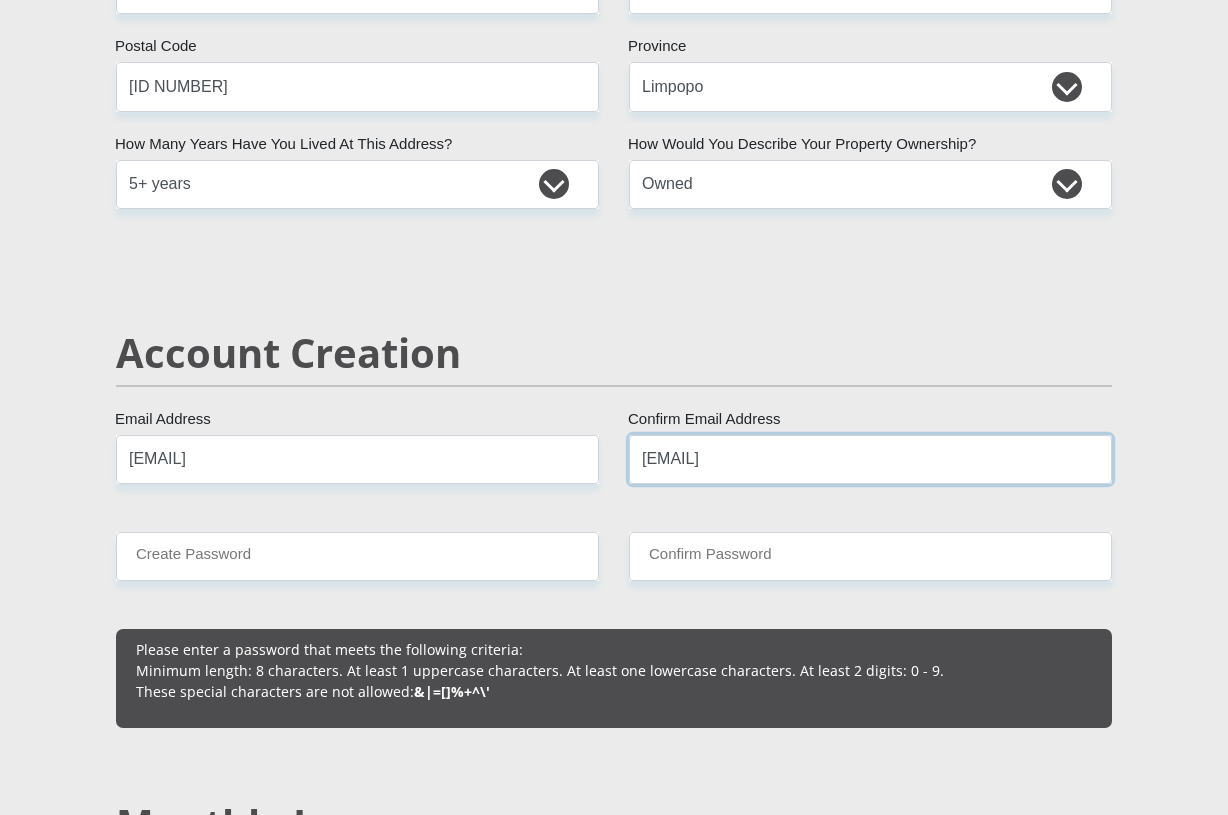type on "[EMAIL]" 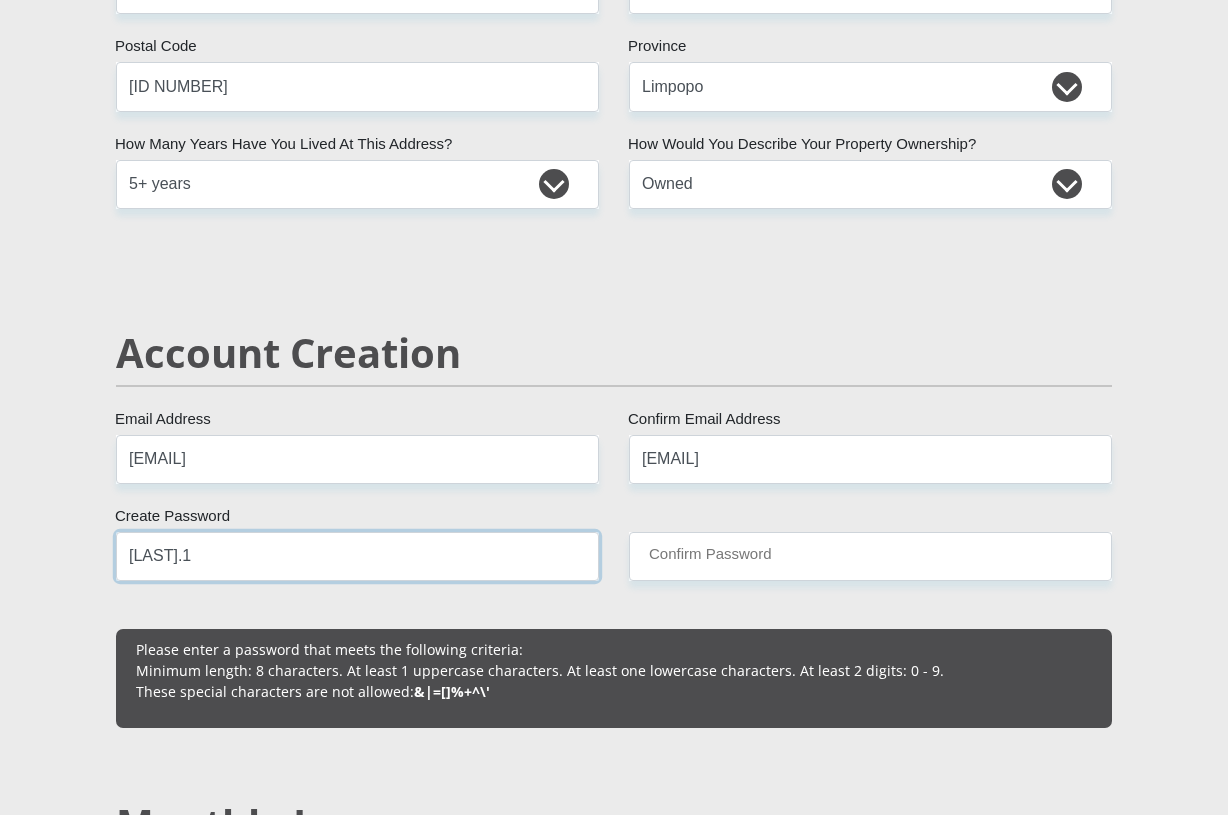 type on "[LAST].1" 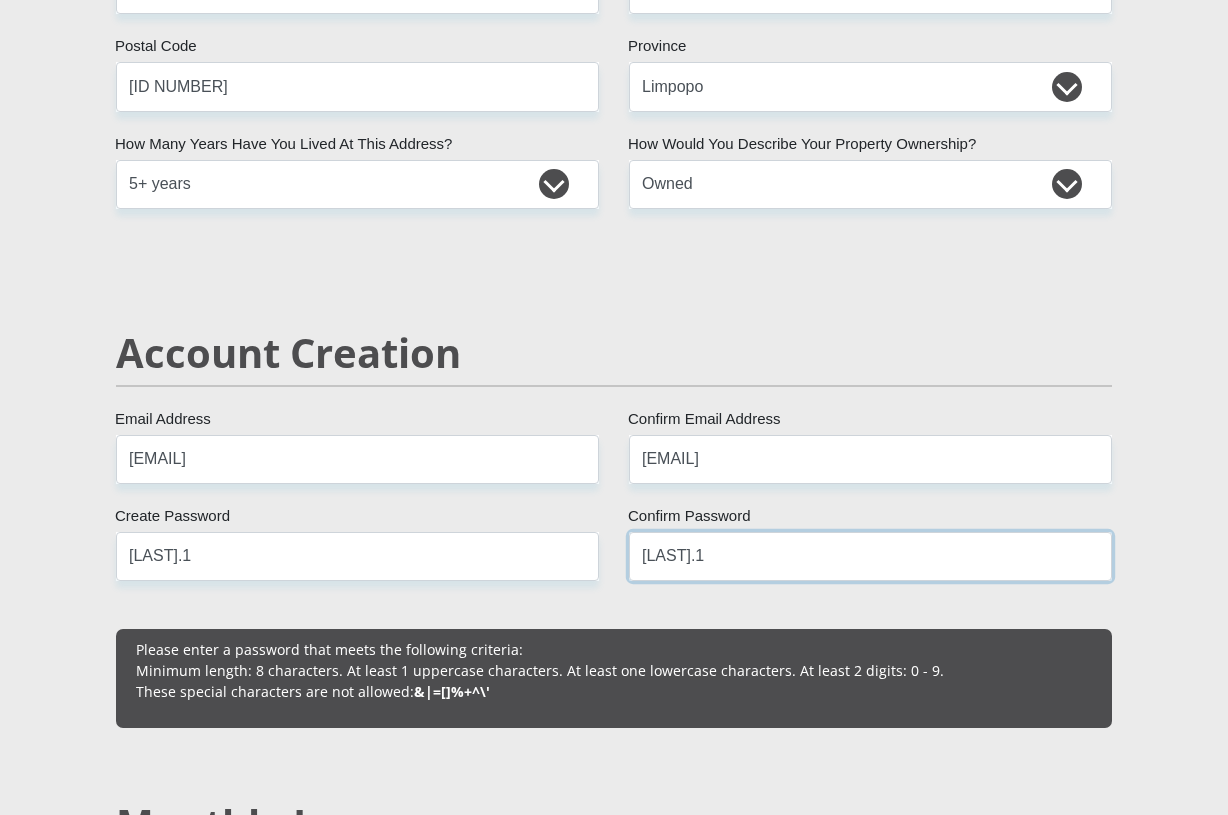 scroll, scrollTop: 1800, scrollLeft: 0, axis: vertical 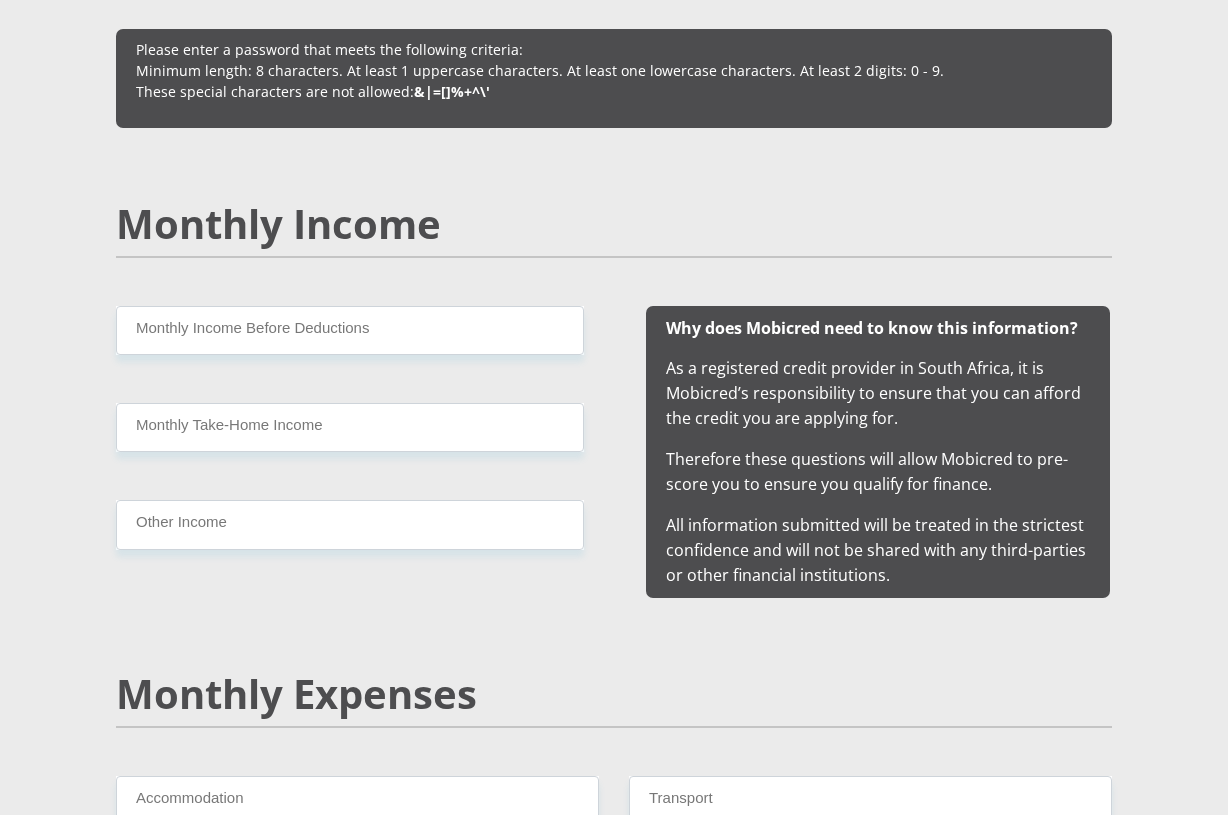 type on "[LAST].1" 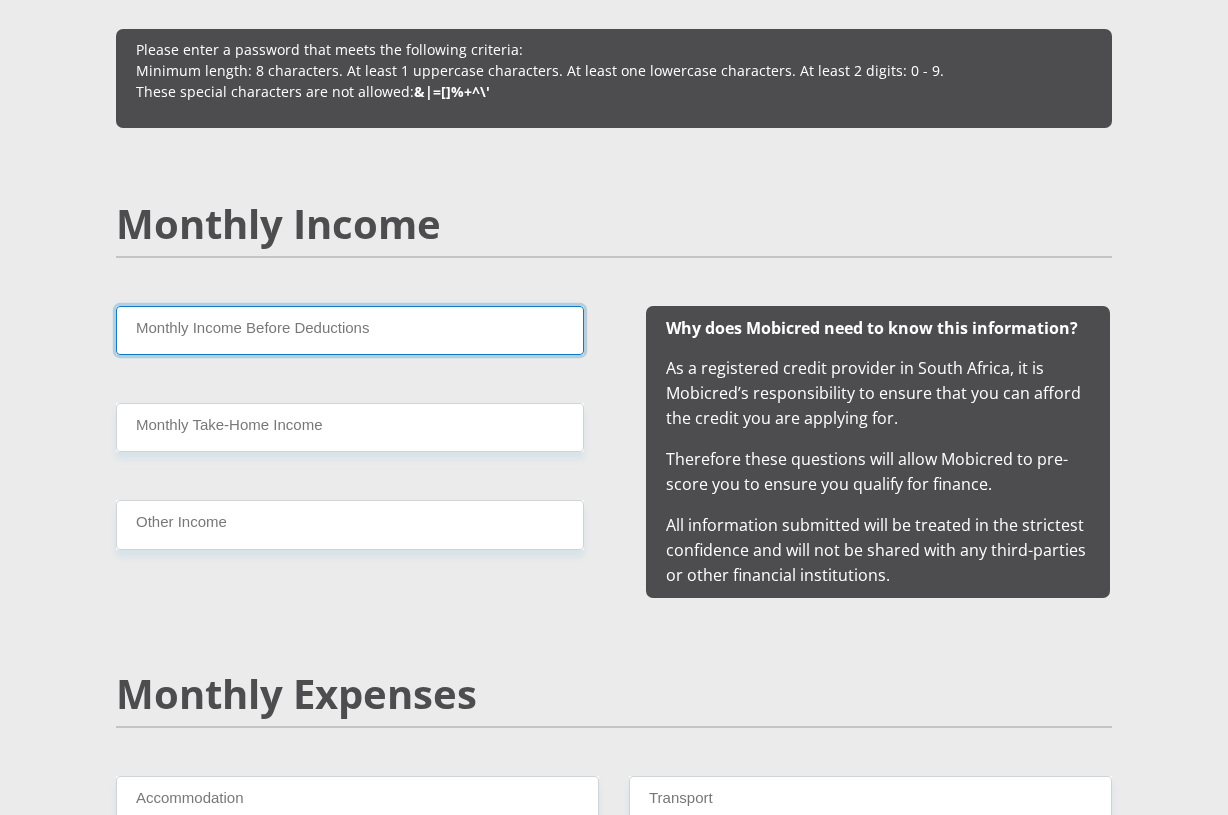 click on "Monthly Income Before Deductions" at bounding box center [350, 330] 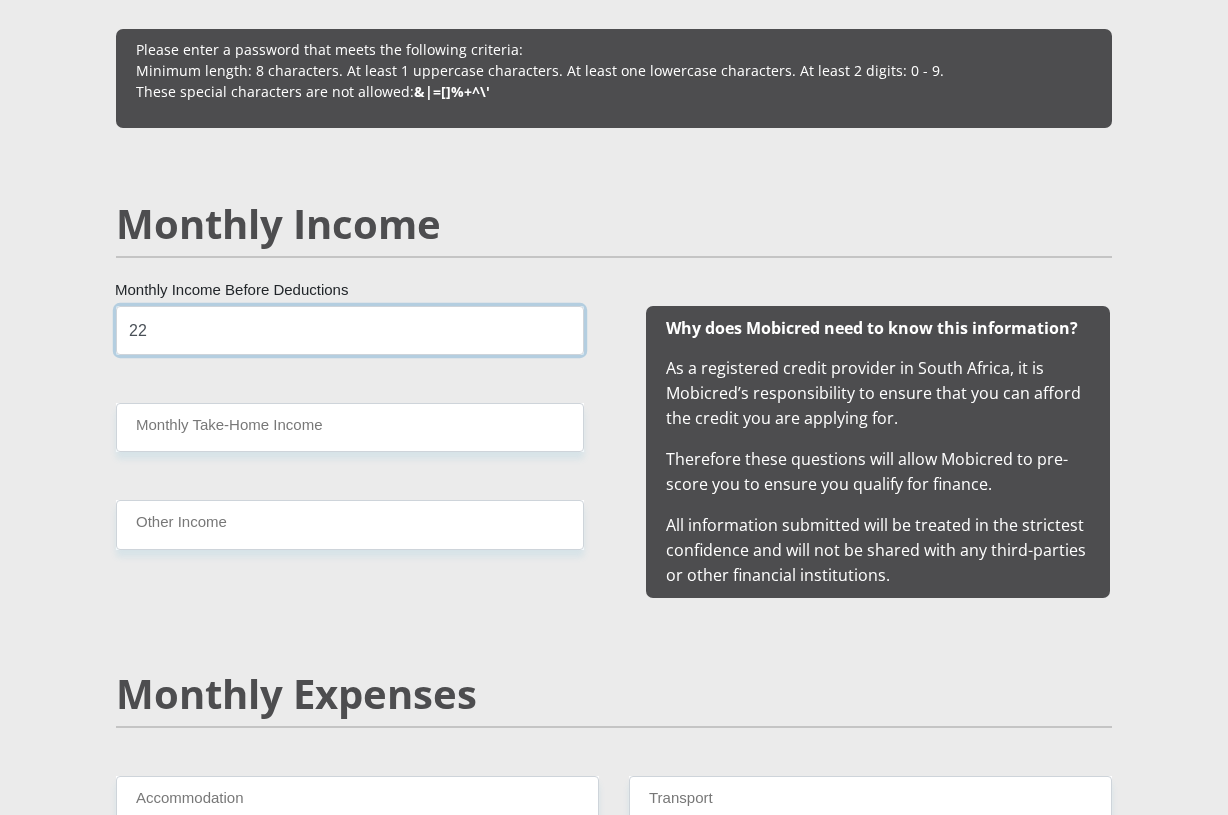 type on "2" 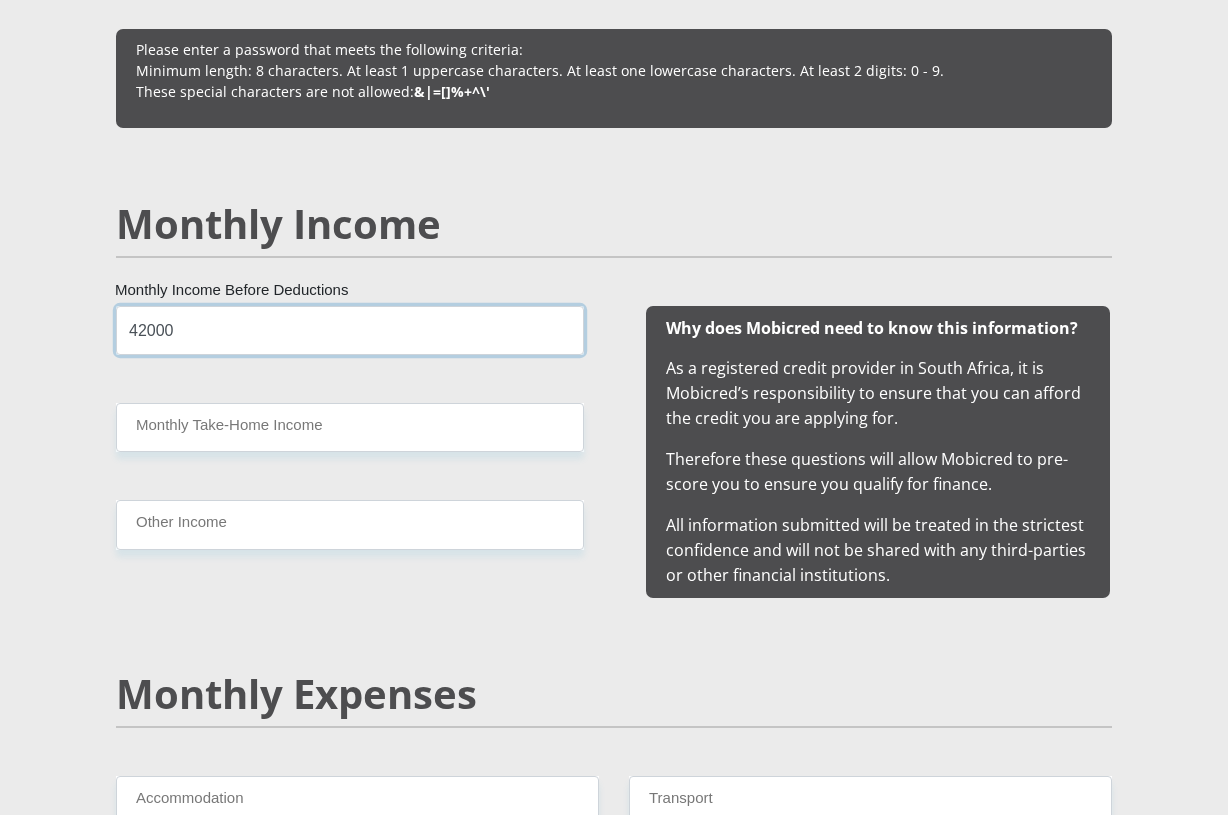 type on "42000" 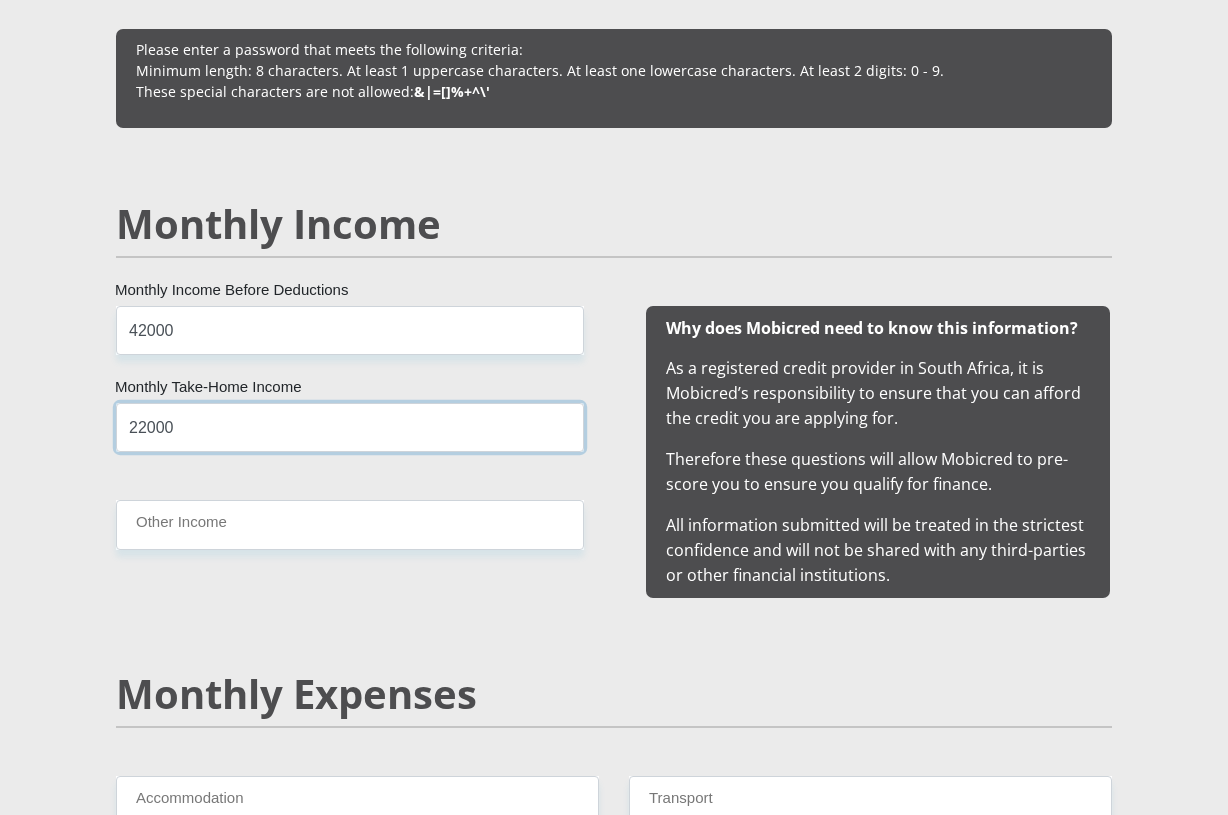type on "22000" 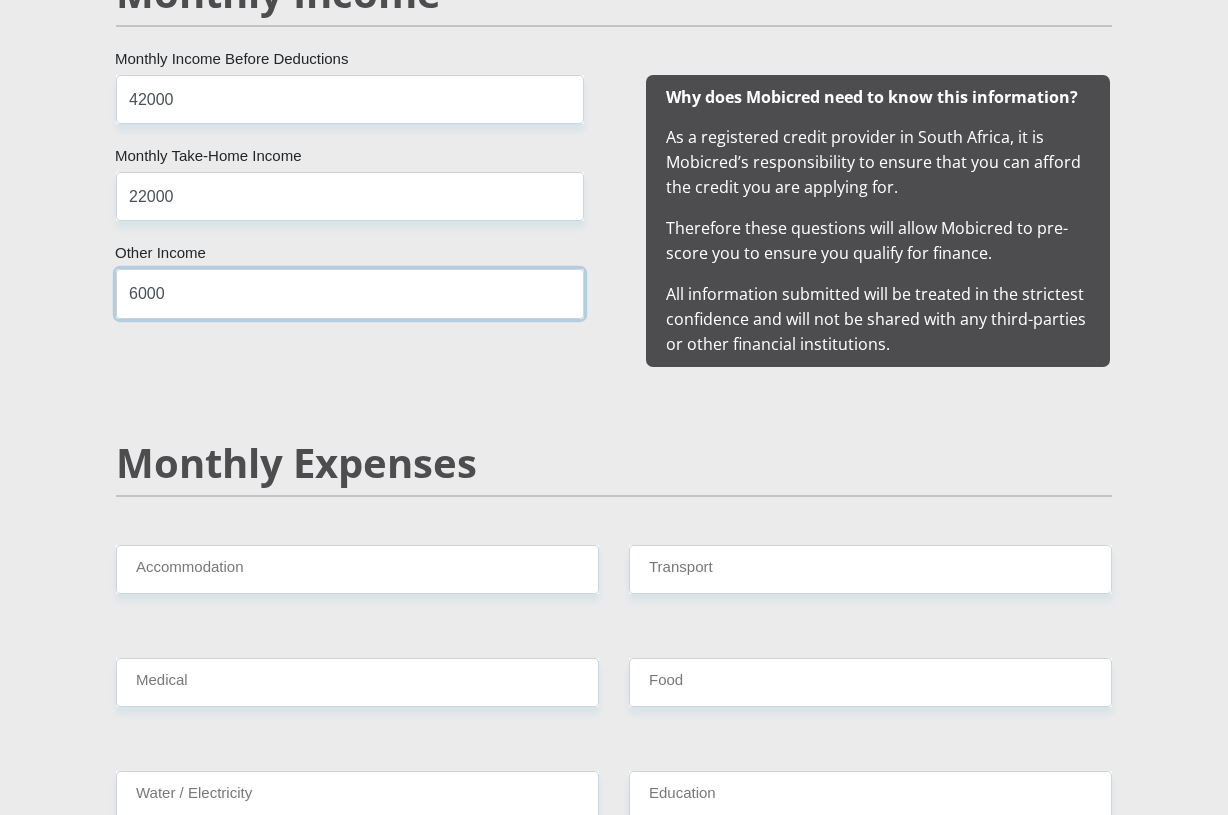 scroll, scrollTop: 2100, scrollLeft: 0, axis: vertical 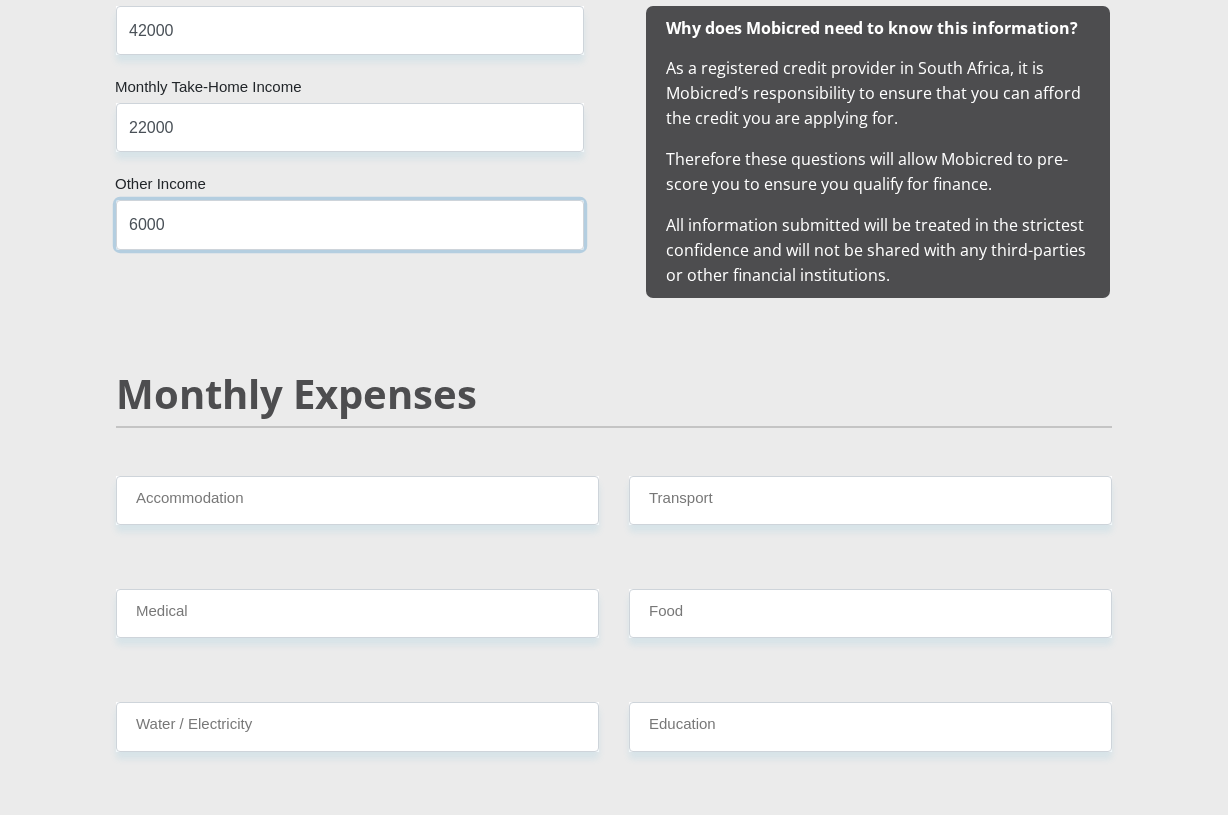 type on "6000" 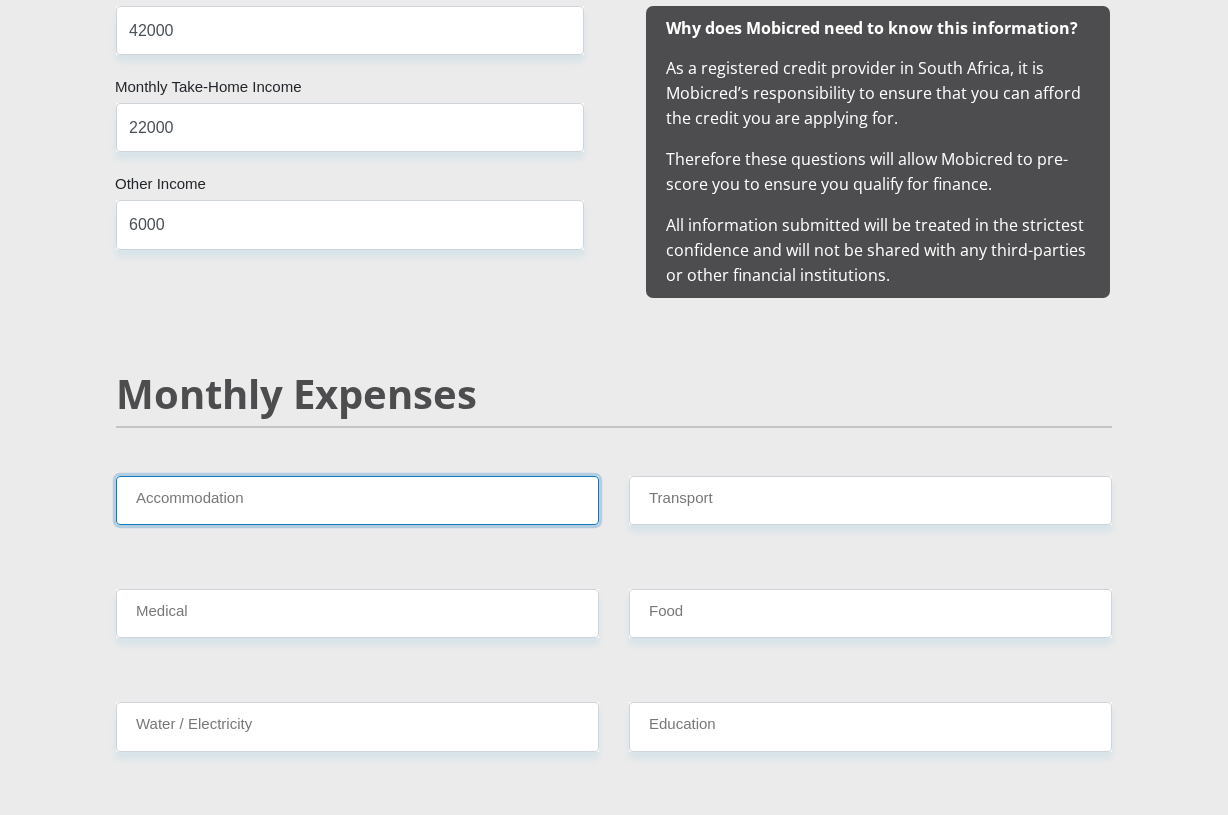 click on "Accommodation" at bounding box center (357, 500) 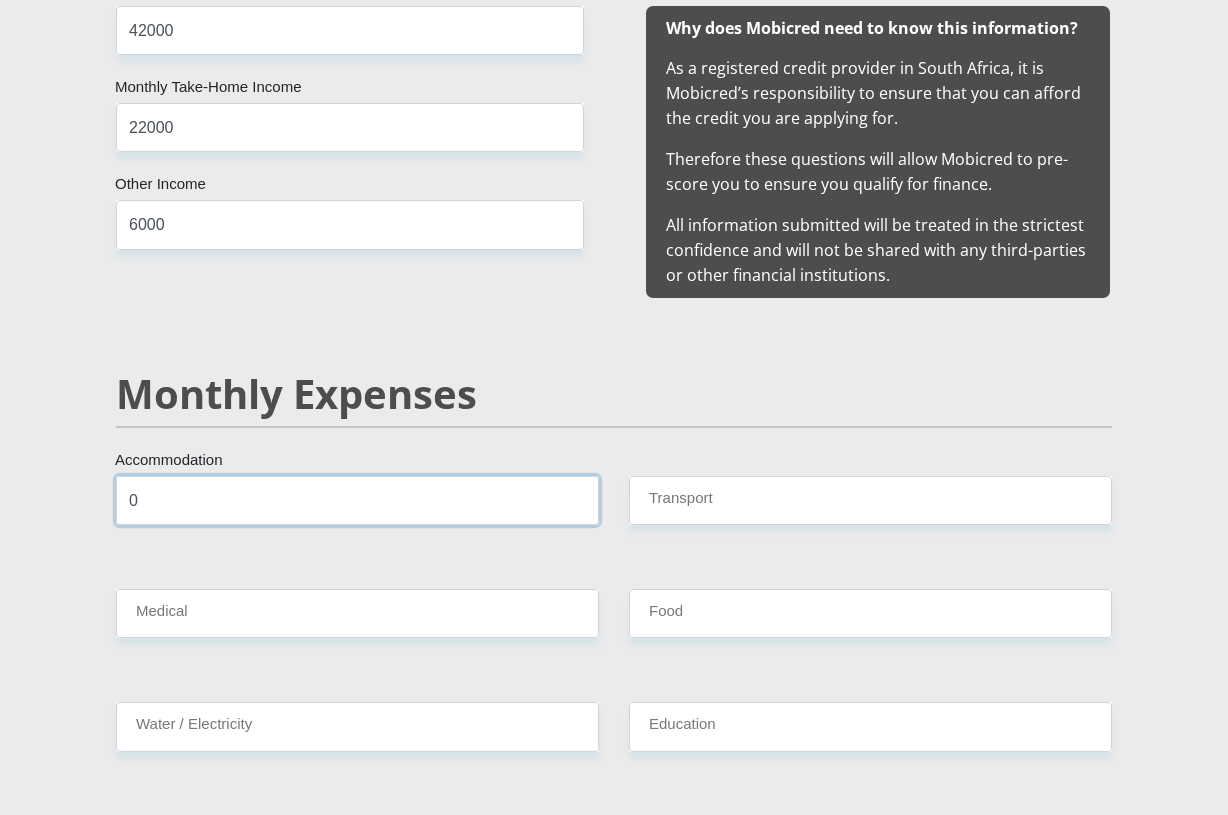 type on "0" 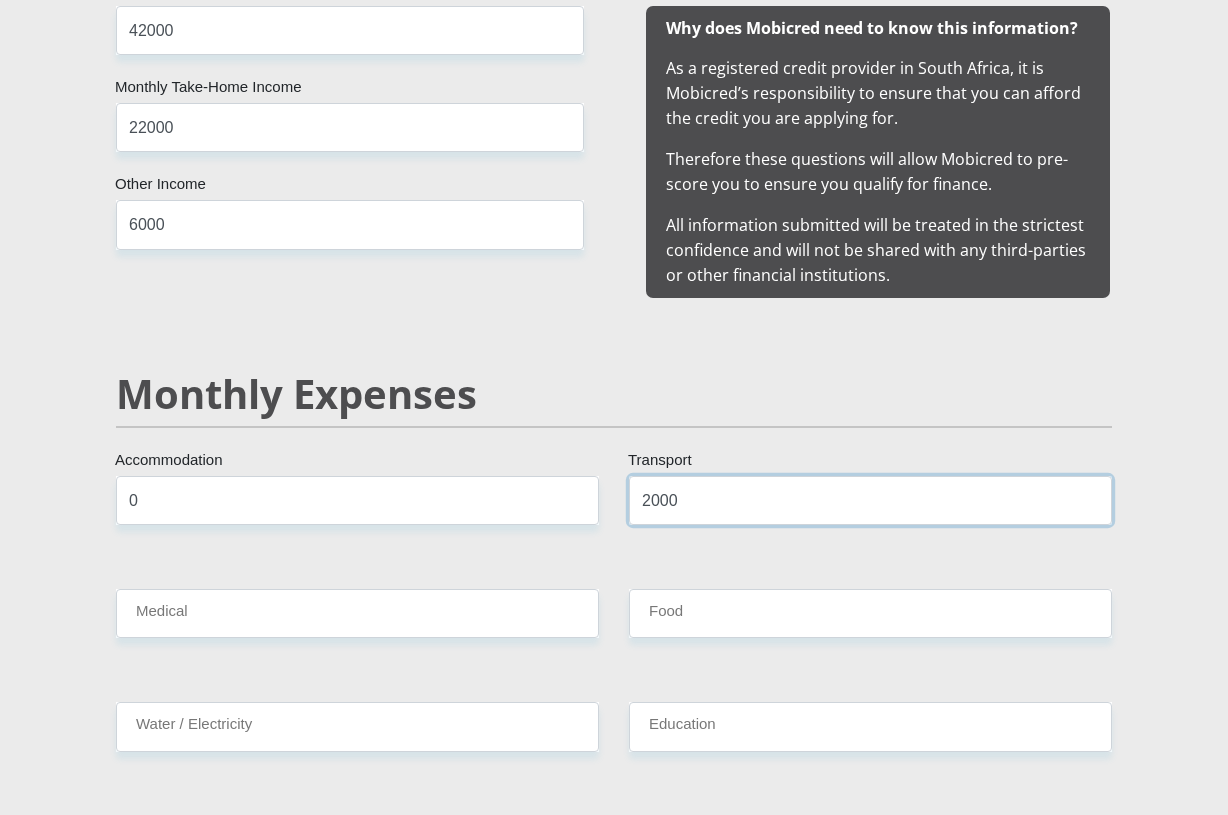 type on "2000" 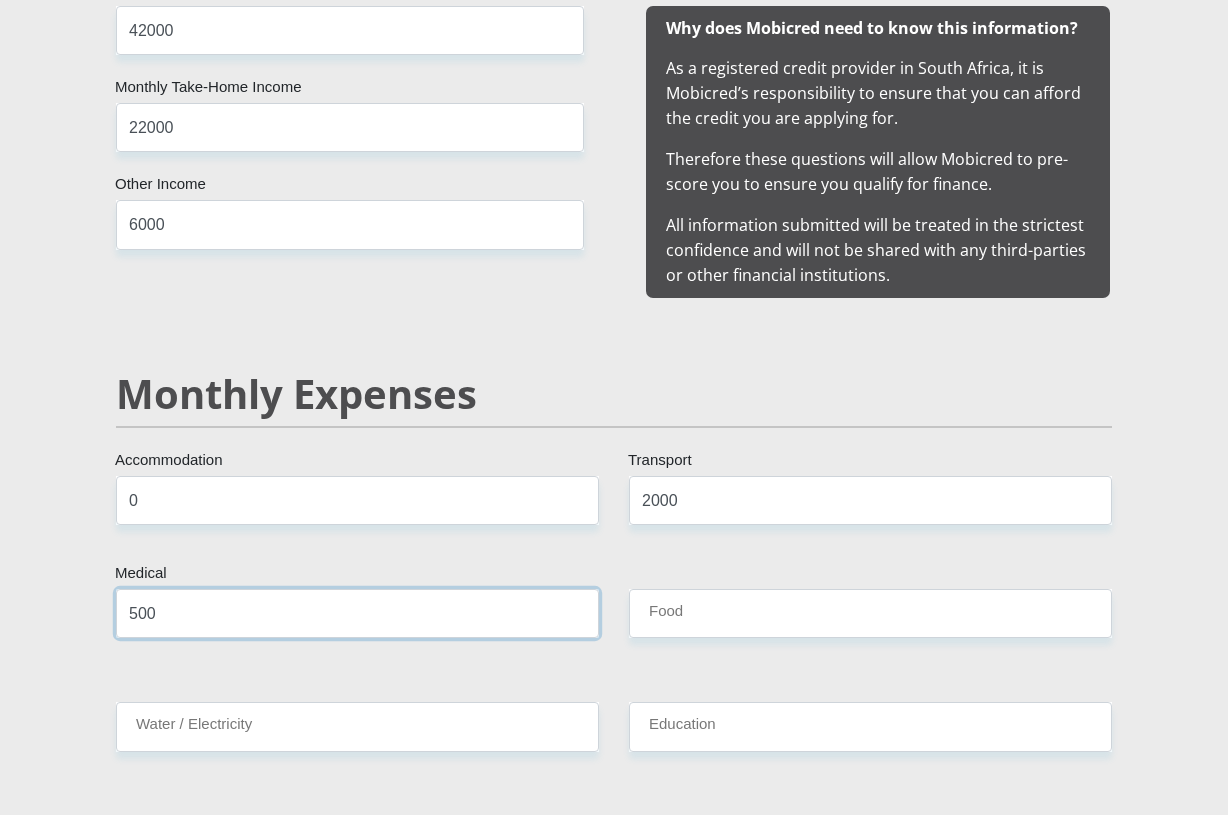 type on "500" 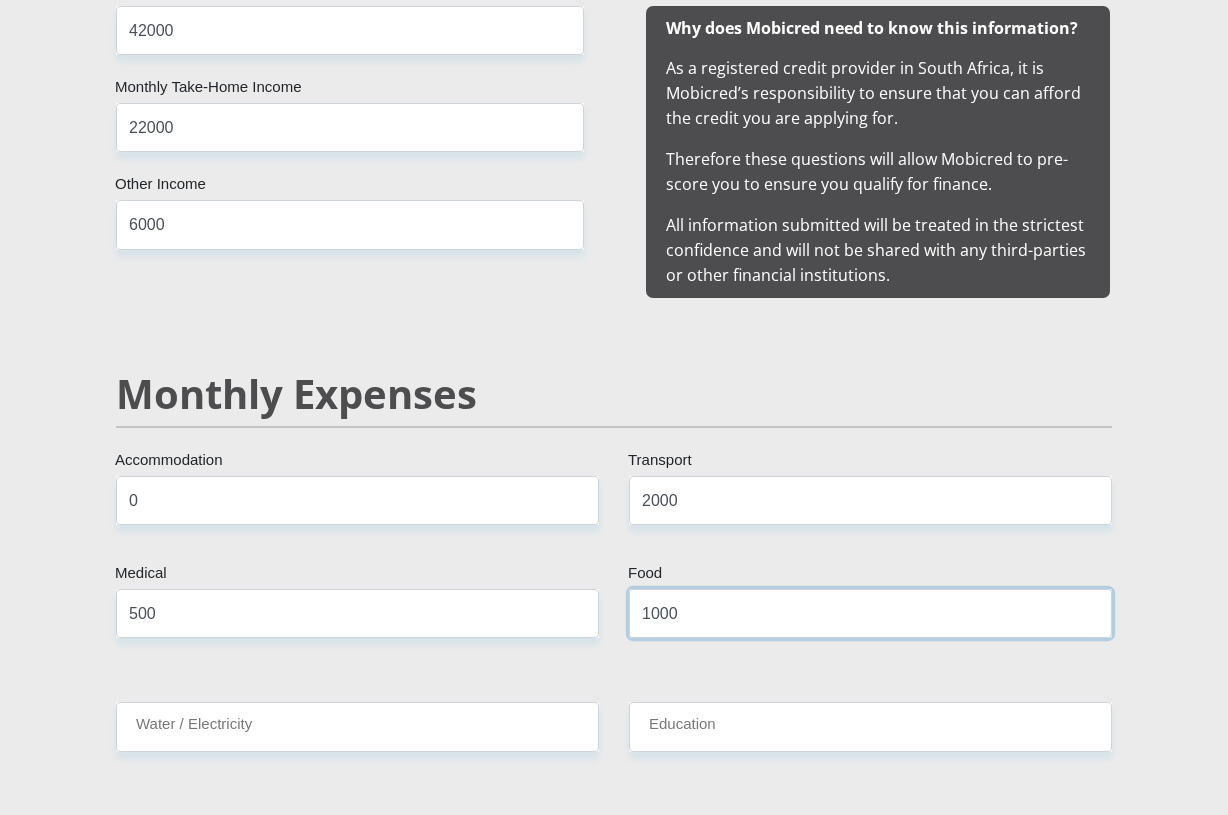 type on "1000" 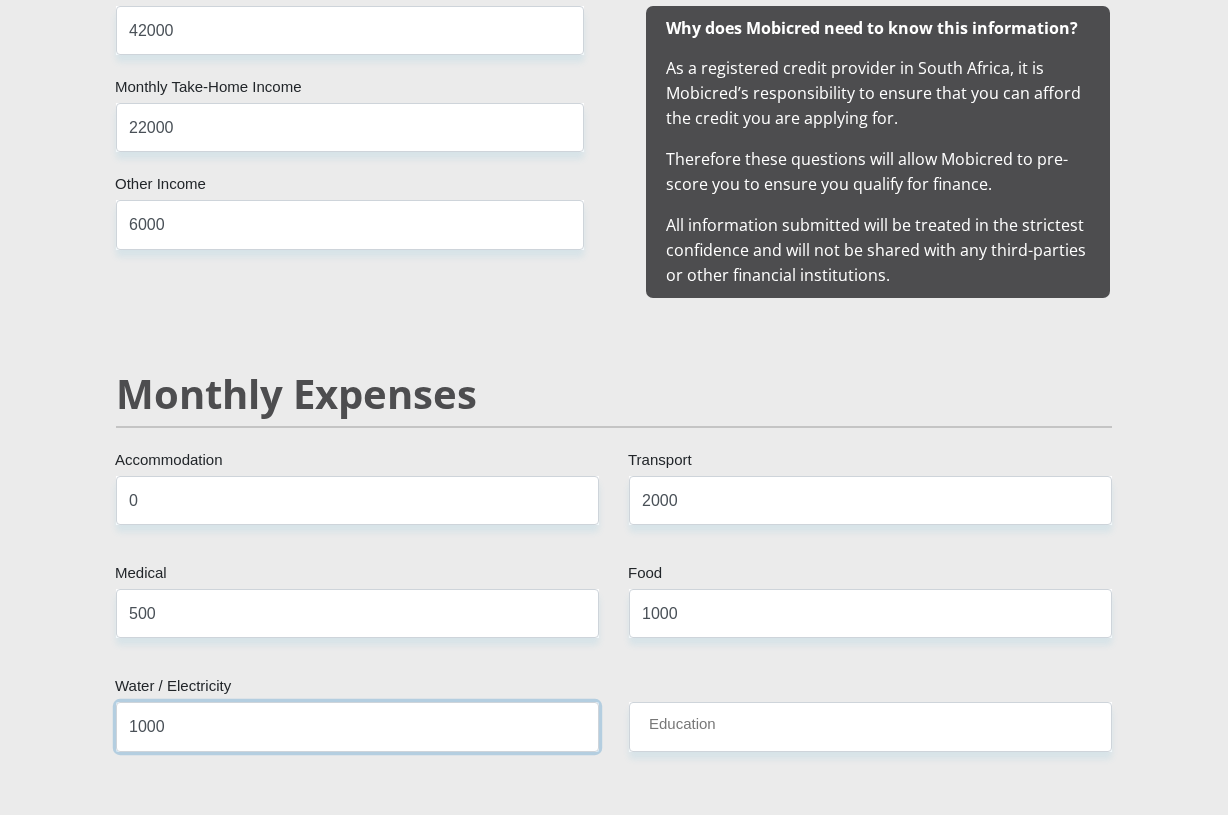 type on "1000" 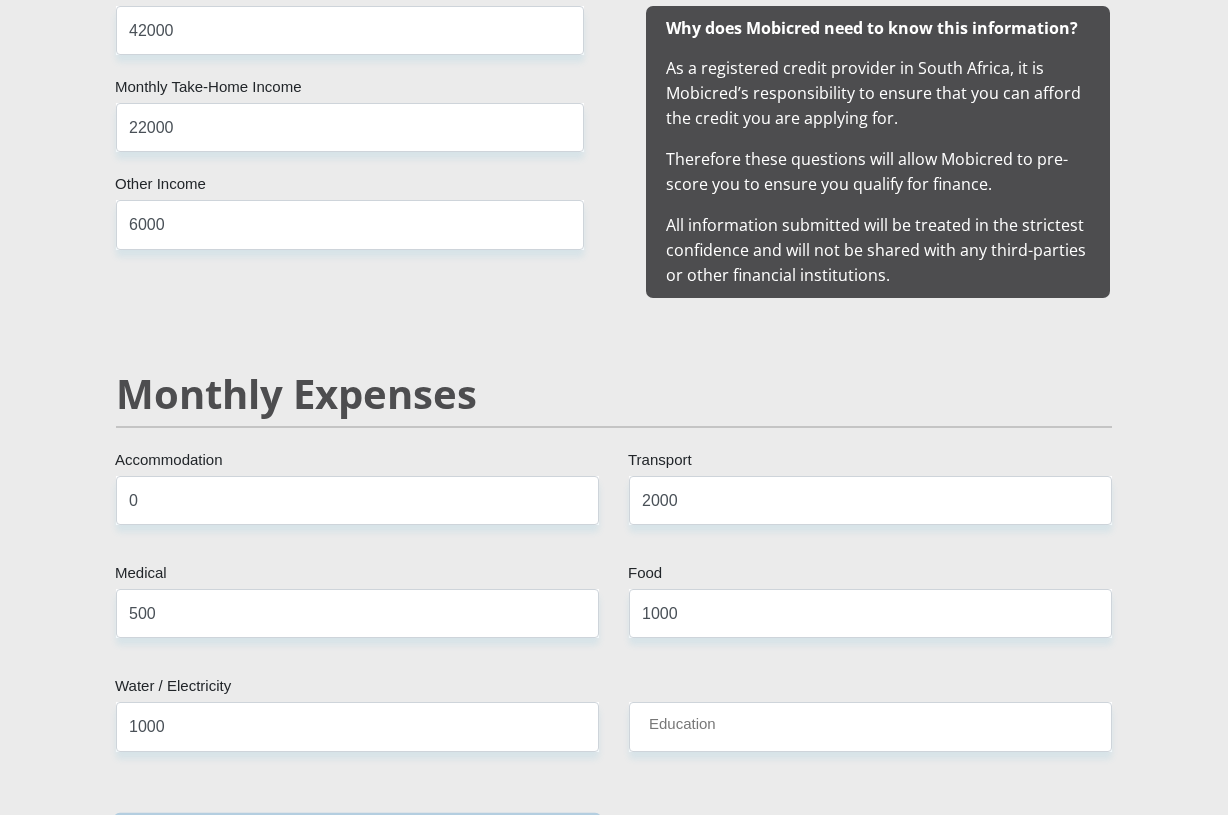 scroll, scrollTop: 2532, scrollLeft: 0, axis: vertical 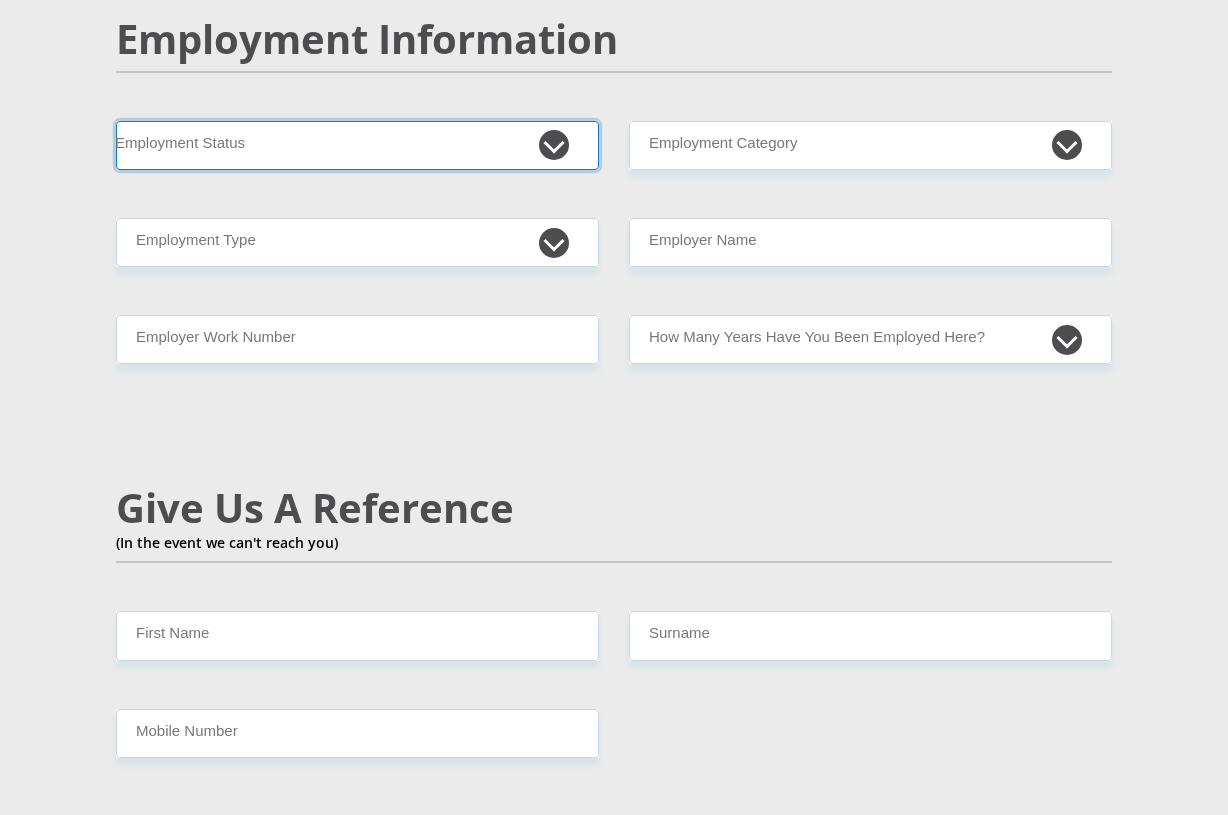 click on "Permanent/Full-time
Part-time/Casual
Contract Worker
Self-Employed
Housewife
Retired
Student
Medically Boarded
Disability
Unemployed" at bounding box center (357, 145) 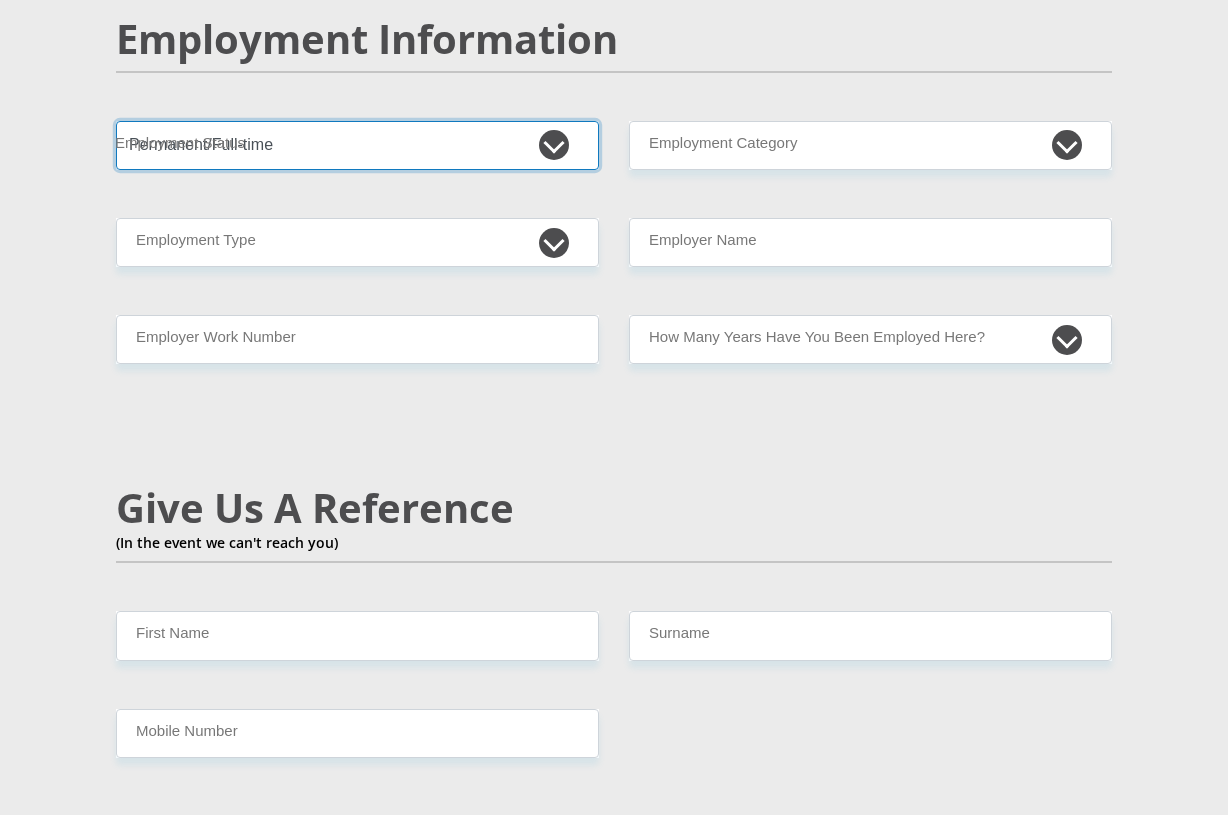 click on "Permanent/Full-time
Part-time/Casual
Contract Worker
Self-Employed
Housewife
Retired
Student
Medically Boarded
Disability
Unemployed" at bounding box center (357, 145) 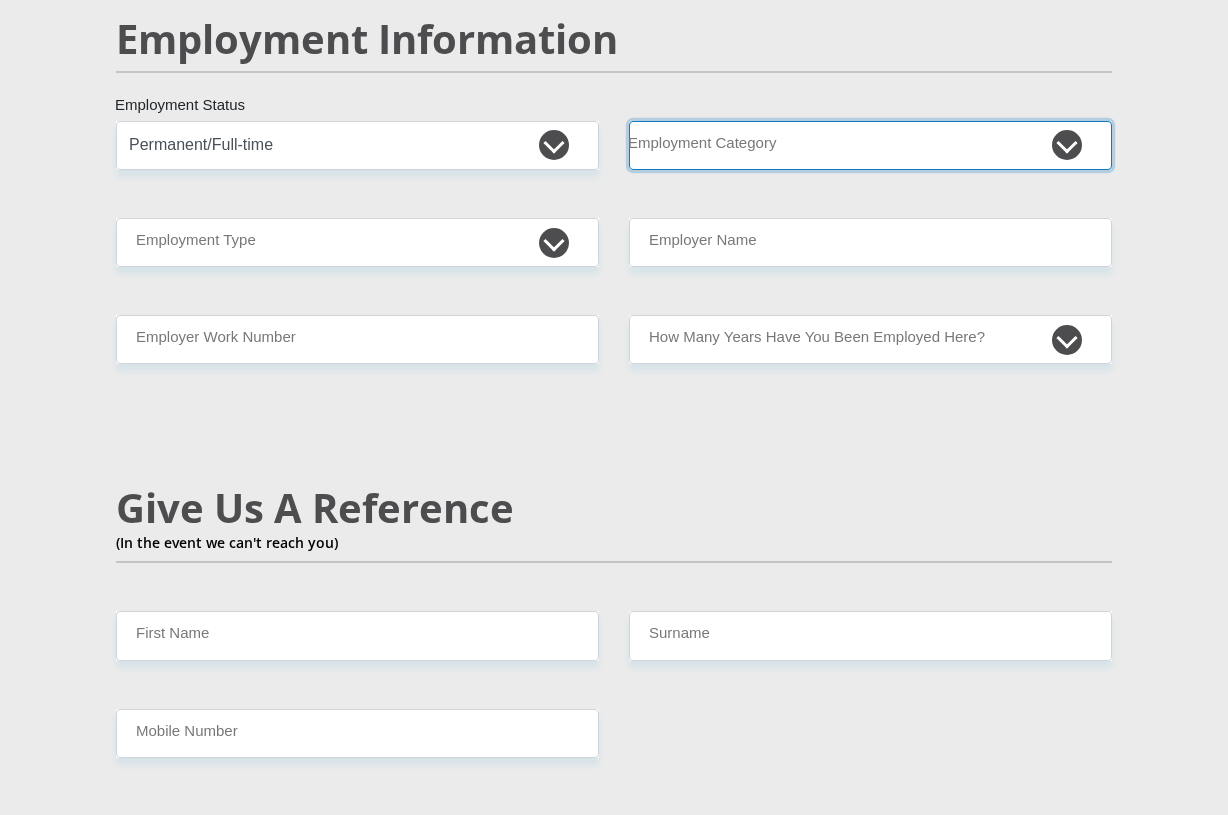 click on "AGRICULTURE
ALCOHOL & TOBACCO
CONSTRUCTION MATERIALS
METALLURGY
EQUIPMENT FOR RENEWABLE ENERGY
SPECIALIZED CONTRACTORS
CAR
GAMING (INCL. INTERNET
OTHER WHOLESALE
UNLICENSED PHARMACEUTICALS
CURRENCY EXCHANGE HOUSES
OTHER FINANCIAL INSTITUTIONS & INSURANCE
REAL ESTATE AGENTS
OIL & GAS
OTHER MATERIALS (E.G. IRON ORE)
PRECIOUS STONES & PRECIOUS METALS
POLITICAL ORGANIZATIONS
RELIGIOUS ORGANIZATIONS(NOT SECTS)
ACTI. HAVING BUSINESS DEAL WITH PUBLIC ADMINISTRATION
LAUNDROMATS" at bounding box center (870, 145) 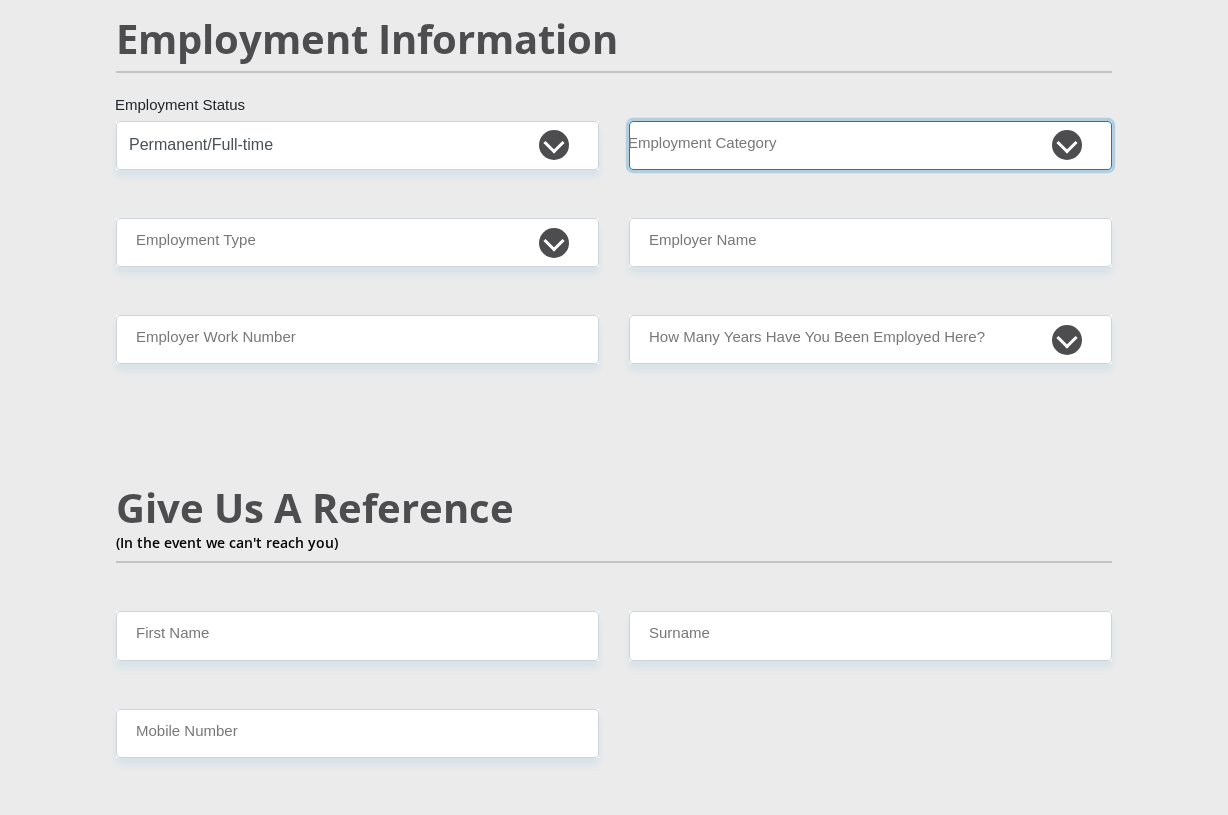 select on "6" 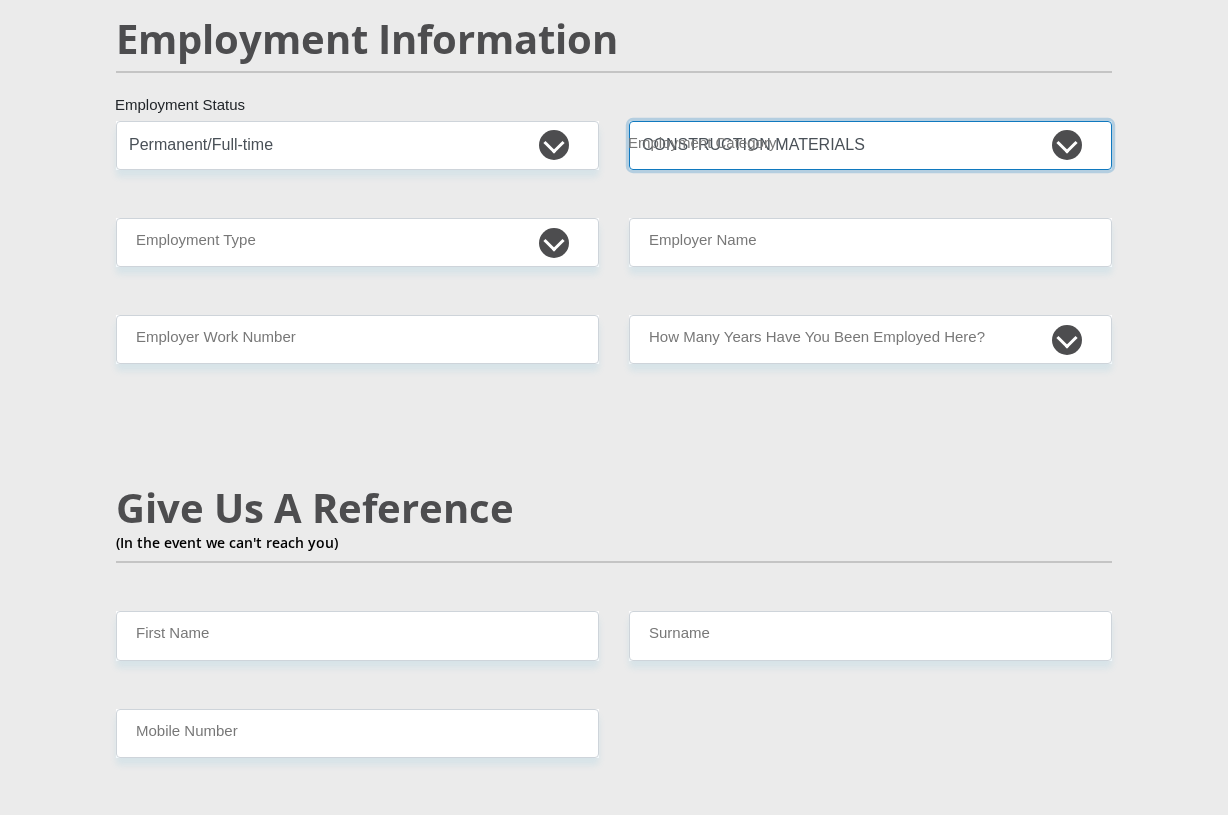 click on "AGRICULTURE
ALCOHOL & TOBACCO
CONSTRUCTION MATERIALS
METALLURGY
EQUIPMENT FOR RENEWABLE ENERGY
SPECIALIZED CONTRACTORS
CAR
GAMING (INCL. INTERNET
OTHER WHOLESALE
UNLICENSED PHARMACEUTICALS
CURRENCY EXCHANGE HOUSES
OTHER FINANCIAL INSTITUTIONS & INSURANCE
REAL ESTATE AGENTS
OIL & GAS
OTHER MATERIALS (E.G. IRON ORE)
PRECIOUS STONES & PRECIOUS METALS
POLITICAL ORGANIZATIONS
RELIGIOUS ORGANIZATIONS(NOT SECTS)
ACTI. HAVING BUSINESS DEAL WITH PUBLIC ADMINISTRATION
LAUNDROMATS" at bounding box center (870, 145) 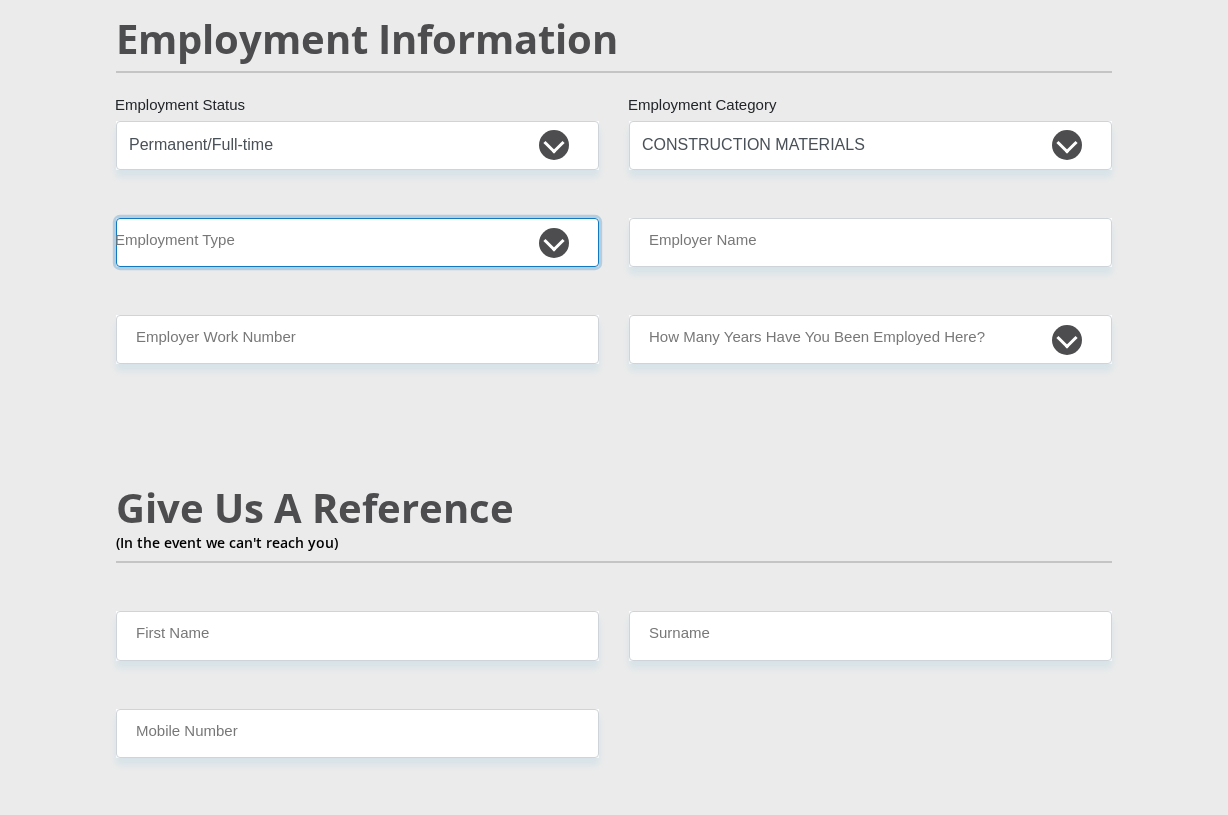 click on "College/Lecturer
Craft Seller
Creative
Driver
Executive
Farmer
Forces - Non Commissioned
Forces - Officer
Hawker
Housewife
Labourer
Licenced Professional
Manager
Miner
Non Licenced Professional
Office Staff/Clerk
Outside Worker
Pensioner
Permanent Teacher
Production/Manufacturing
Sales
Self-Employed
Semi-Professional Worker
Service Industry  Social Worker  Student" at bounding box center [357, 242] 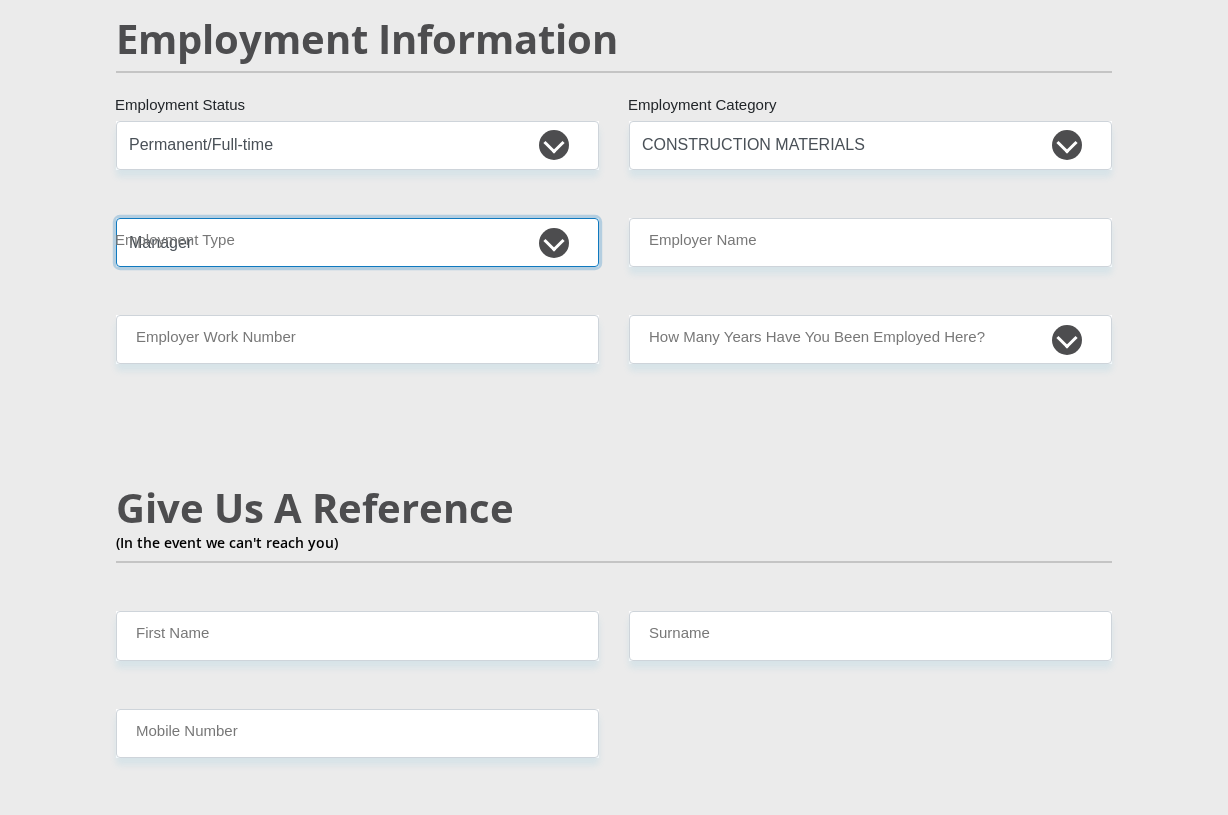 click on "College/Lecturer
Craft Seller
Creative
Driver
Executive
Farmer
Forces - Non Commissioned
Forces - Officer
Hawker
Housewife
Labourer
Licenced Professional
Manager
Miner
Non Licenced Professional
Office Staff/Clerk
Outside Worker
Pensioner
Permanent Teacher
Production/Manufacturing
Sales
Self-Employed
Semi-Professional Worker
Service Industry  Social Worker  Student" at bounding box center [357, 242] 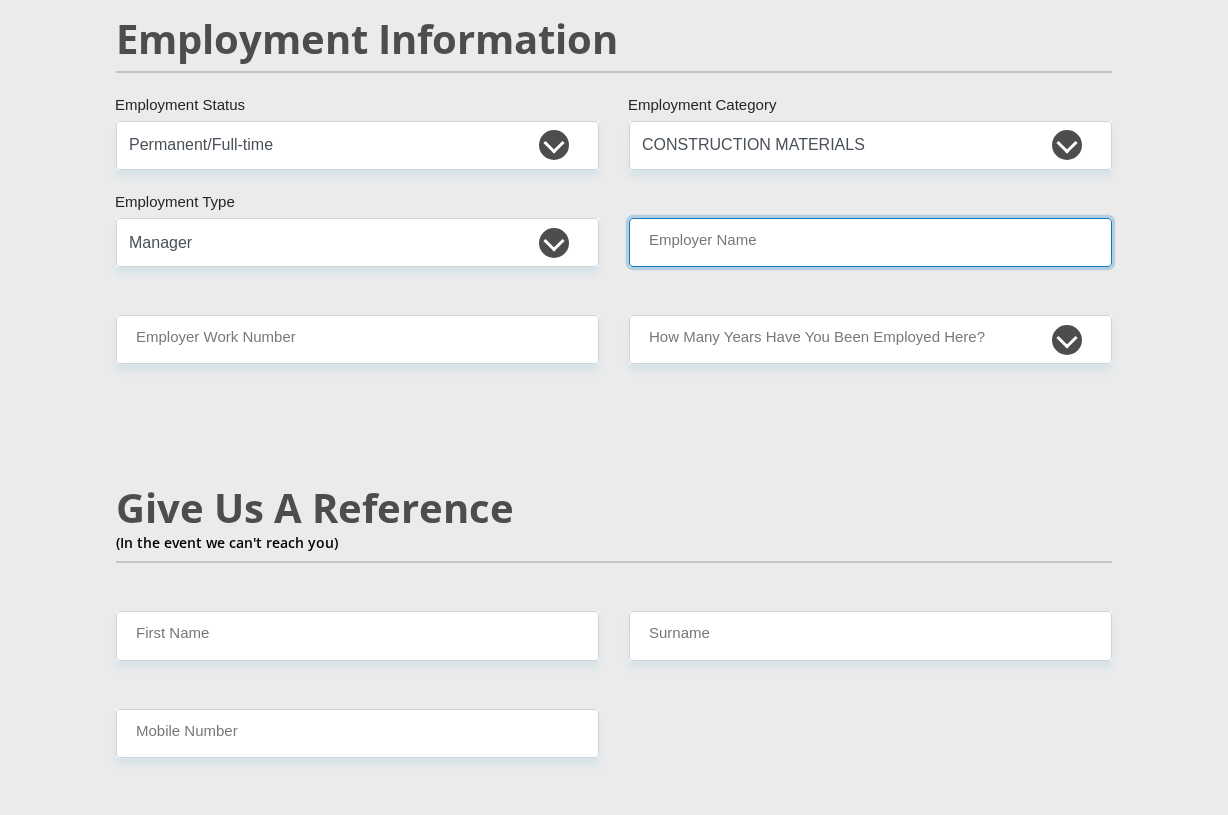 click on "Employer Name" at bounding box center [870, 242] 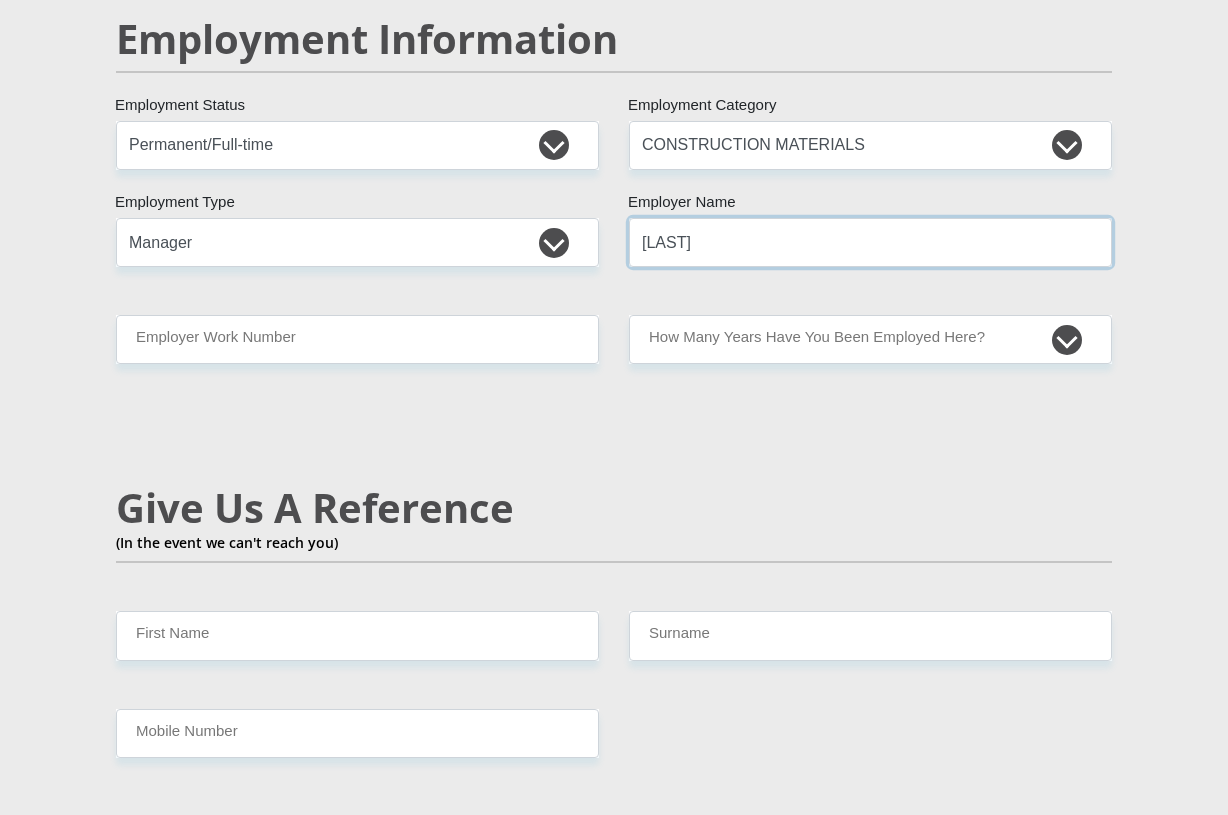 type on "[LAST]" 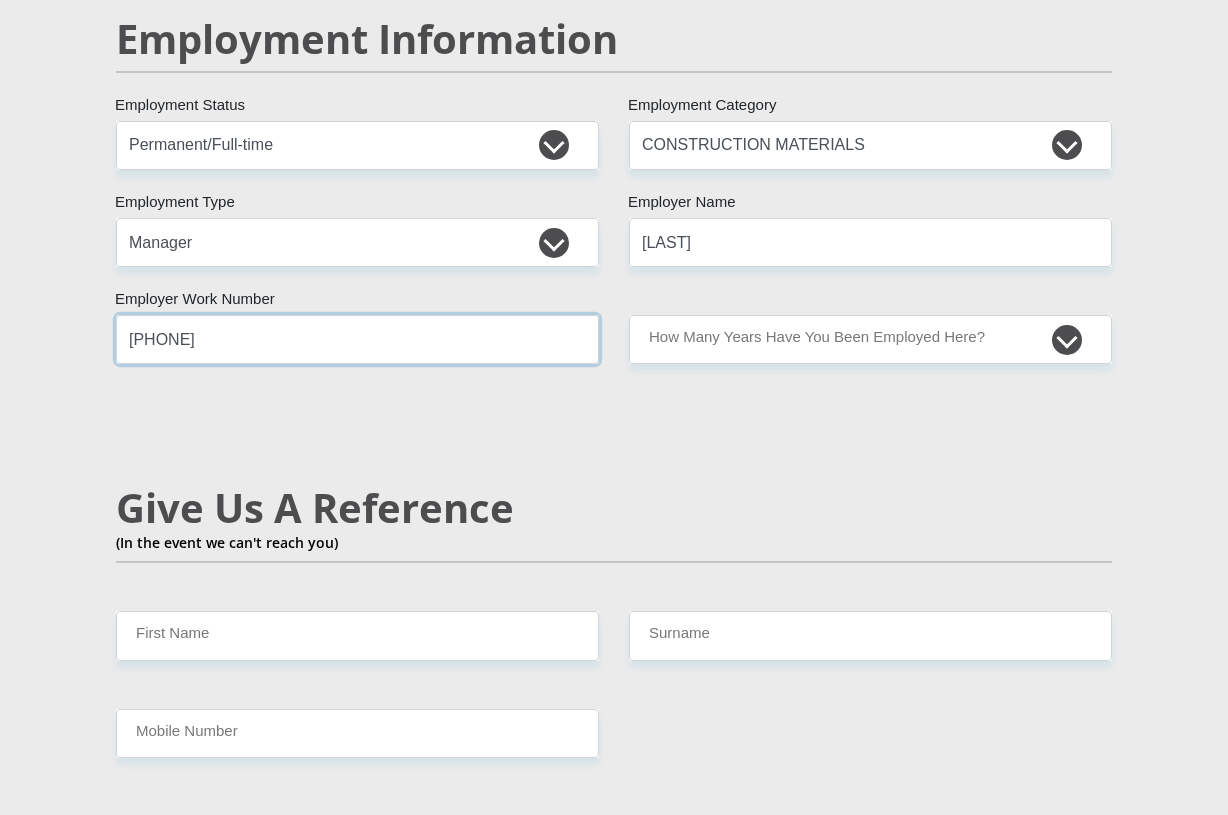 type on "[PHONE]" 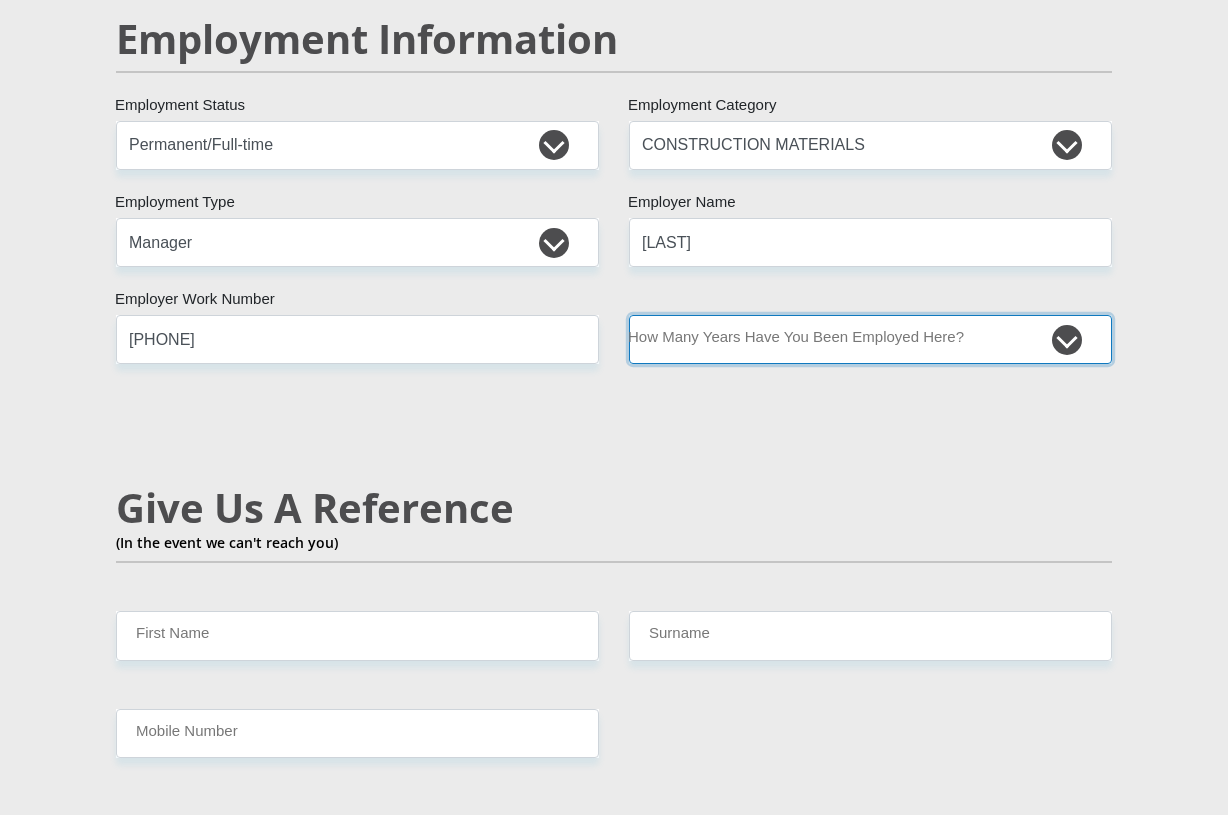 click on "less than 1 year
1-3 years
3-5 years
5+ years" at bounding box center (870, 339) 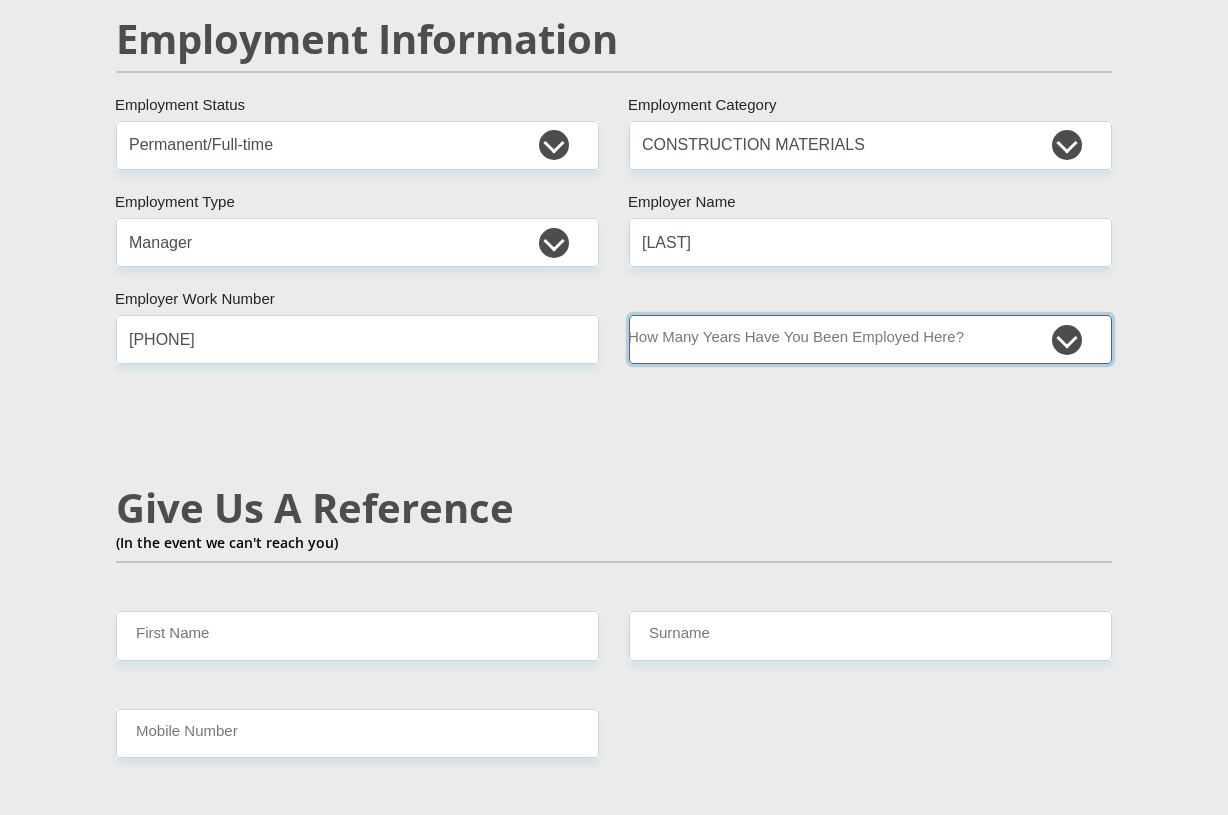 select on "48" 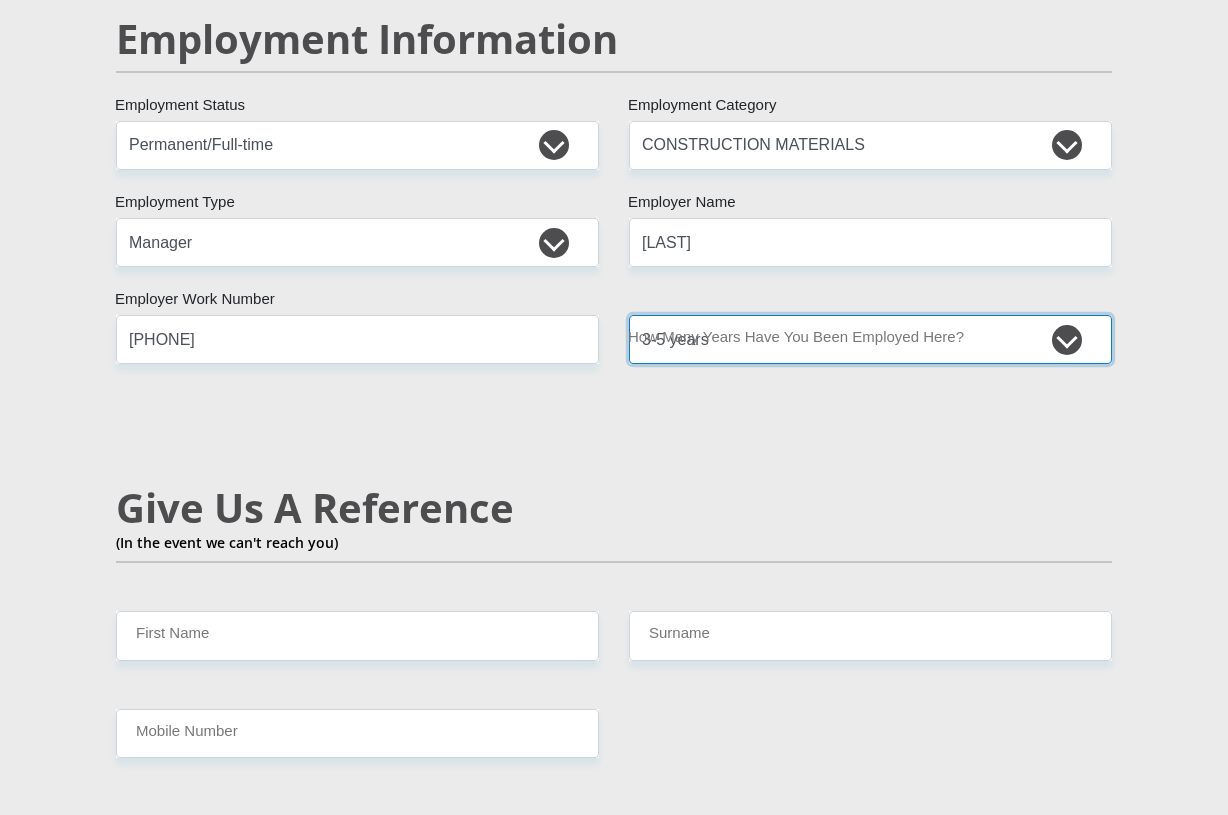 click on "less than 1 year
1-3 years
3-5 years
5+ years" at bounding box center [870, 339] 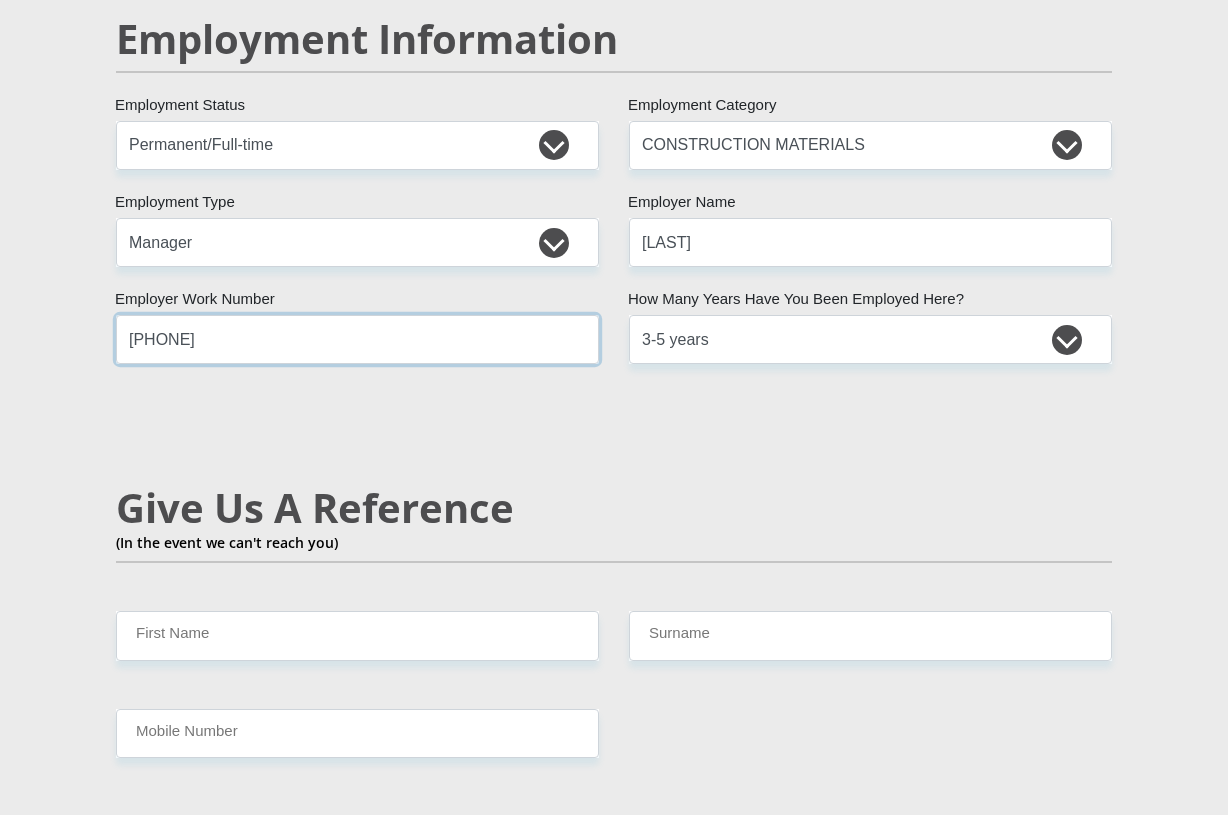 drag, startPoint x: 286, startPoint y: 319, endPoint x: 7, endPoint y: 306, distance: 279.3027 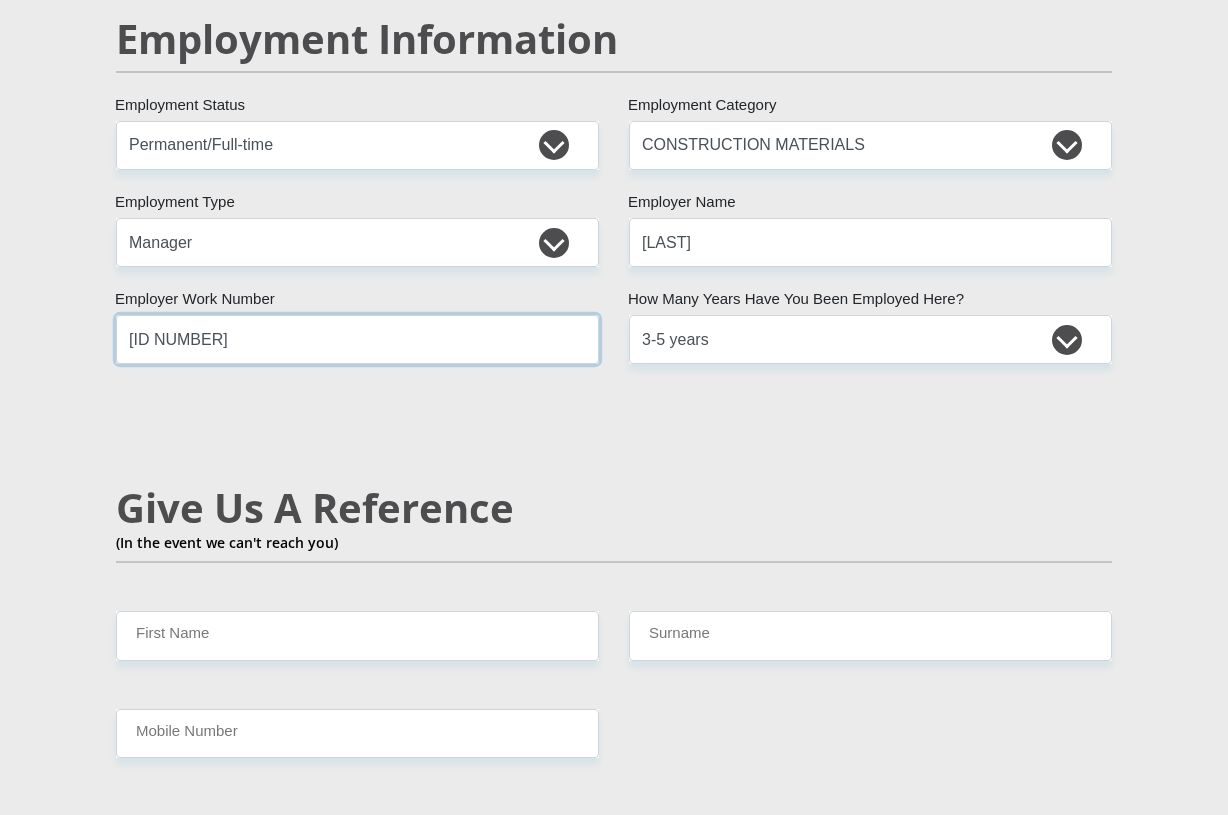 scroll, scrollTop: 3432, scrollLeft: 0, axis: vertical 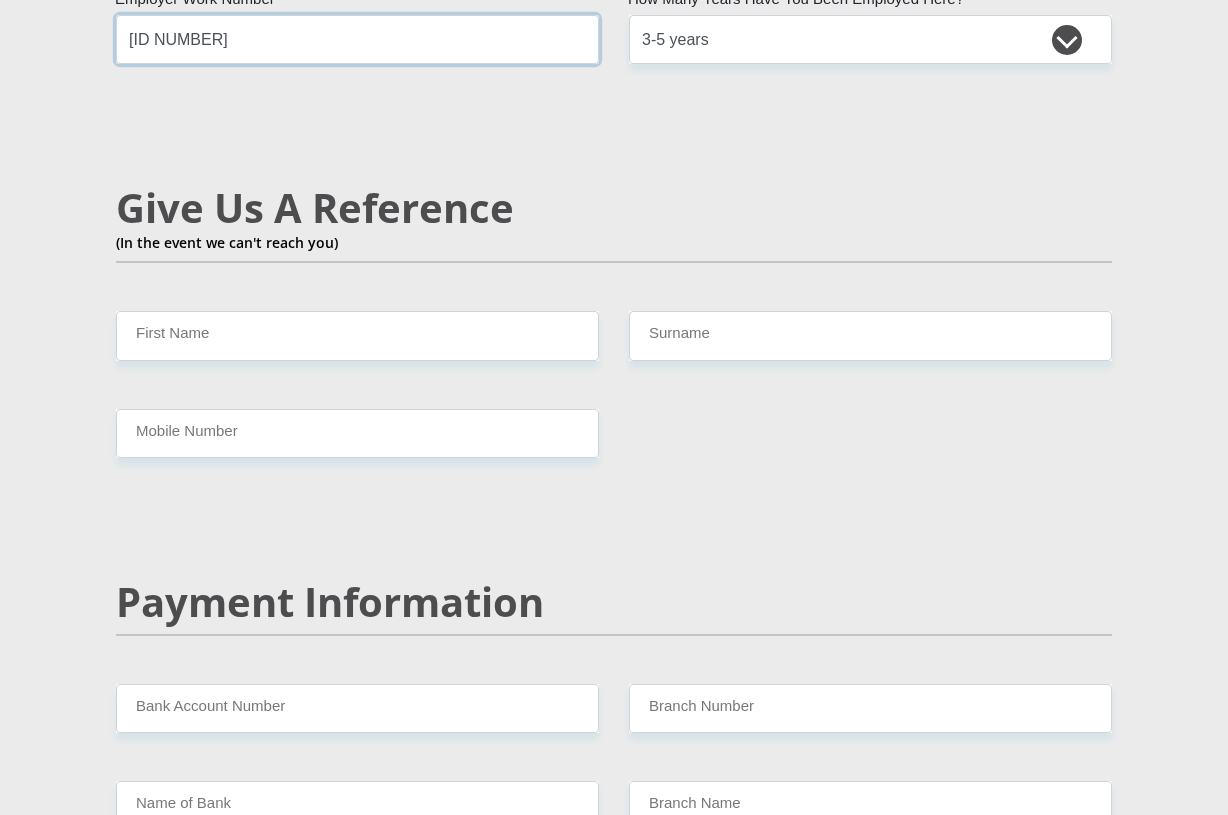 type on "[ID NUMBER]" 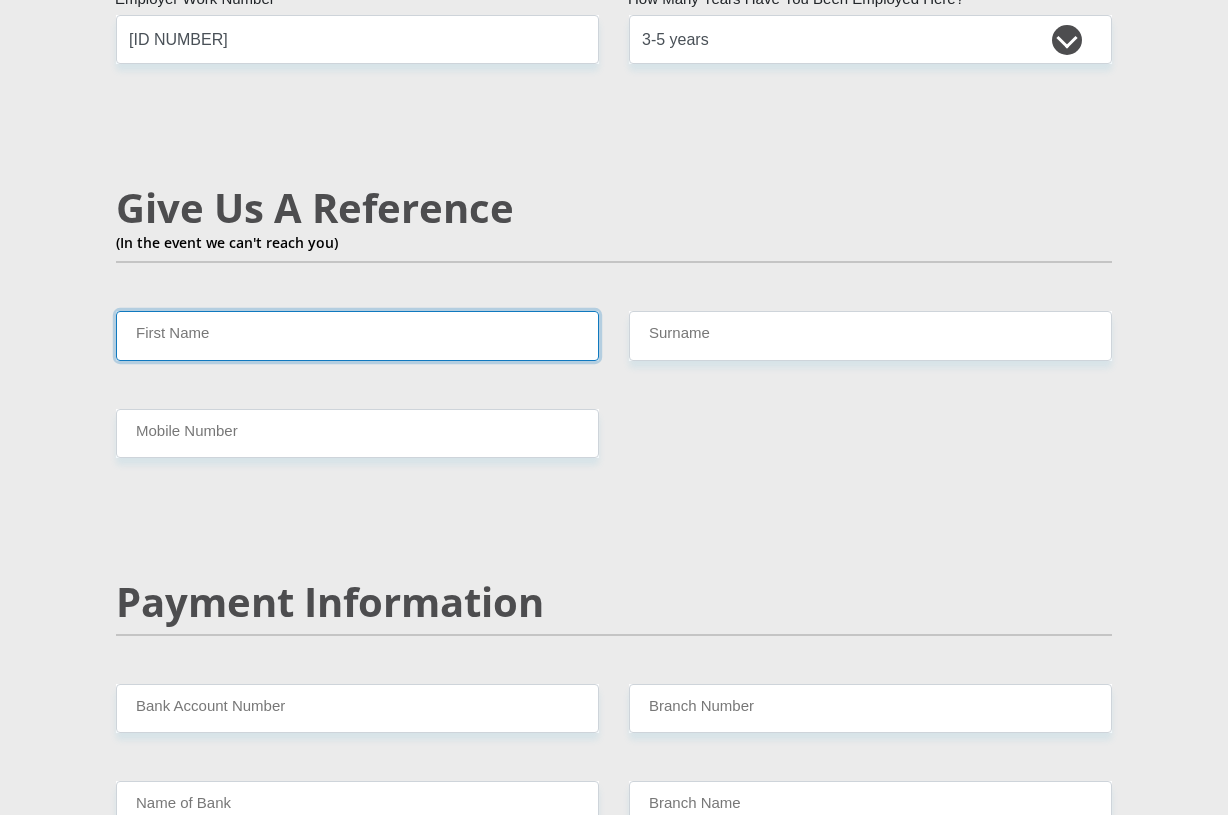 click on "First Name" at bounding box center [357, 335] 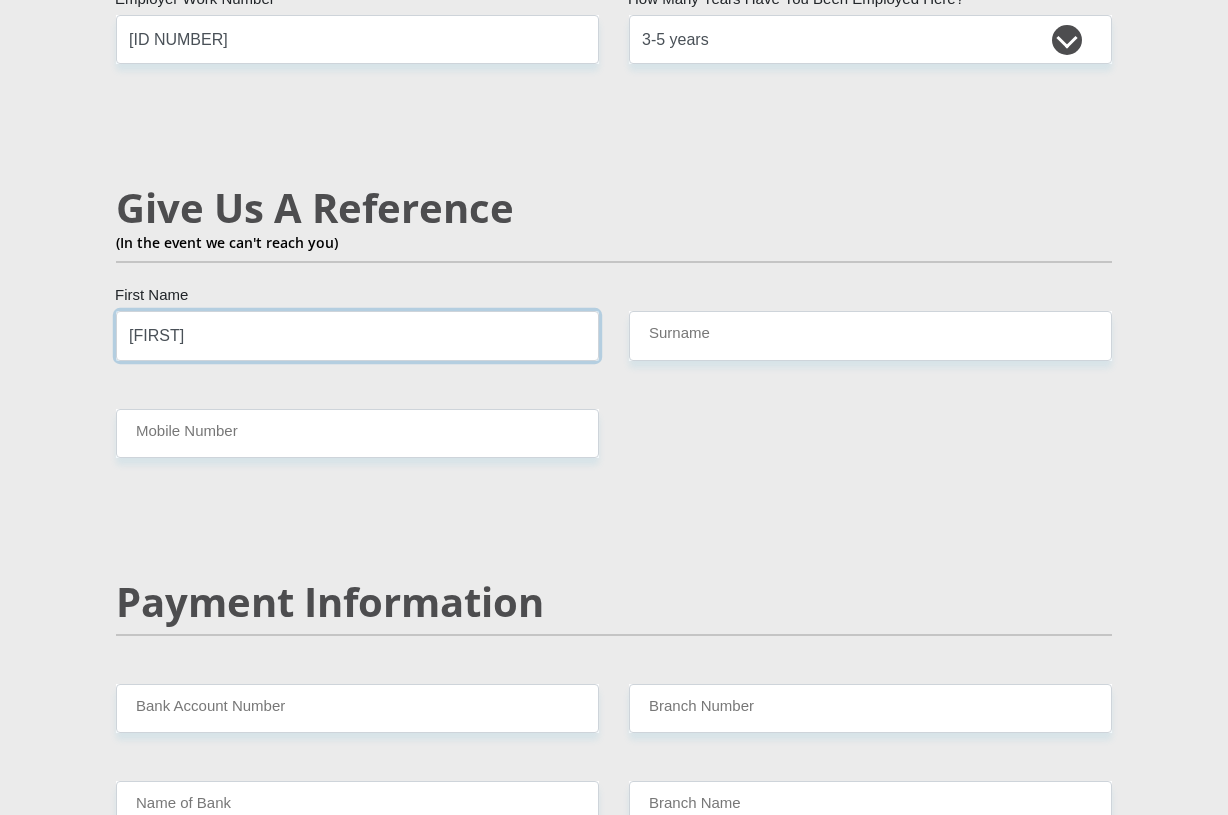 type on "[FIRST]" 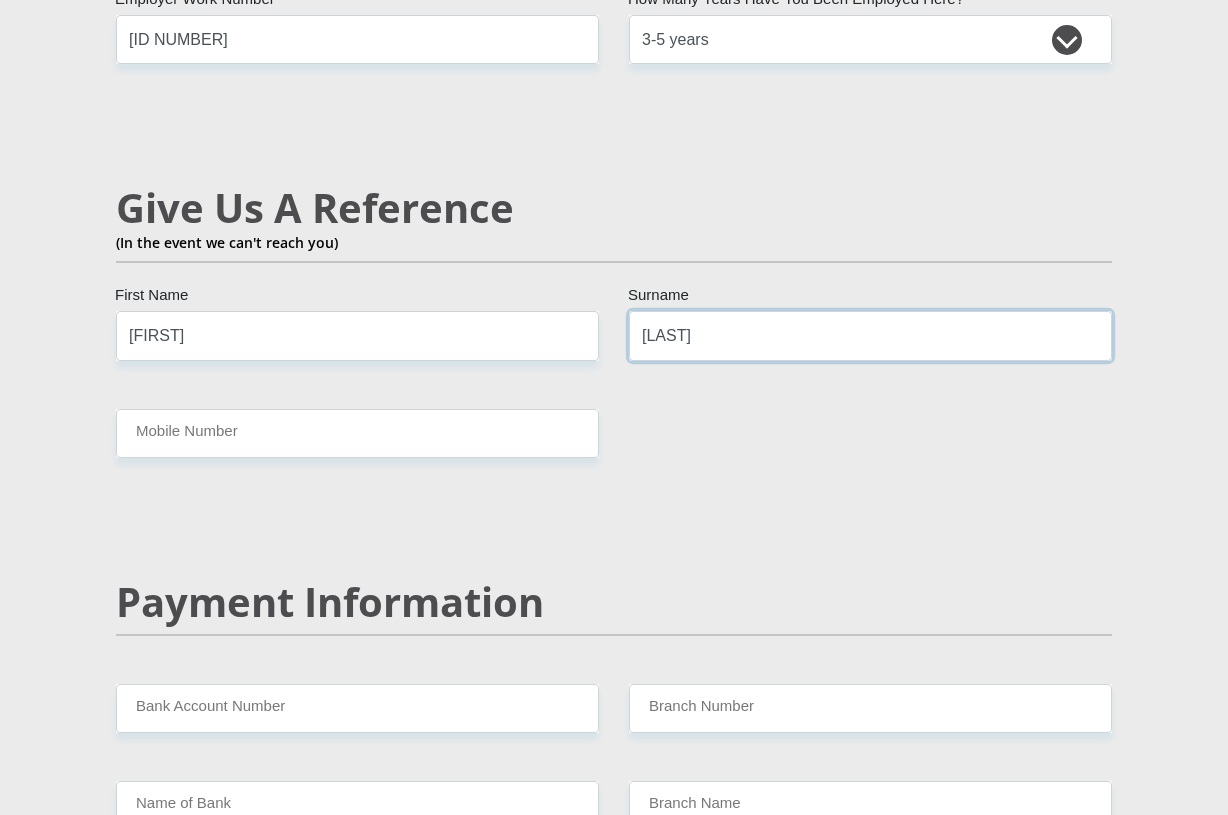 type on "[LAST]" 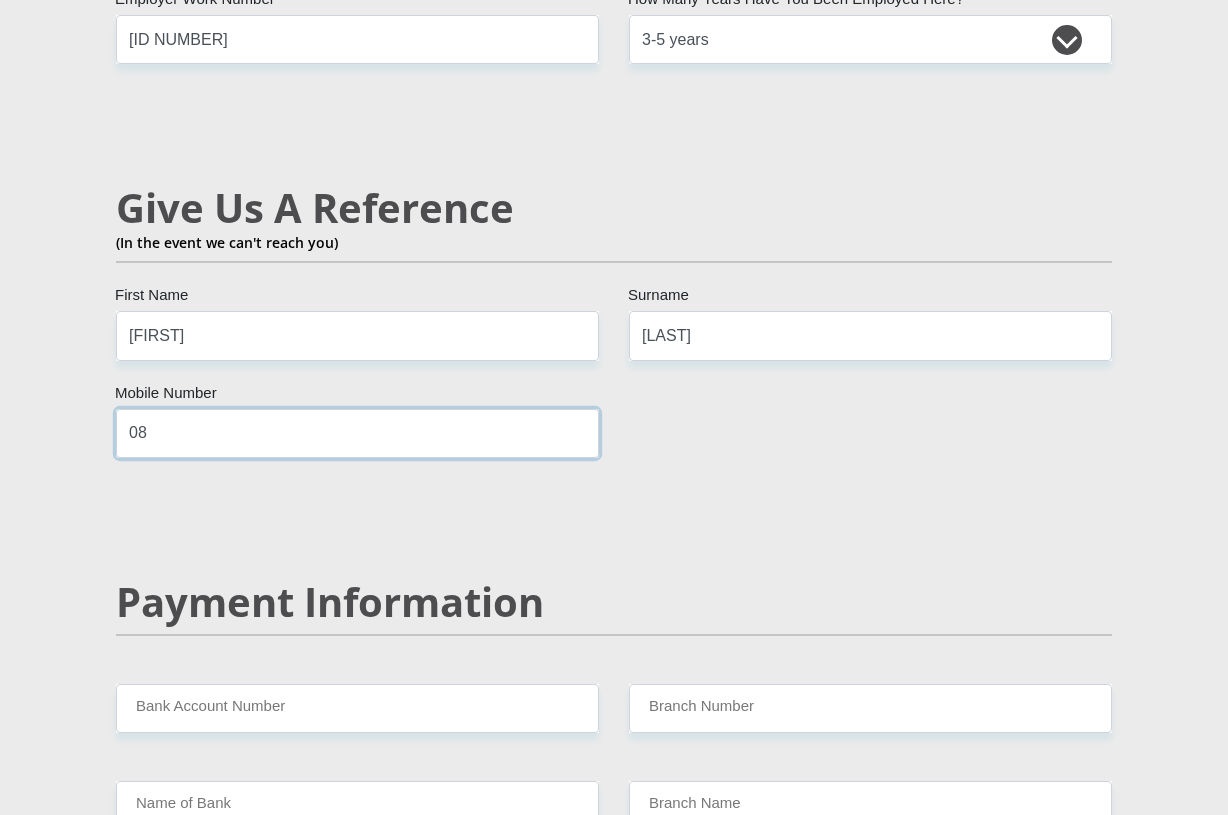 type on "0" 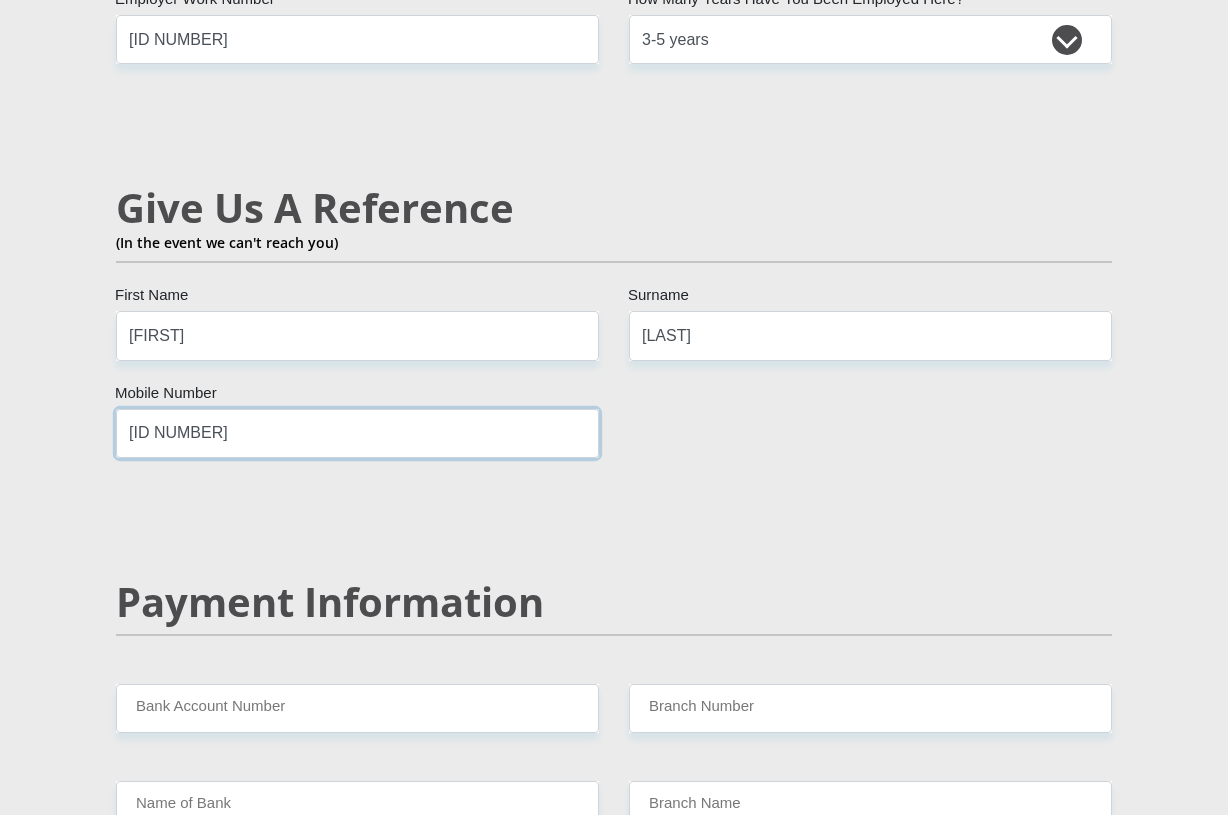 type on "[ID NUMBER]" 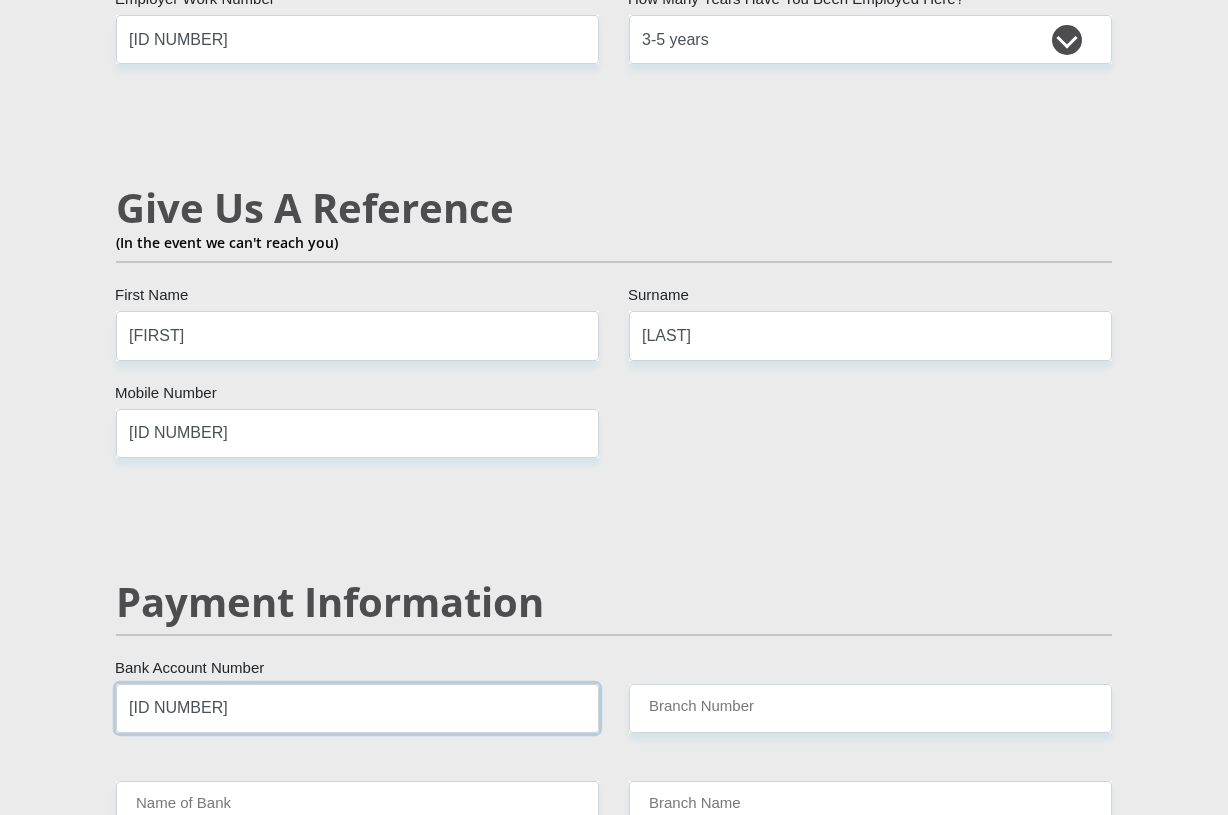 scroll, scrollTop: 3732, scrollLeft: 0, axis: vertical 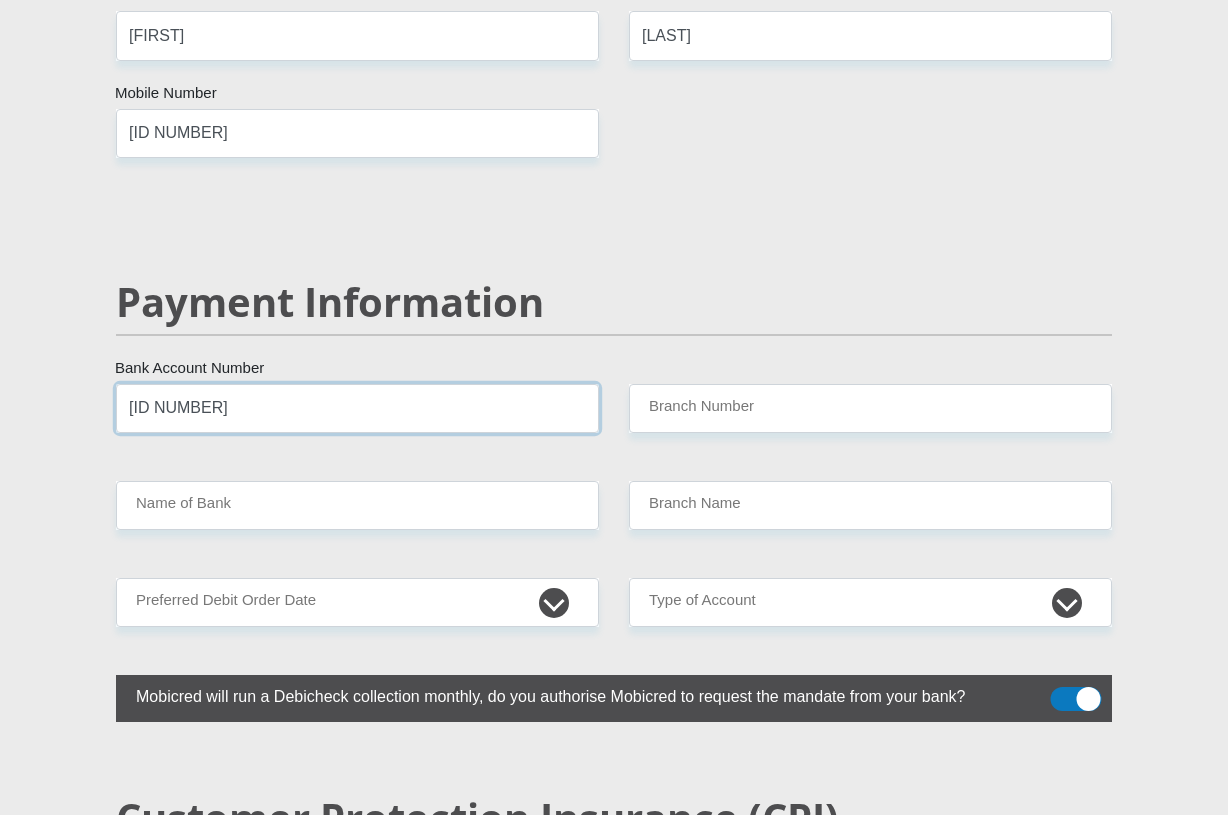 type on "[ID NUMBER]" 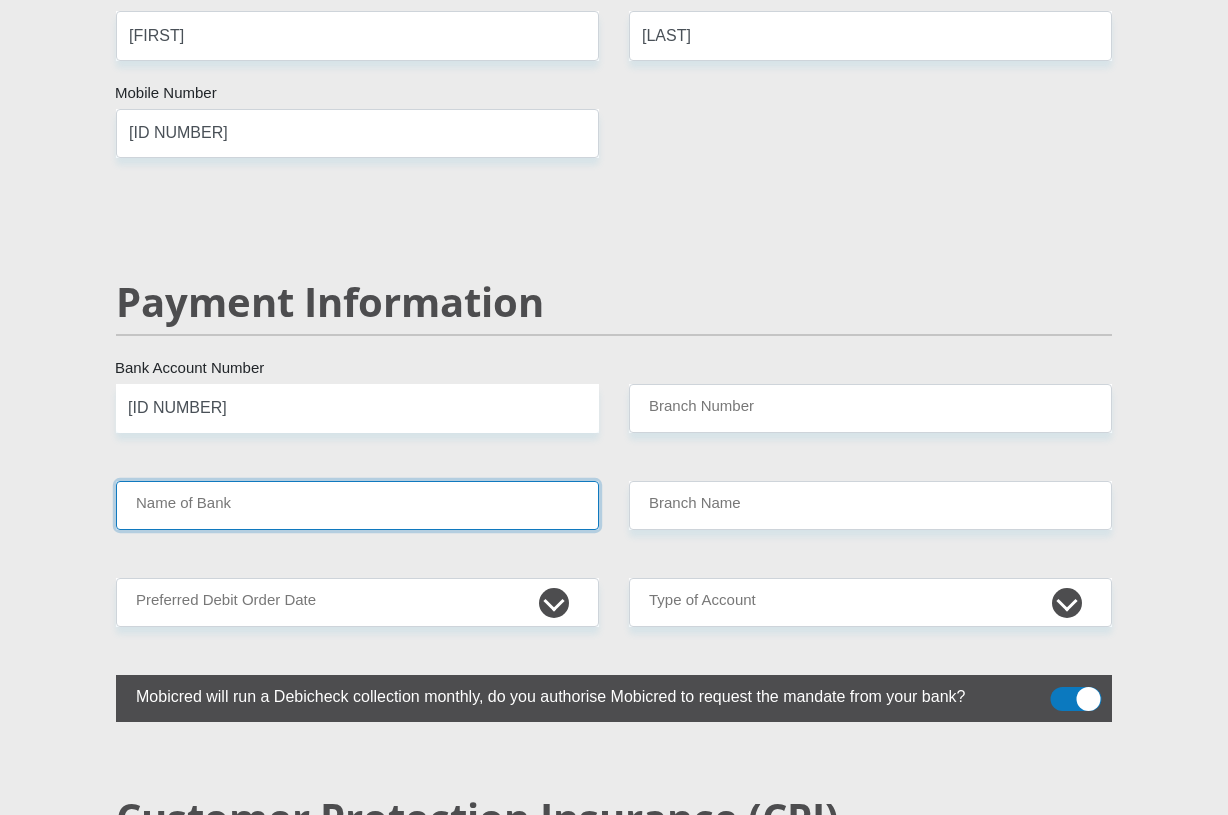 click on "Name of Bank" at bounding box center (357, 505) 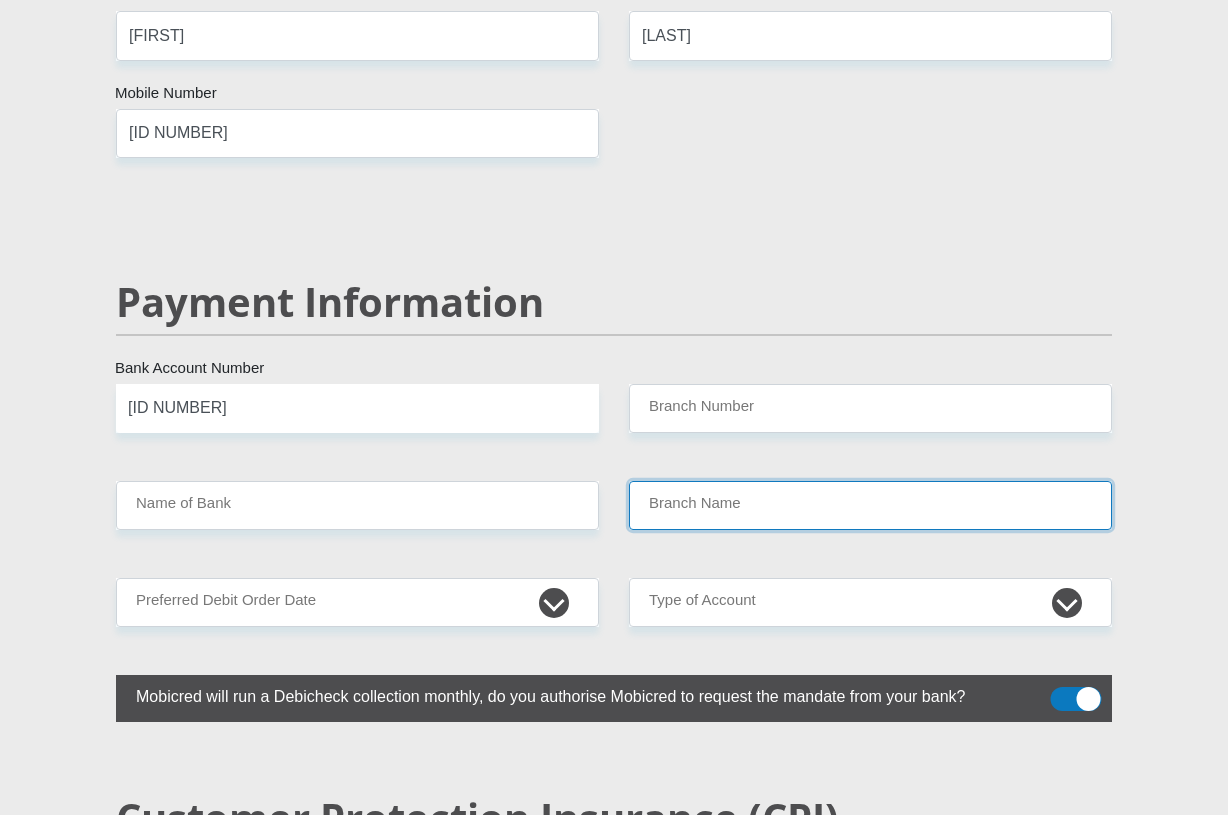 click on "Branch Name" at bounding box center [870, 505] 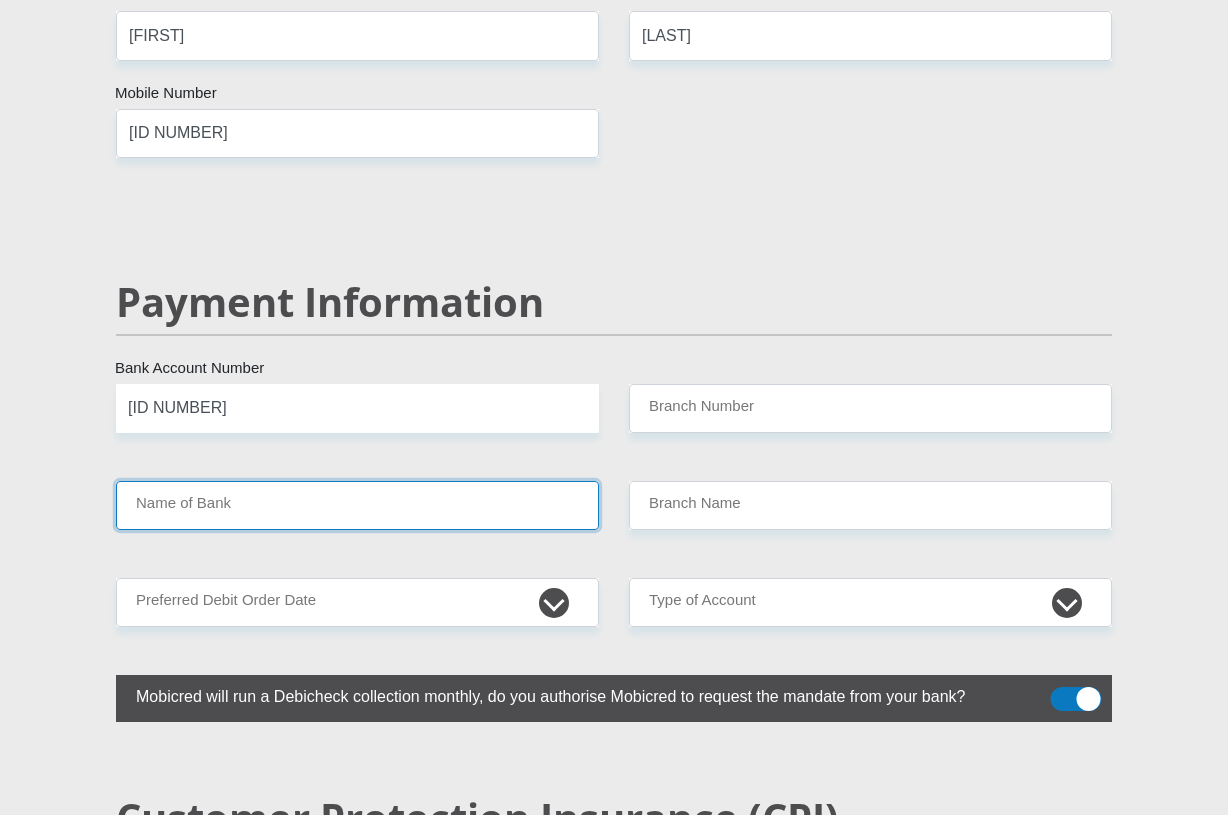 click on "Name of Bank" at bounding box center [357, 505] 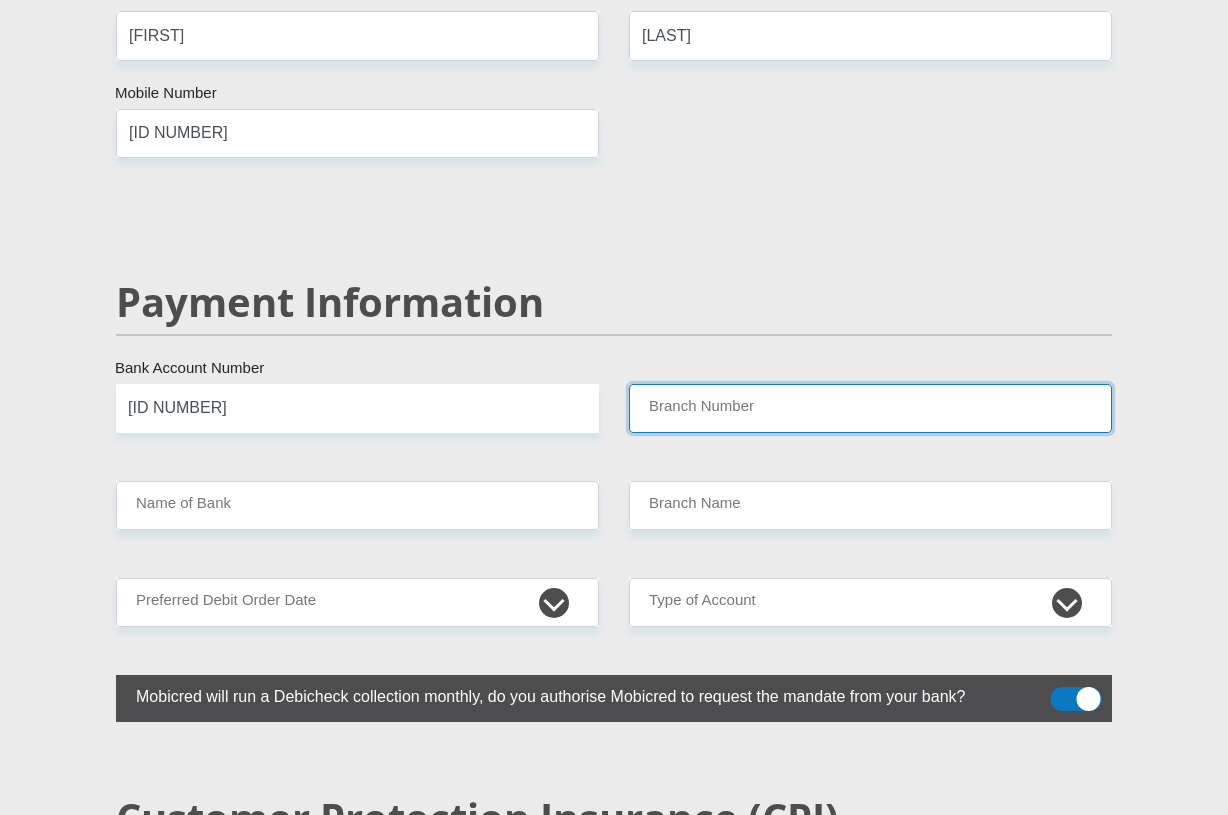 click on "Branch Number" at bounding box center [870, 408] 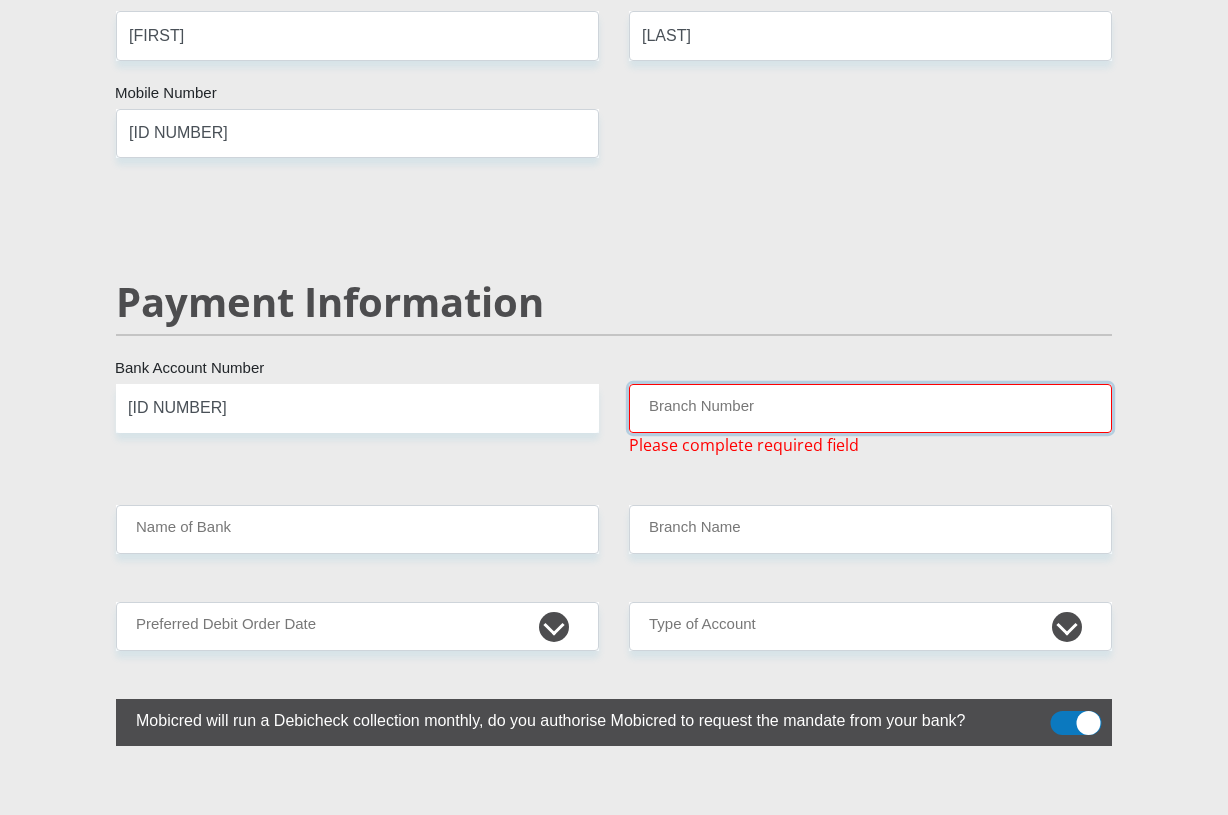 click on "Branch Number" at bounding box center (870, 408) 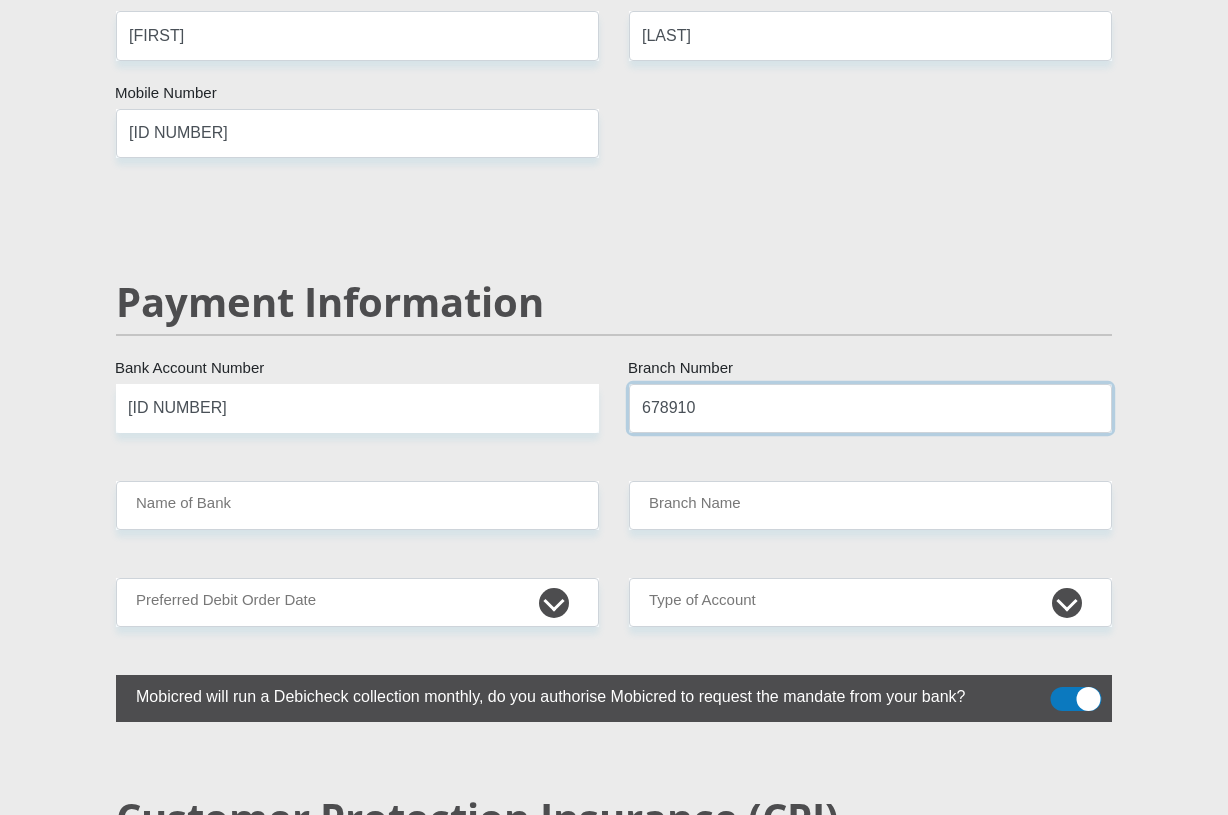 type on "678910" 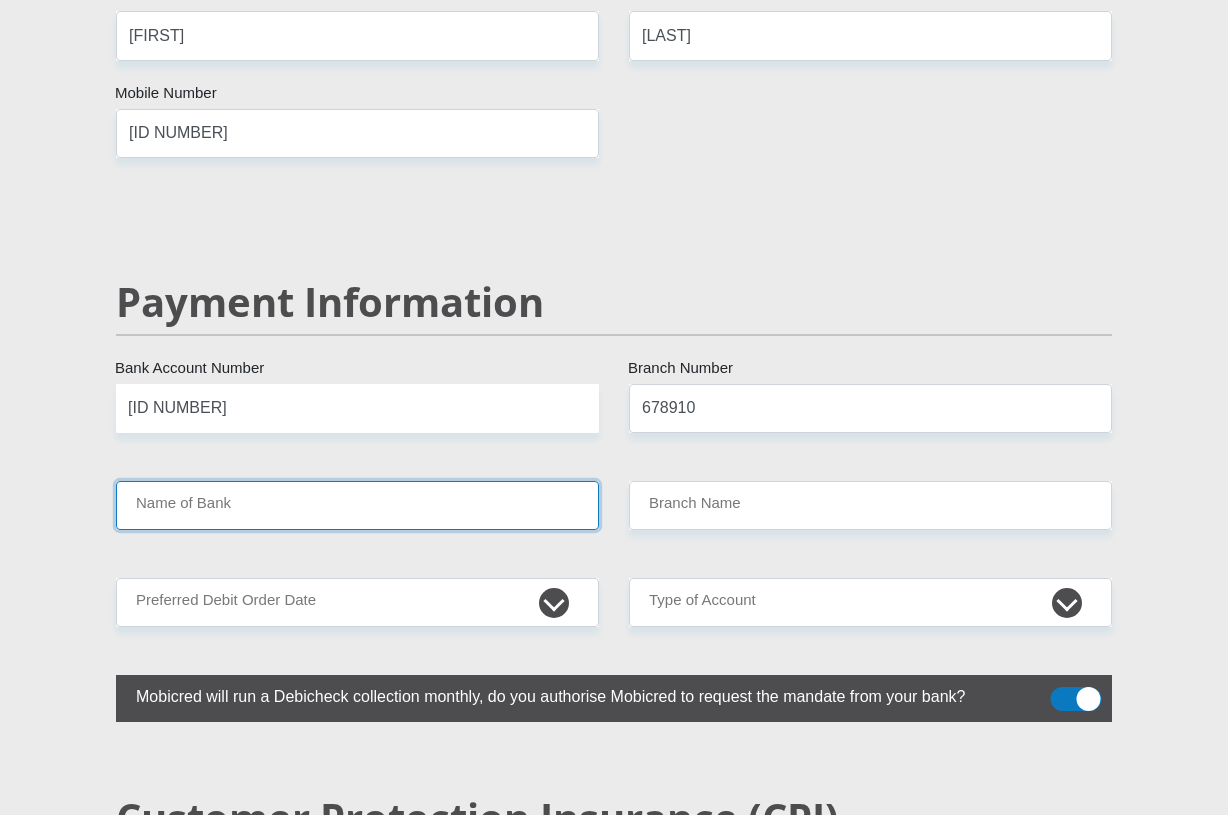 click on "Name of Bank" at bounding box center [357, 505] 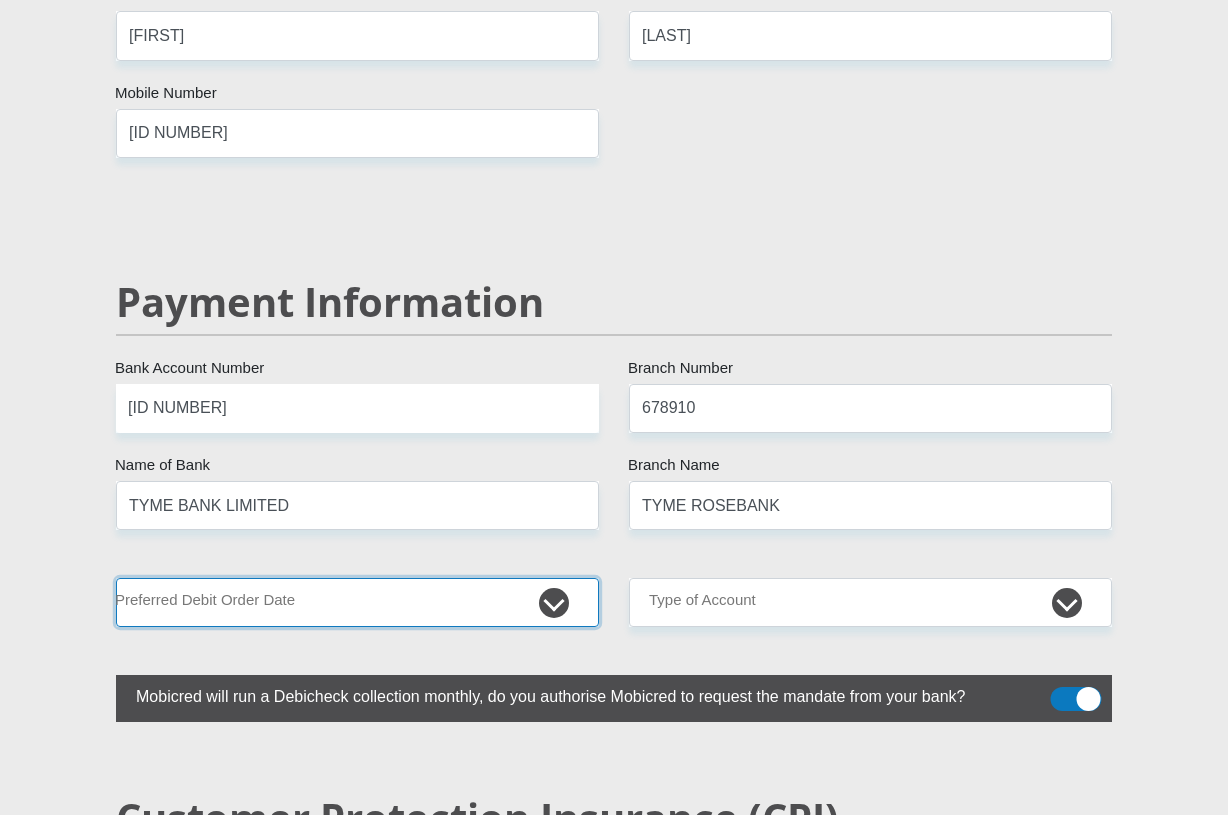 click on "1st
2nd
3rd
4th
5th
7th
18th
19th
20th
21st
22nd
23rd
24th
25th
26th
27th
28th
29th
30th" at bounding box center (357, 602) 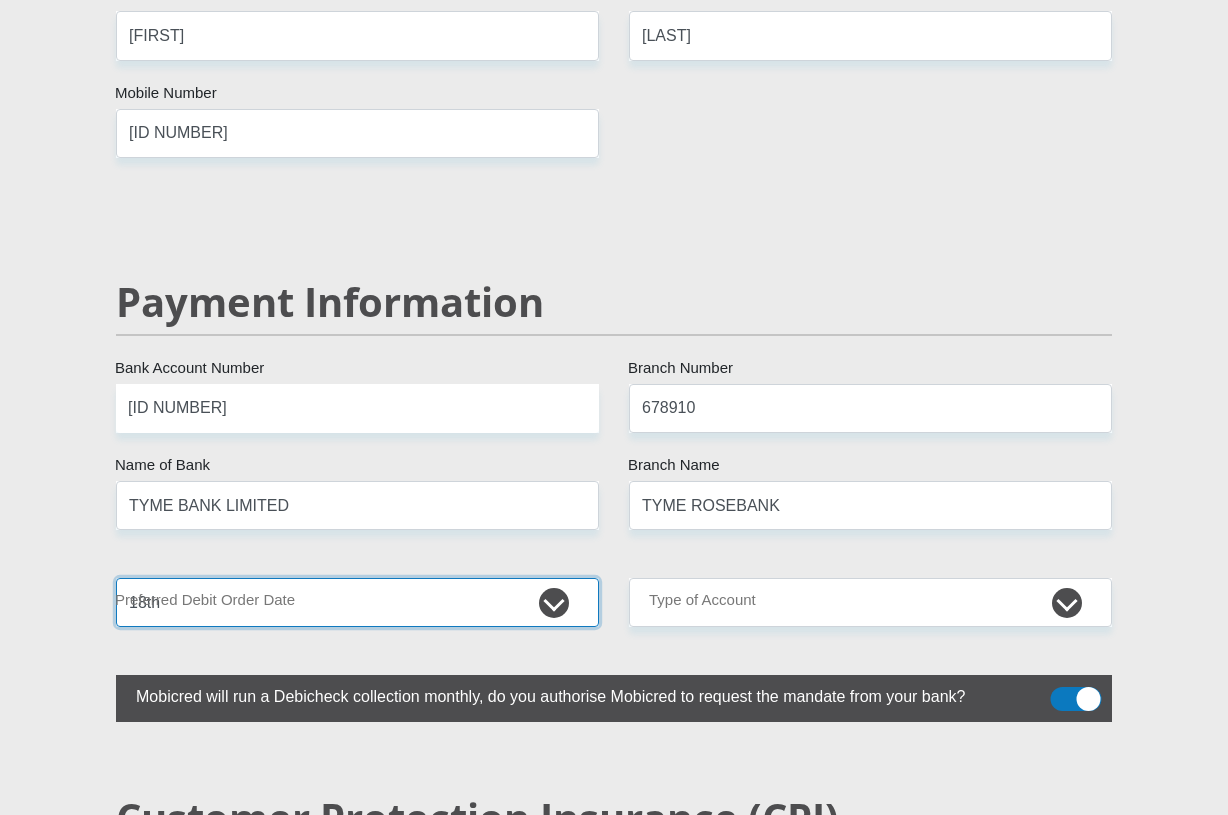 click on "1st
2nd
3rd
4th
5th
7th
18th
19th
20th
21st
22nd
23rd
24th
25th
26th
27th
28th
29th
30th" at bounding box center (357, 602) 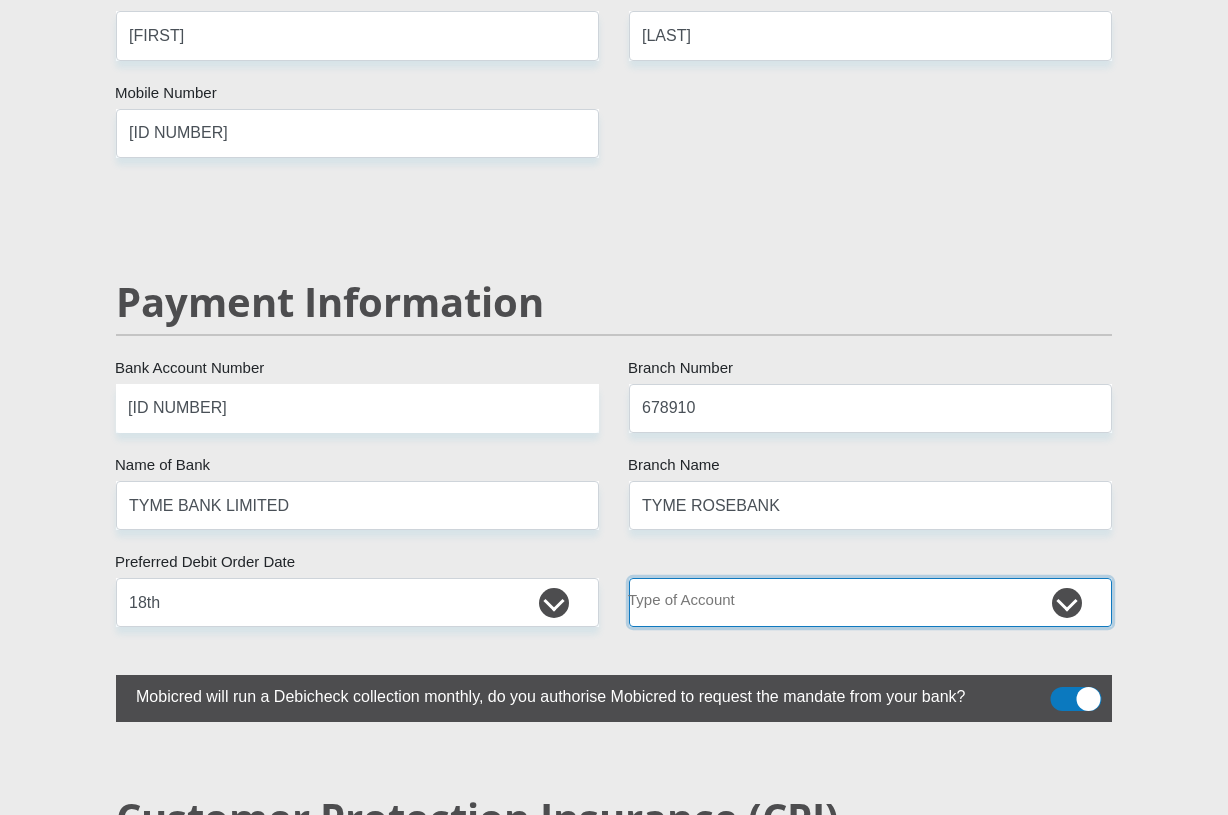 click on "Cheque
Savings" at bounding box center [870, 602] 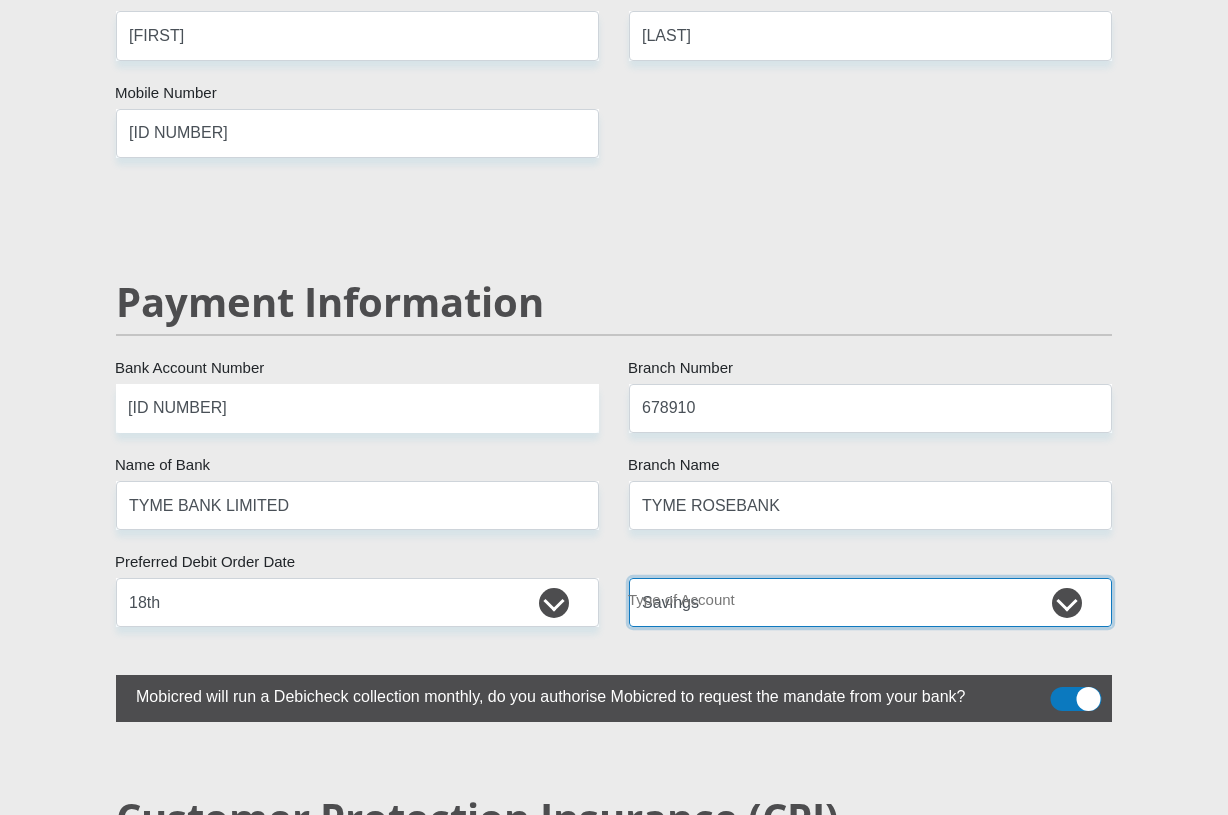 click on "Cheque
Savings" at bounding box center [870, 602] 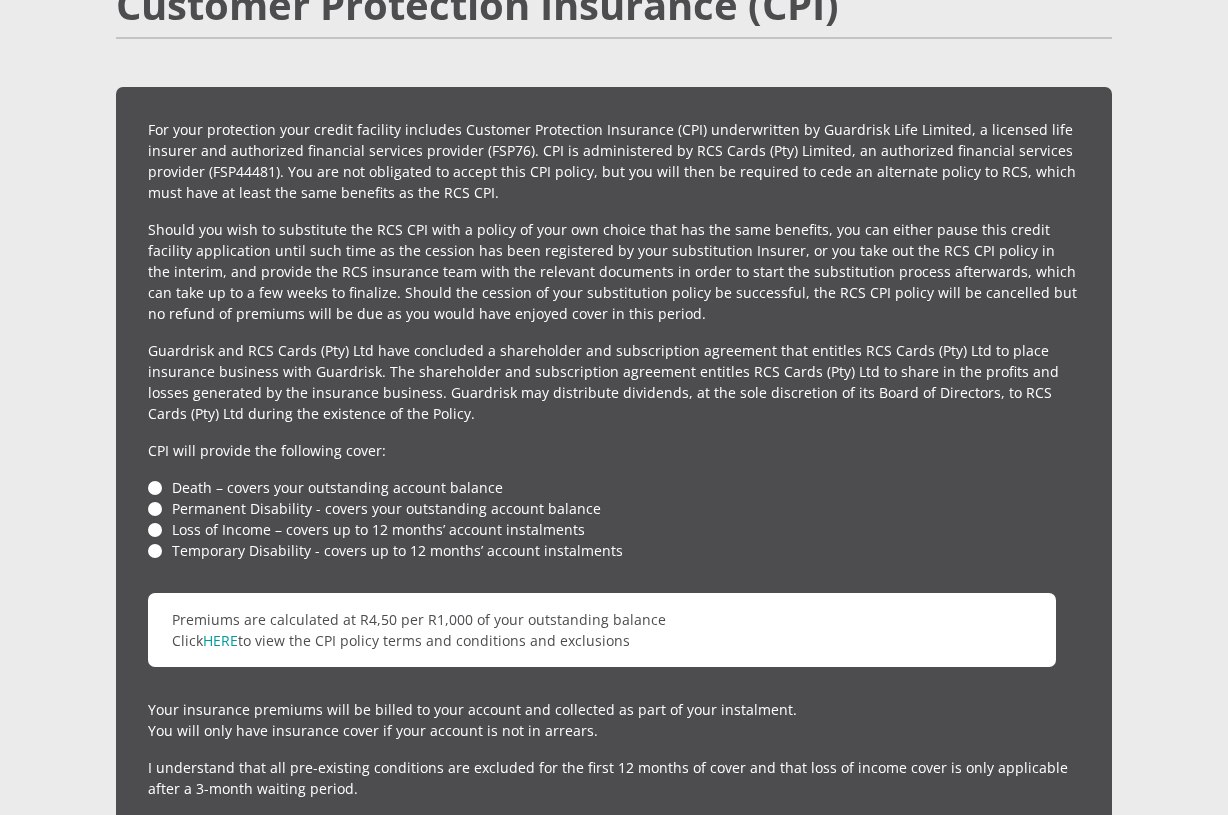 scroll, scrollTop: 4632, scrollLeft: 0, axis: vertical 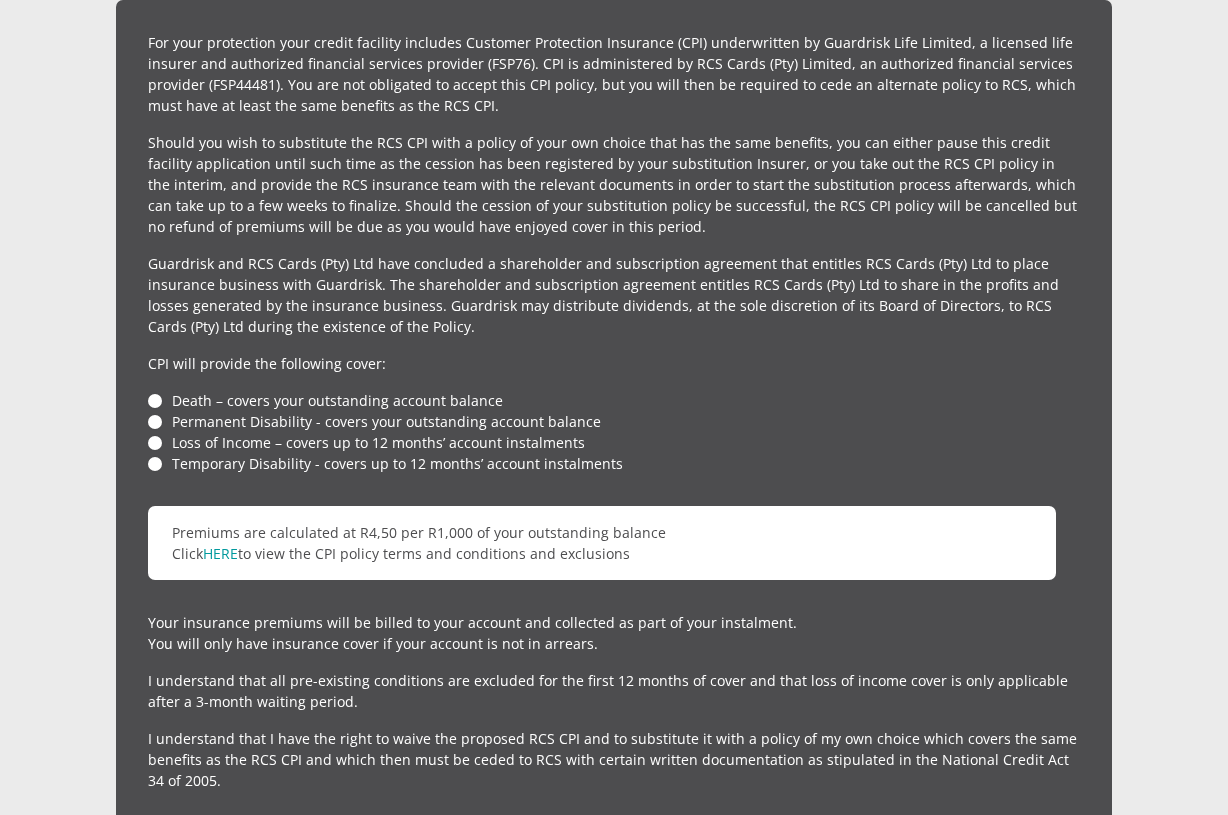 click on "Death – covers your outstanding account balance" at bounding box center (614, 400) 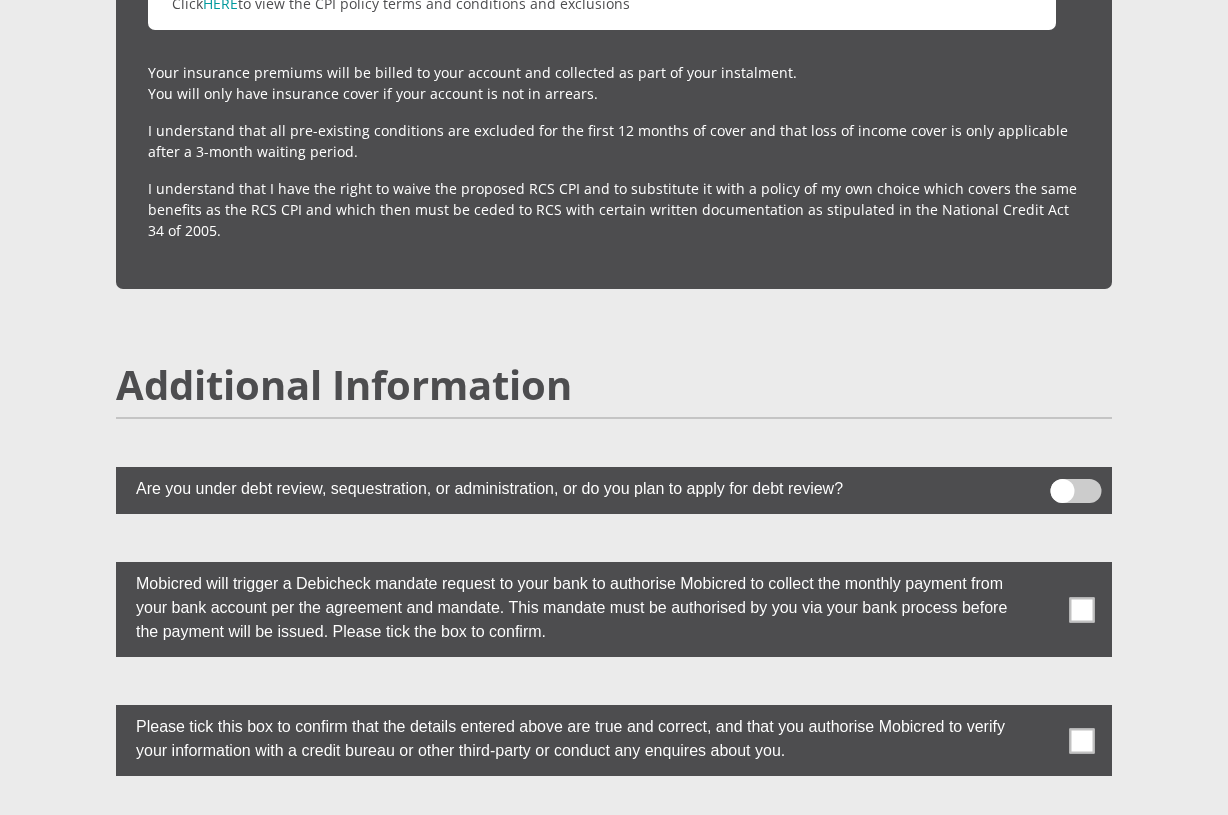 scroll, scrollTop: 5232, scrollLeft: 0, axis: vertical 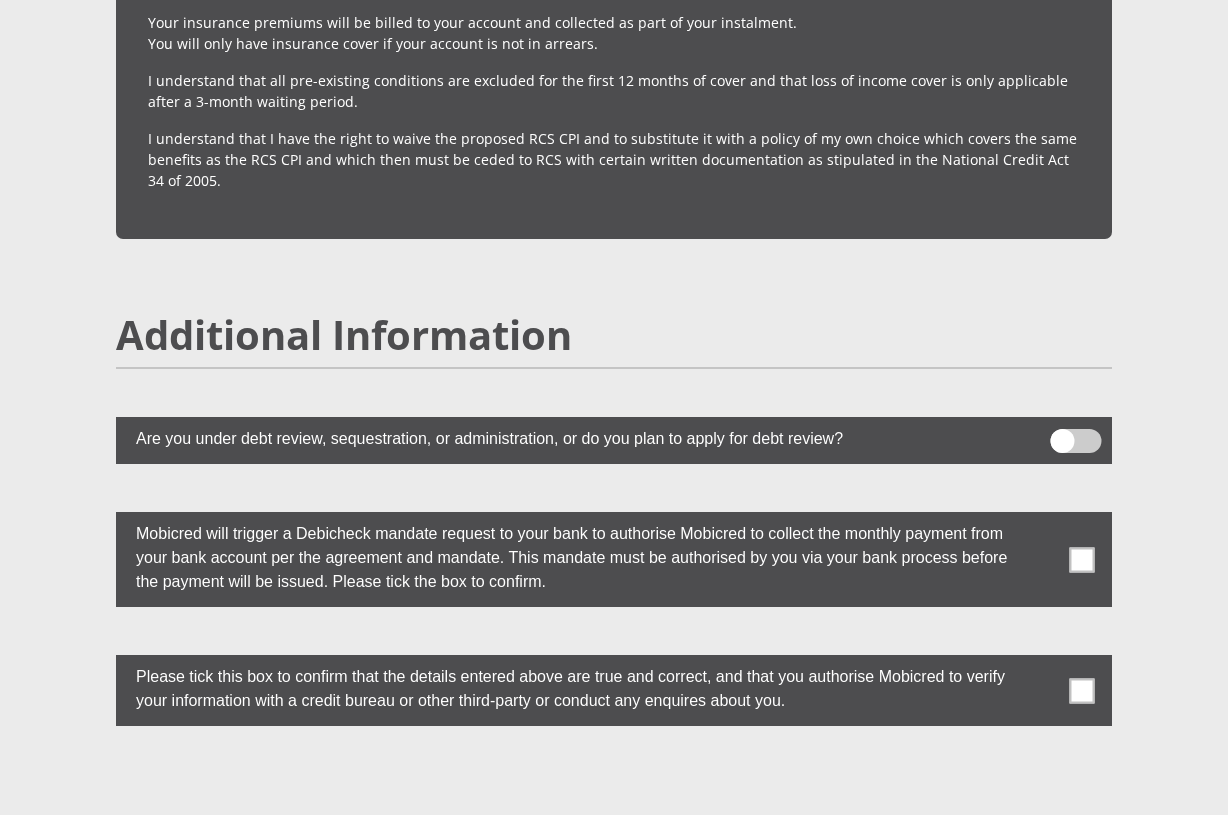 click at bounding box center [1082, 559] 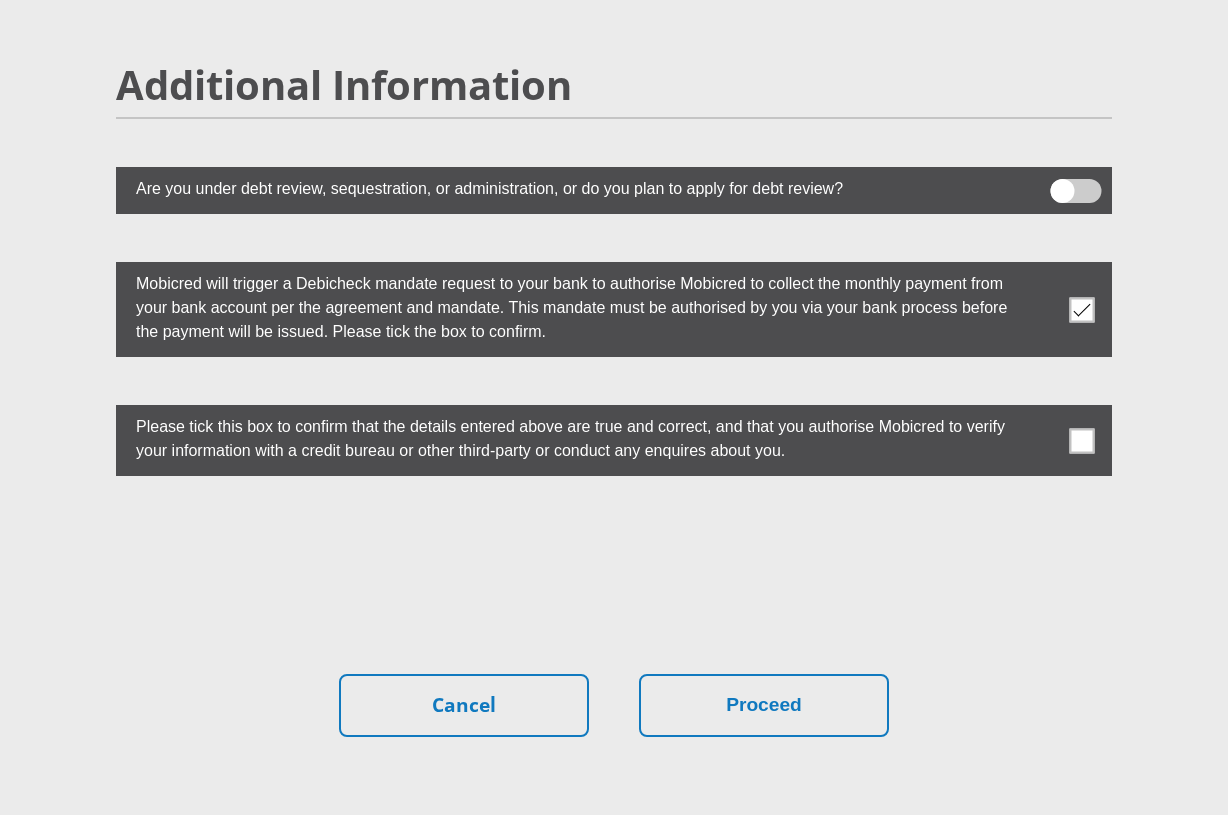 scroll, scrollTop: 5532, scrollLeft: 0, axis: vertical 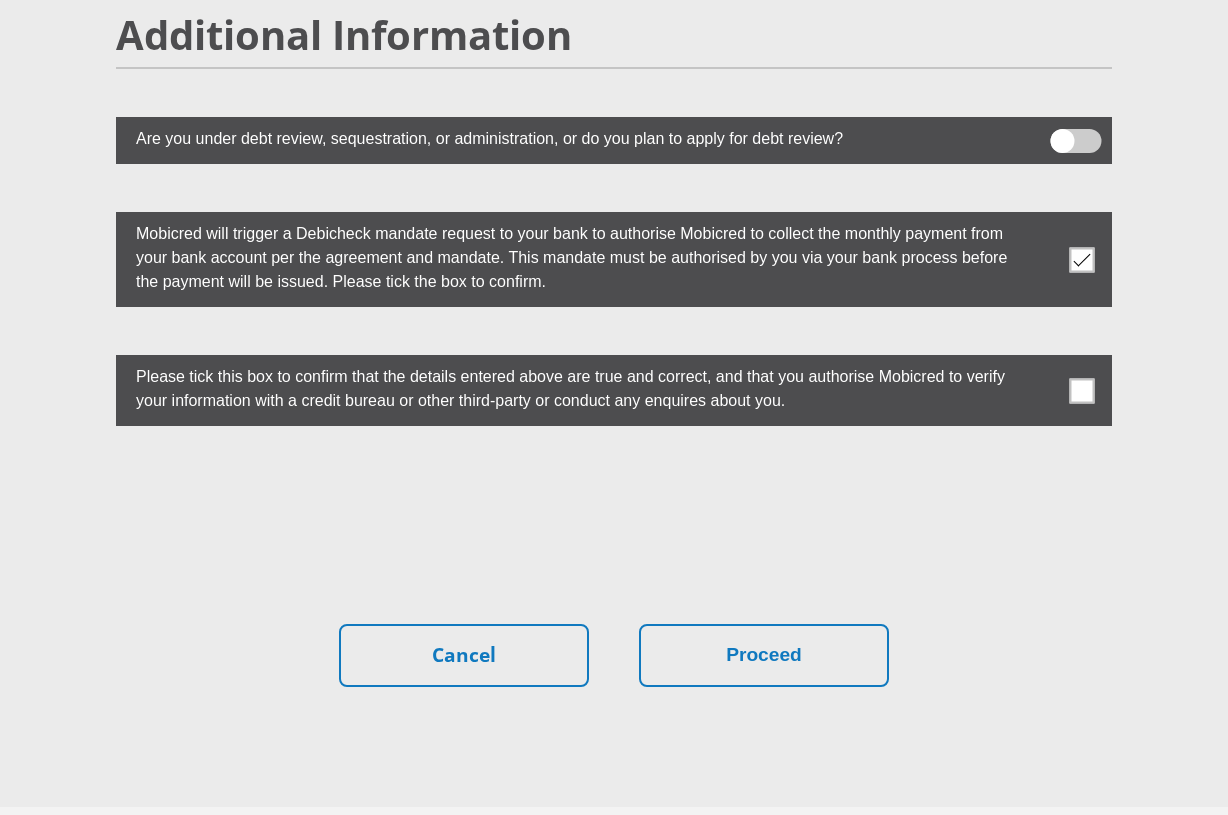 click at bounding box center [1082, 390] 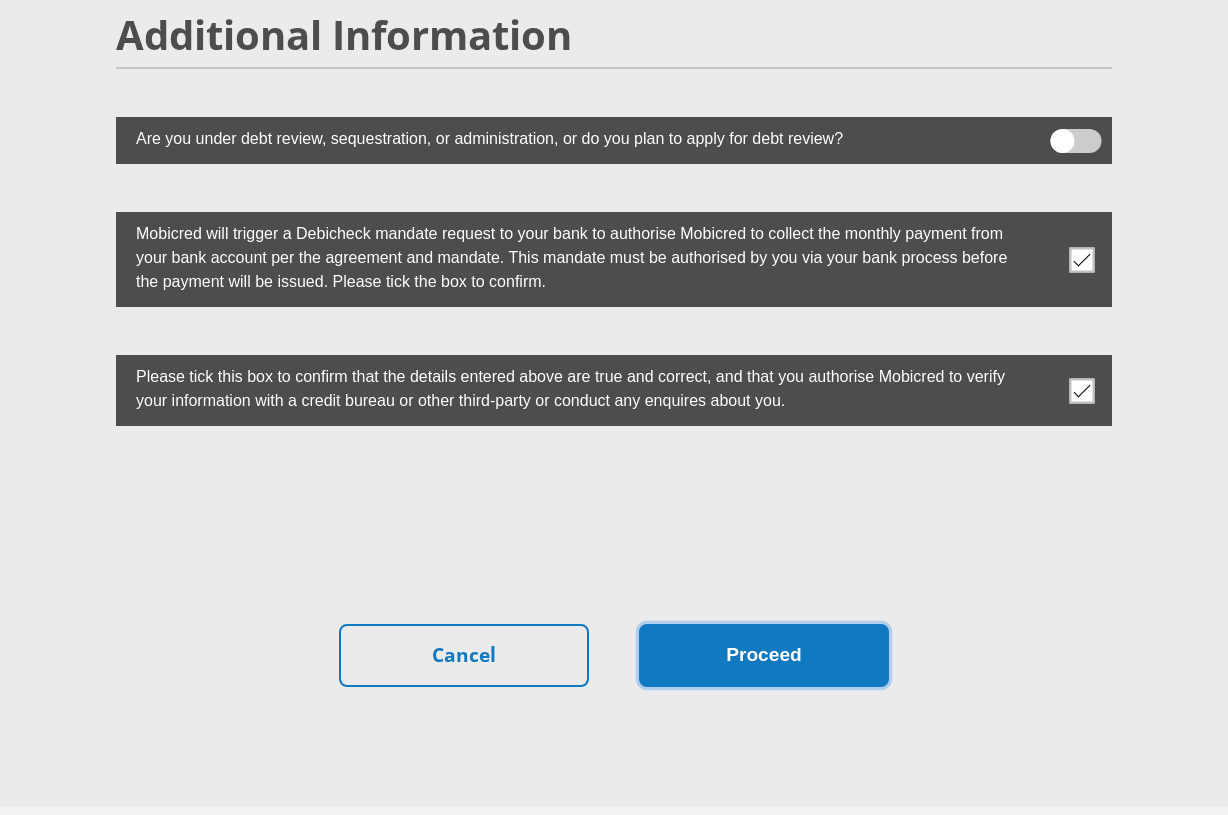 click on "Proceed" at bounding box center (764, 655) 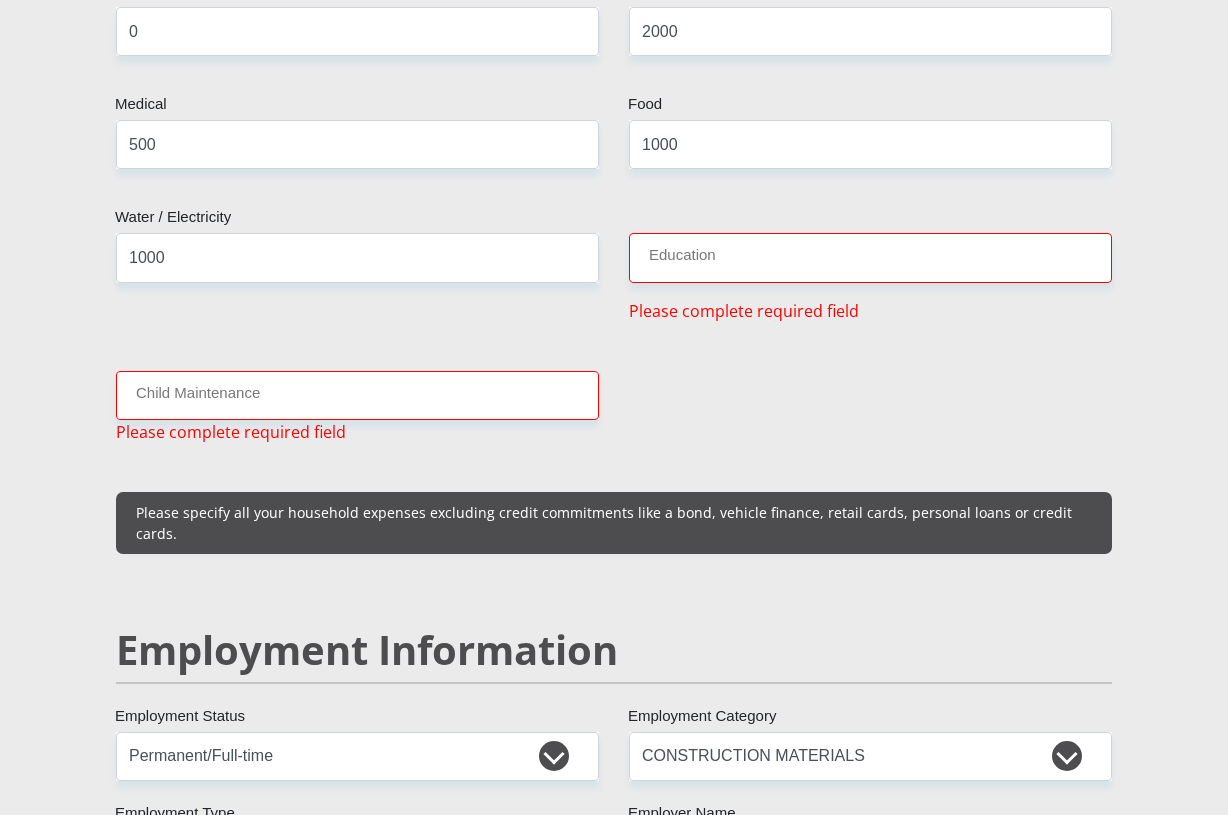 scroll, scrollTop: 2567, scrollLeft: 0, axis: vertical 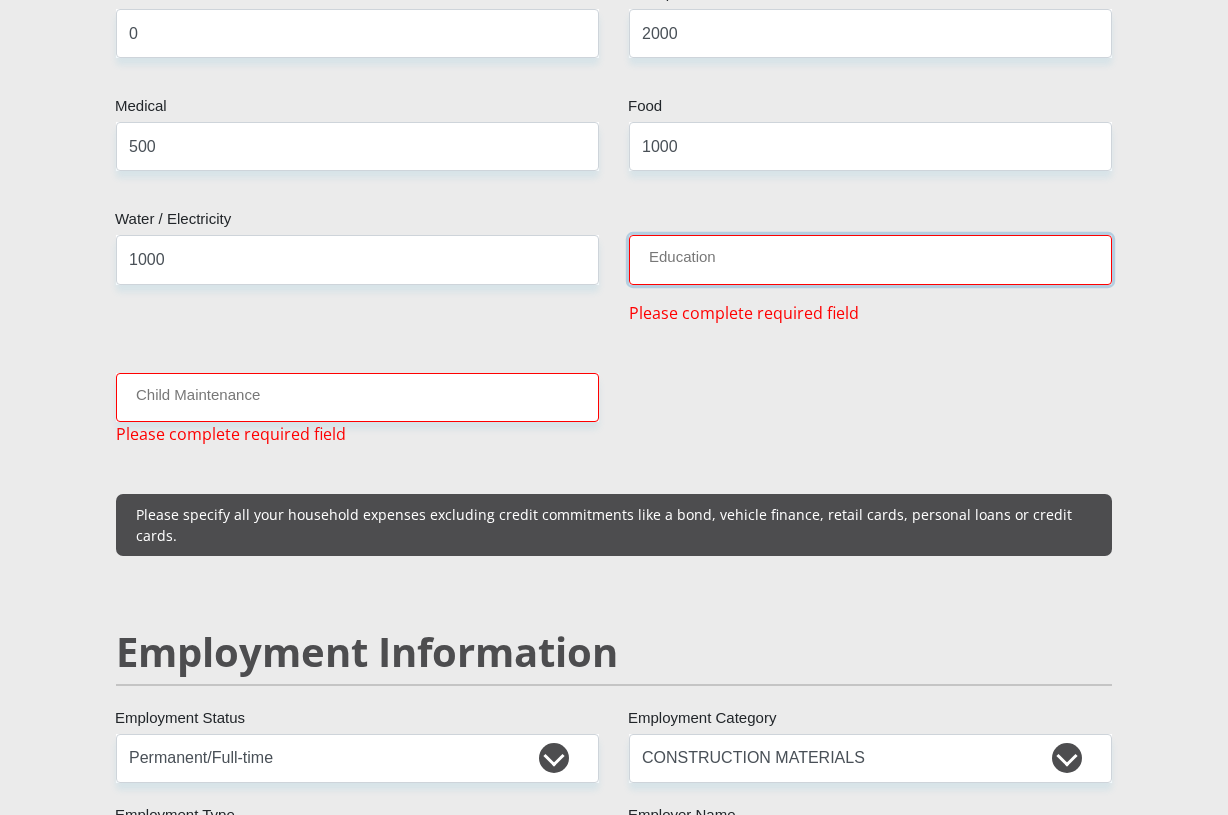 click on "Education" at bounding box center [870, 259] 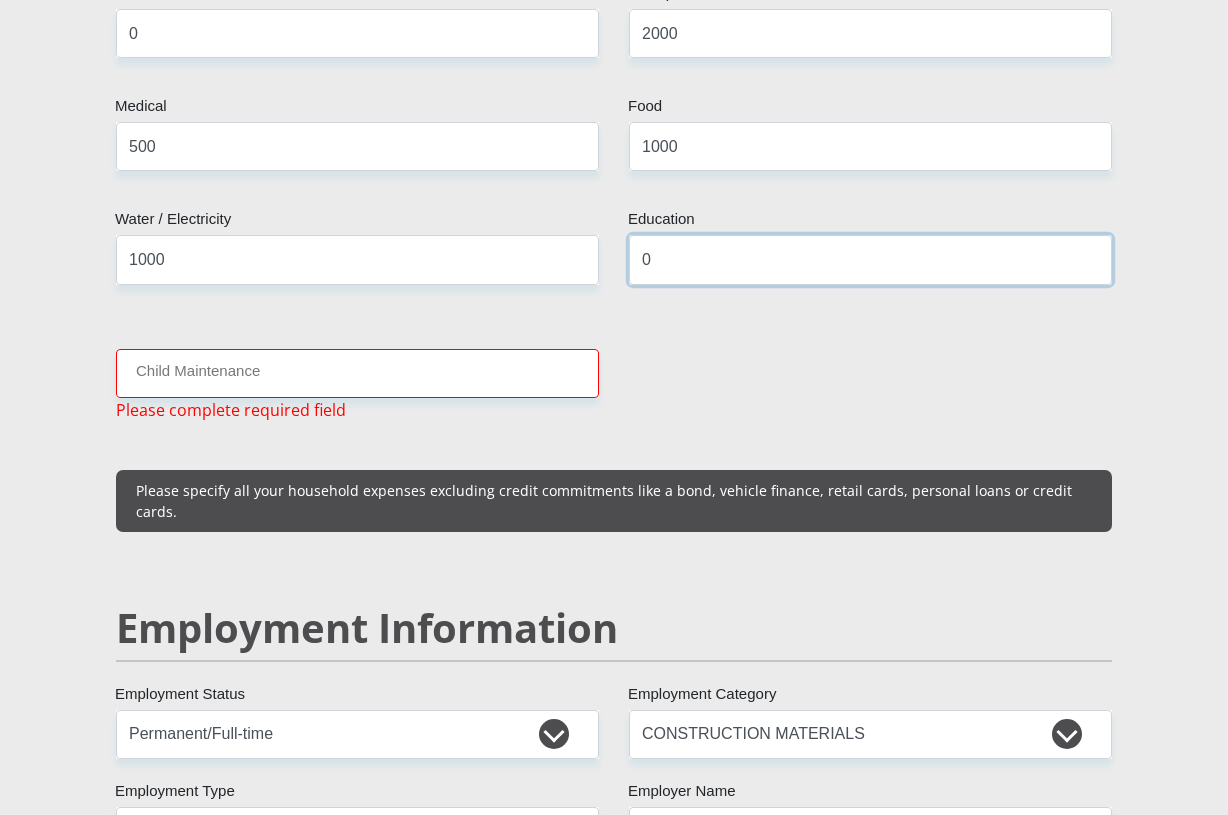 type on "0" 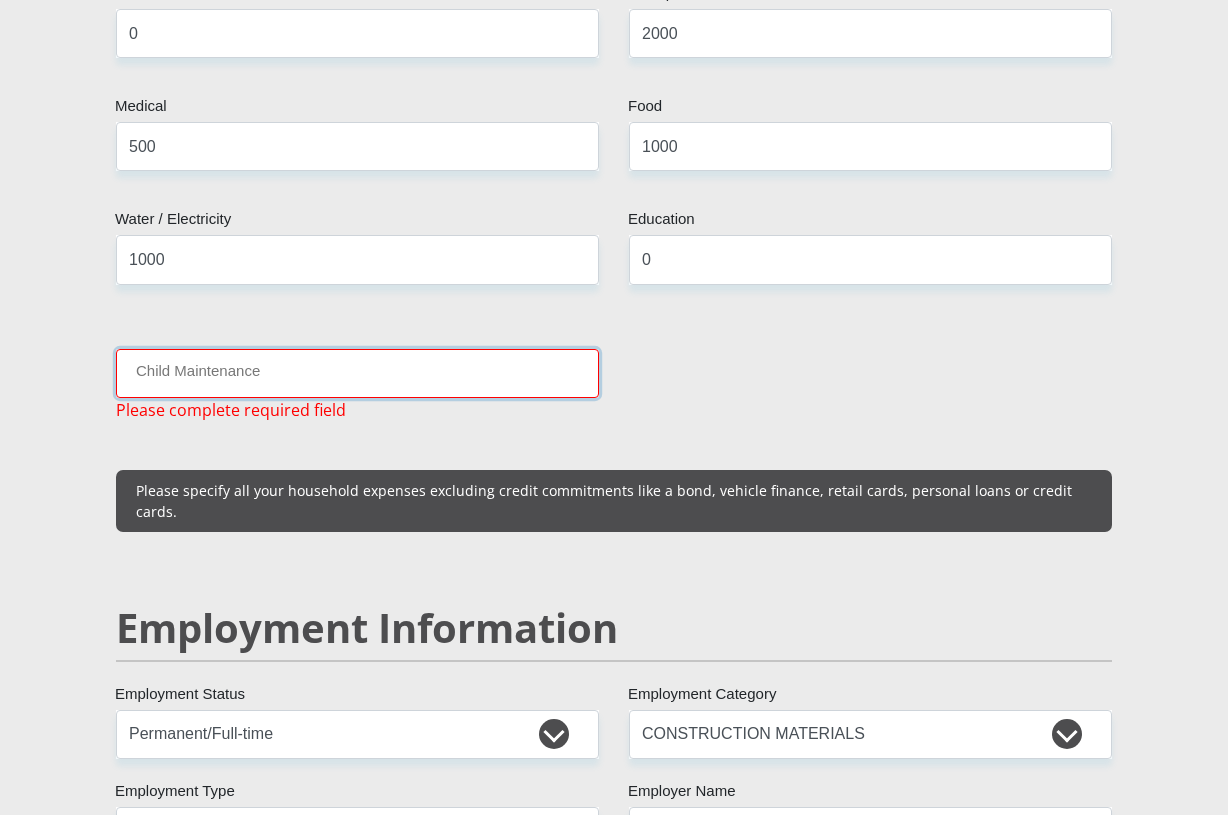 click on "Child Maintenance" at bounding box center [357, 373] 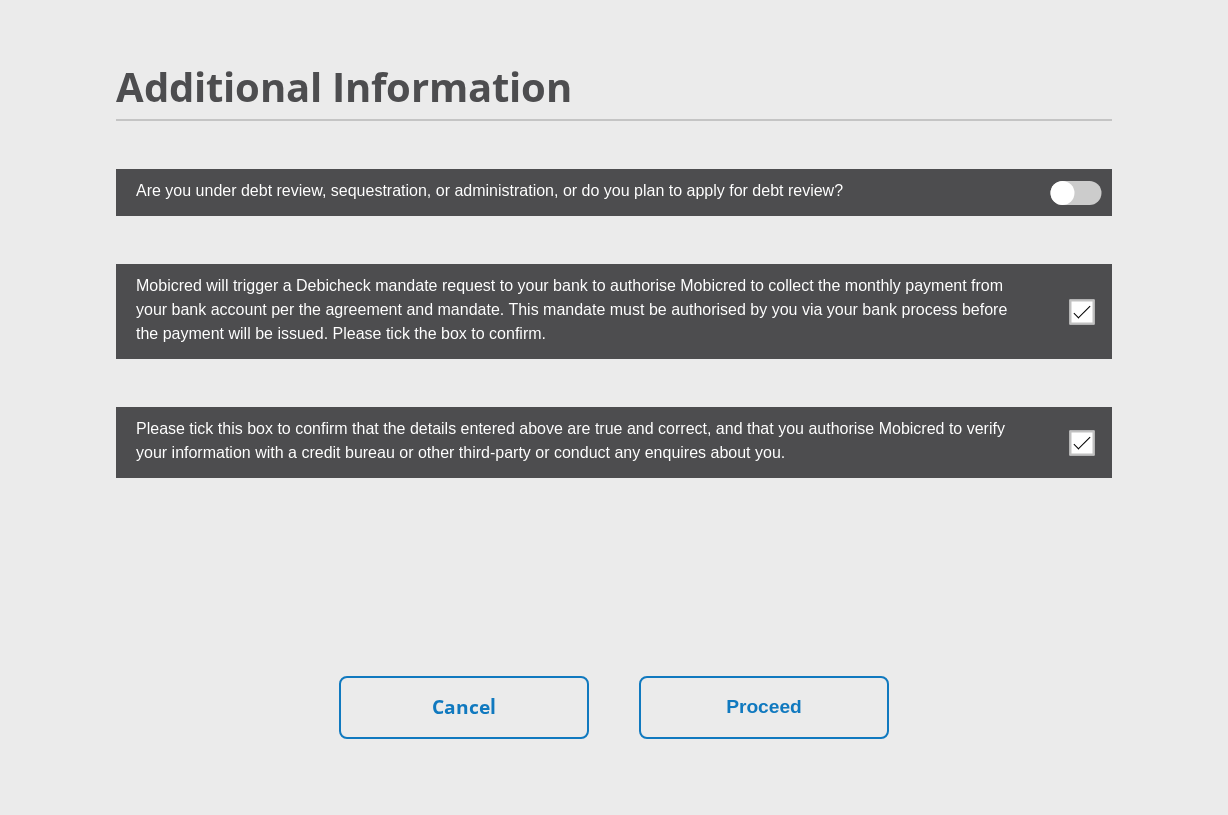 scroll, scrollTop: 5567, scrollLeft: 0, axis: vertical 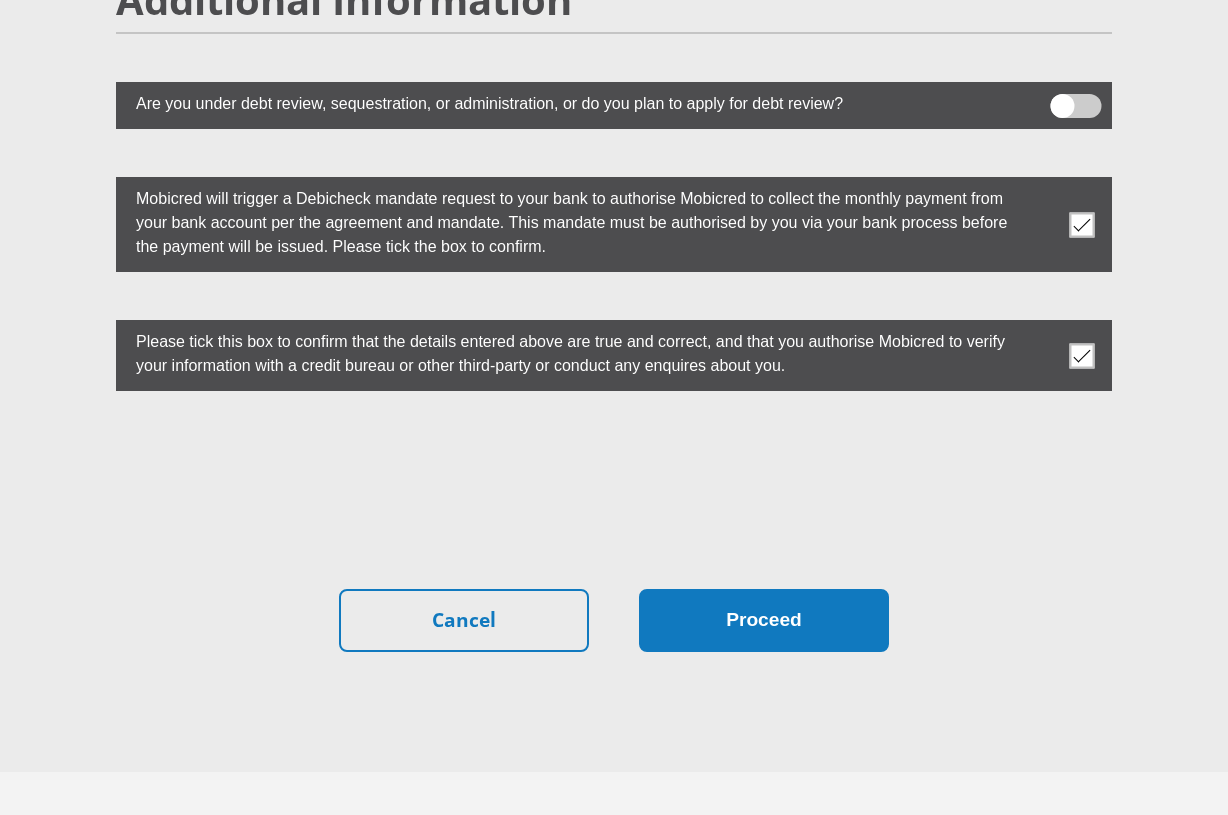 type on "0" 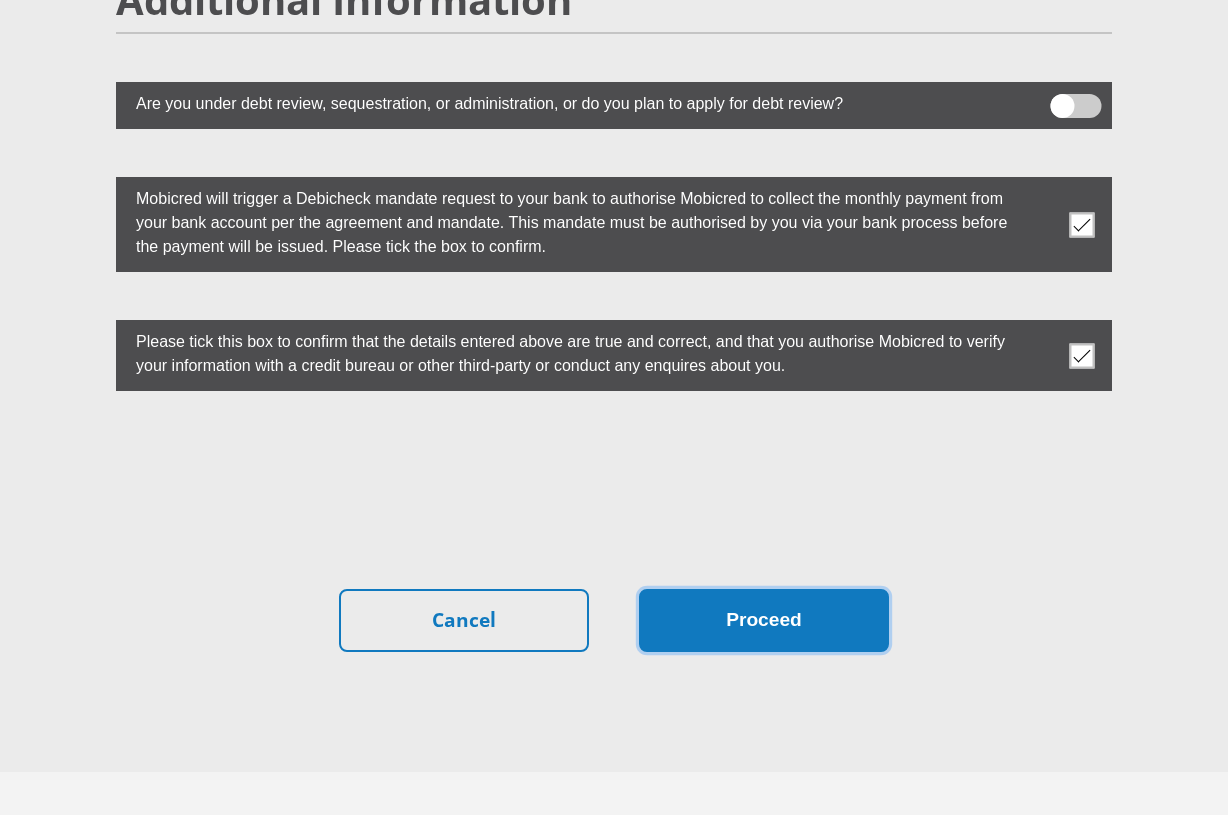 click on "Proceed" at bounding box center [764, 620] 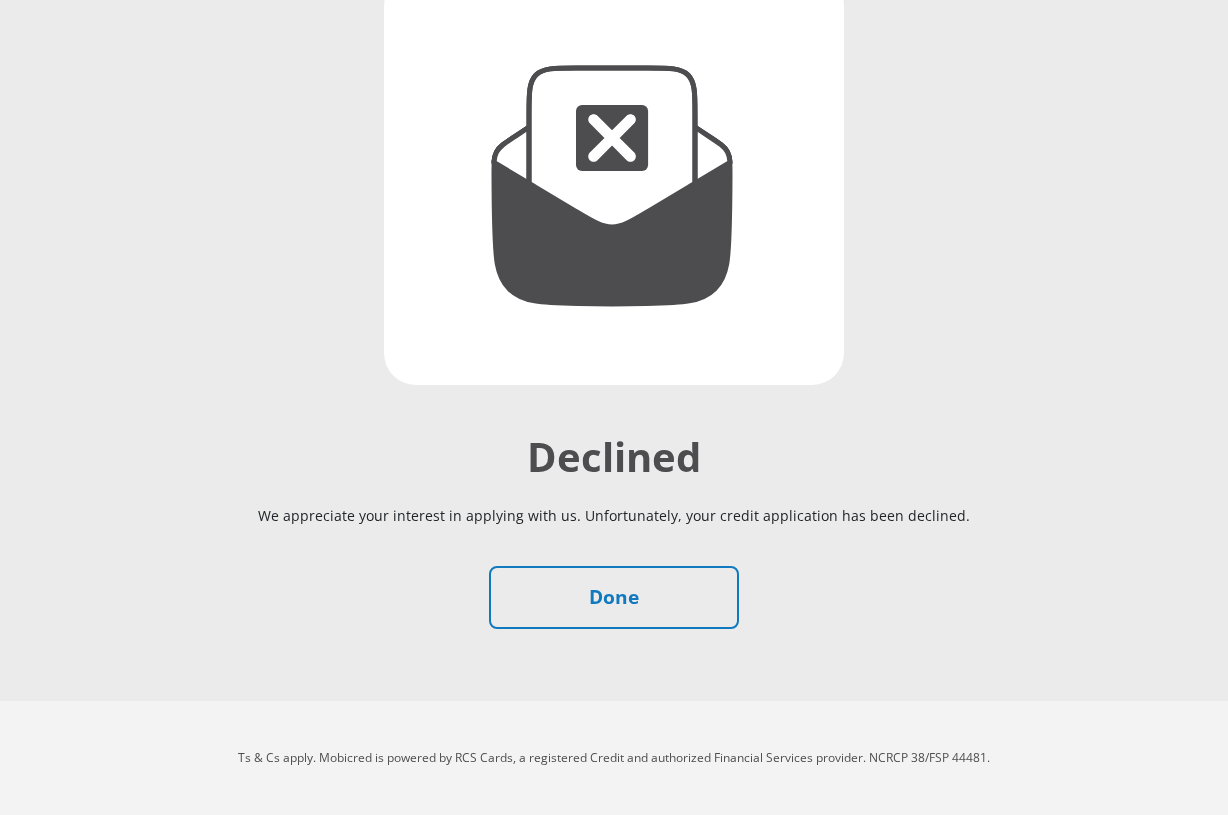scroll, scrollTop: 324, scrollLeft: 0, axis: vertical 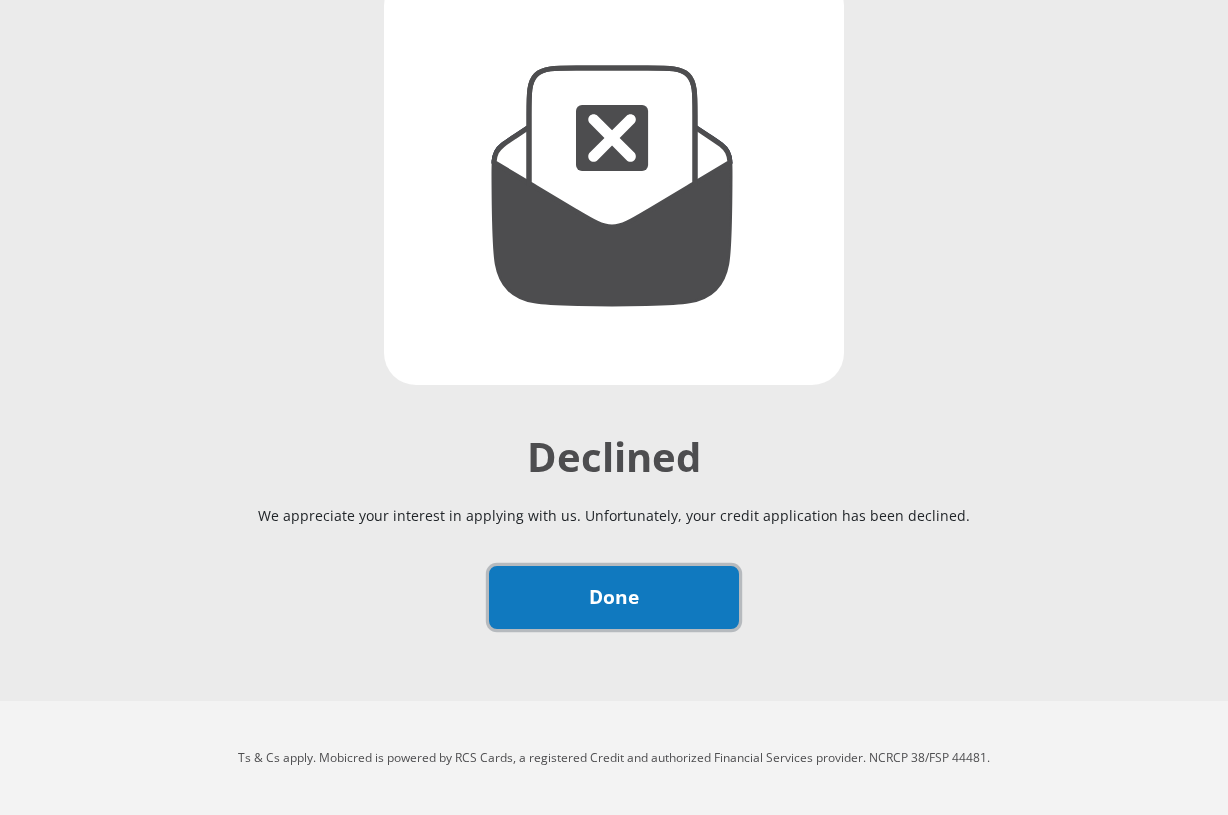 click on "Done" at bounding box center [614, 597] 